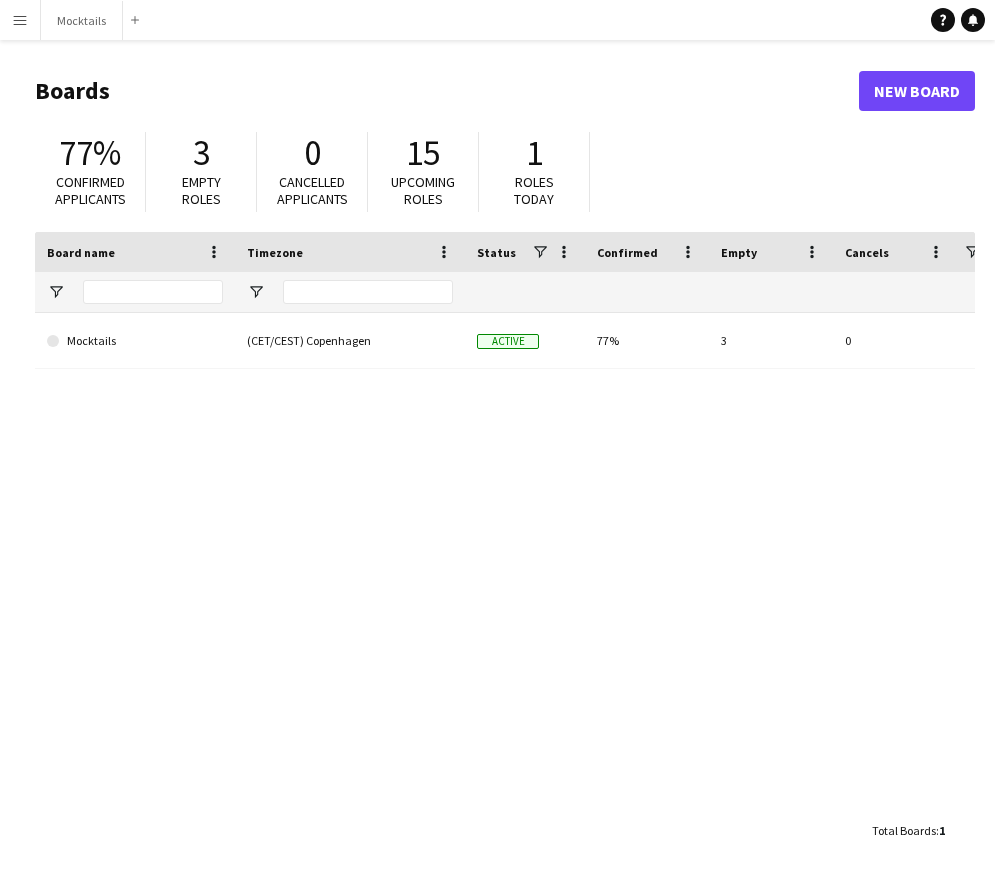 scroll, scrollTop: 0, scrollLeft: 0, axis: both 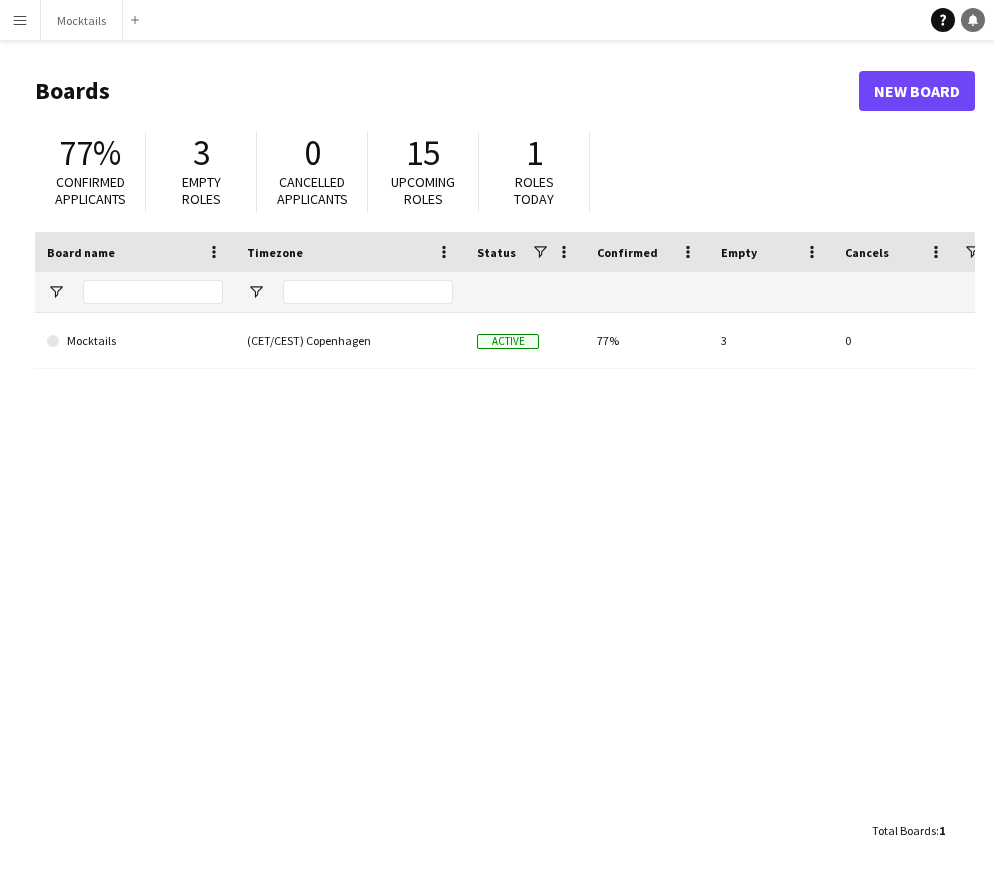 click on "Notifications" 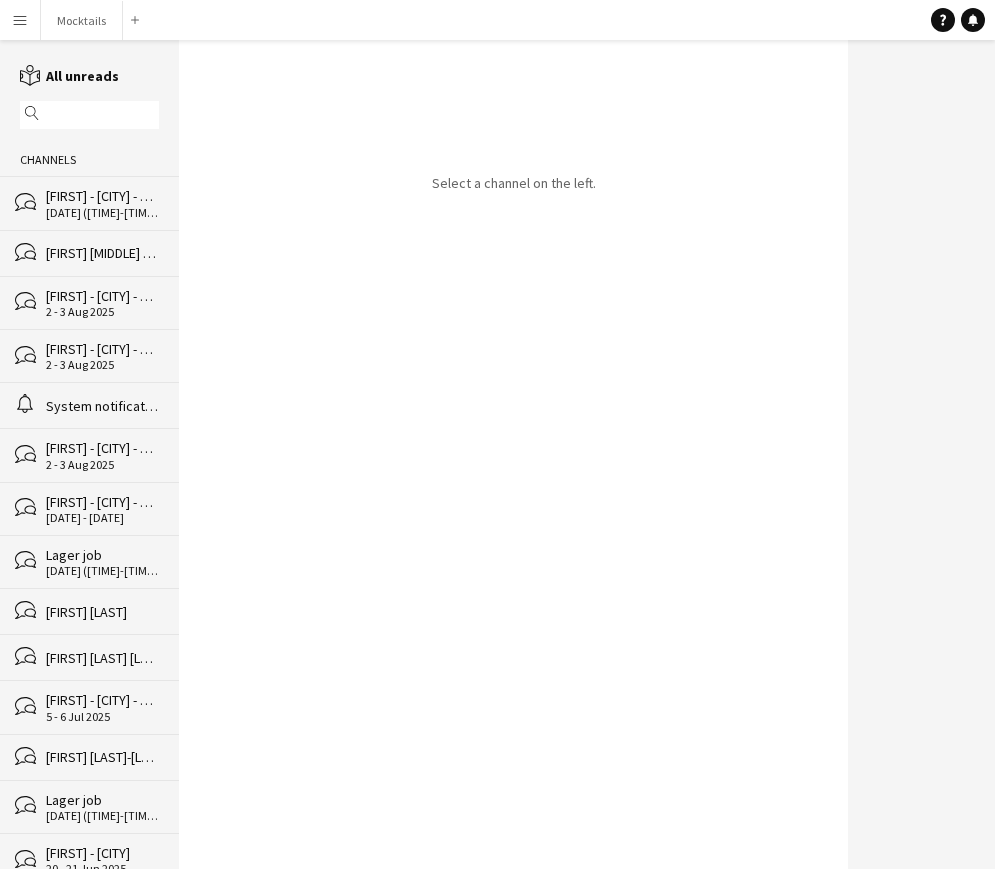 click on "[DATE] ([TIME]-[TIME])" 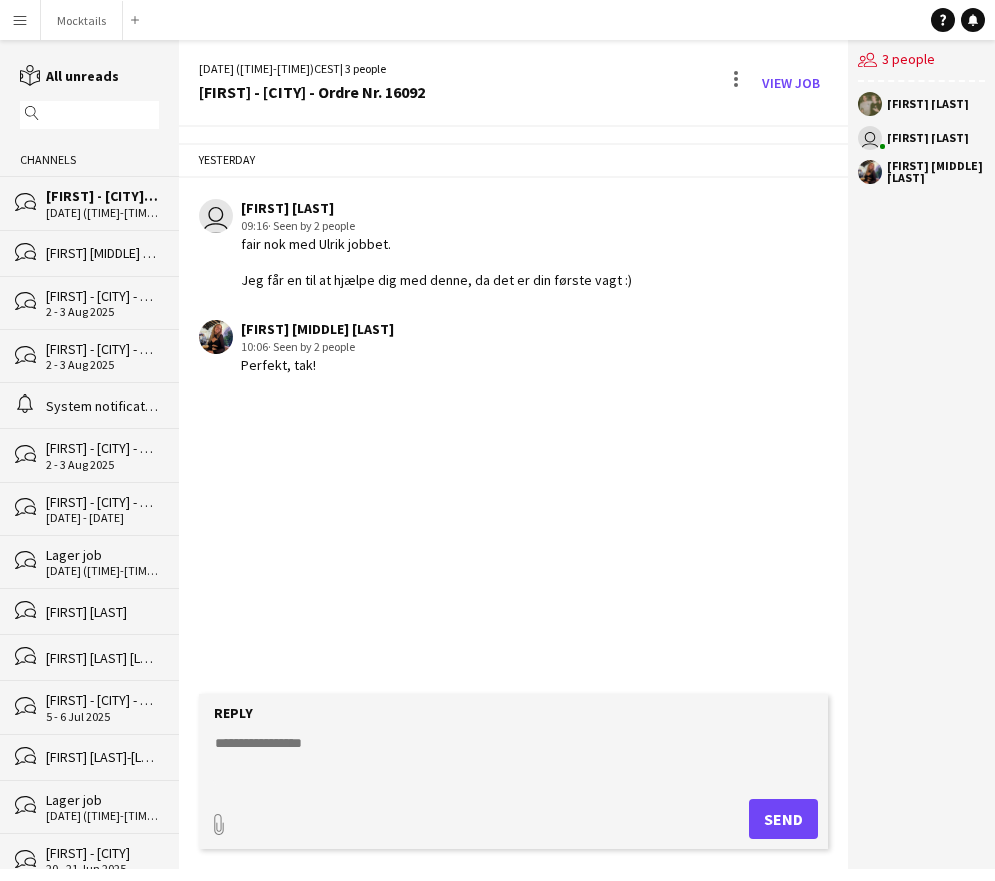 click 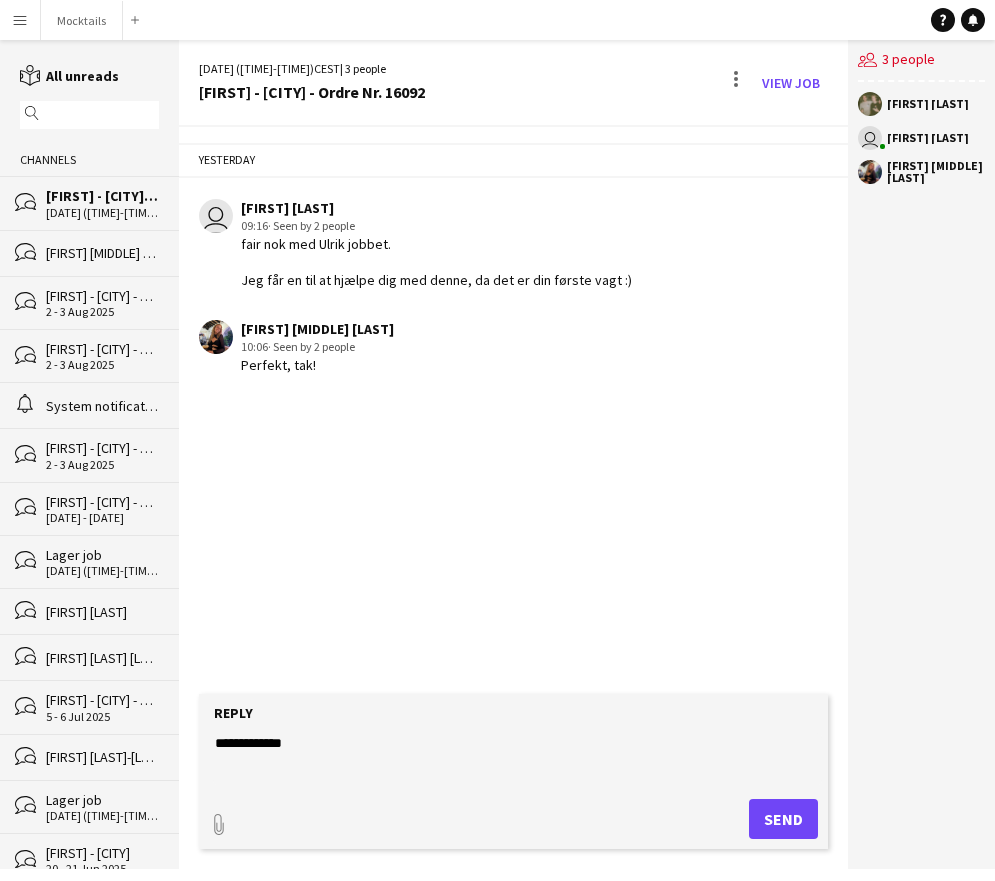 paste on "**********" 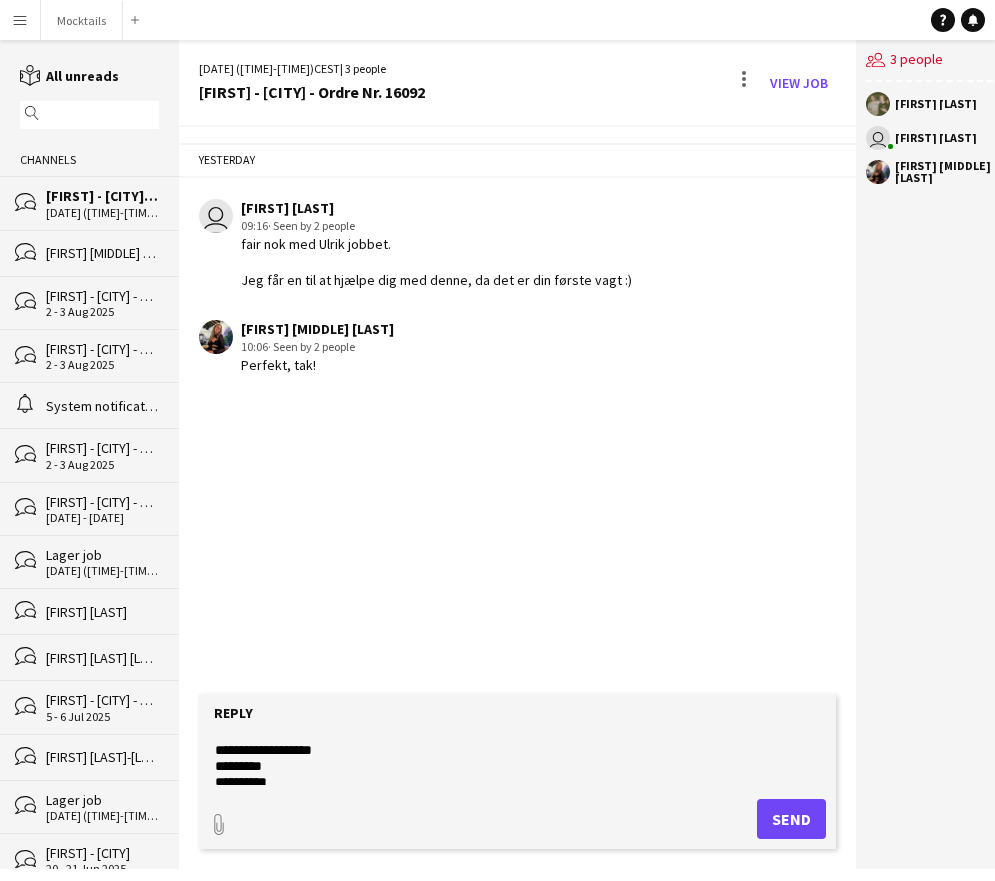 scroll, scrollTop: 31, scrollLeft: 0, axis: vertical 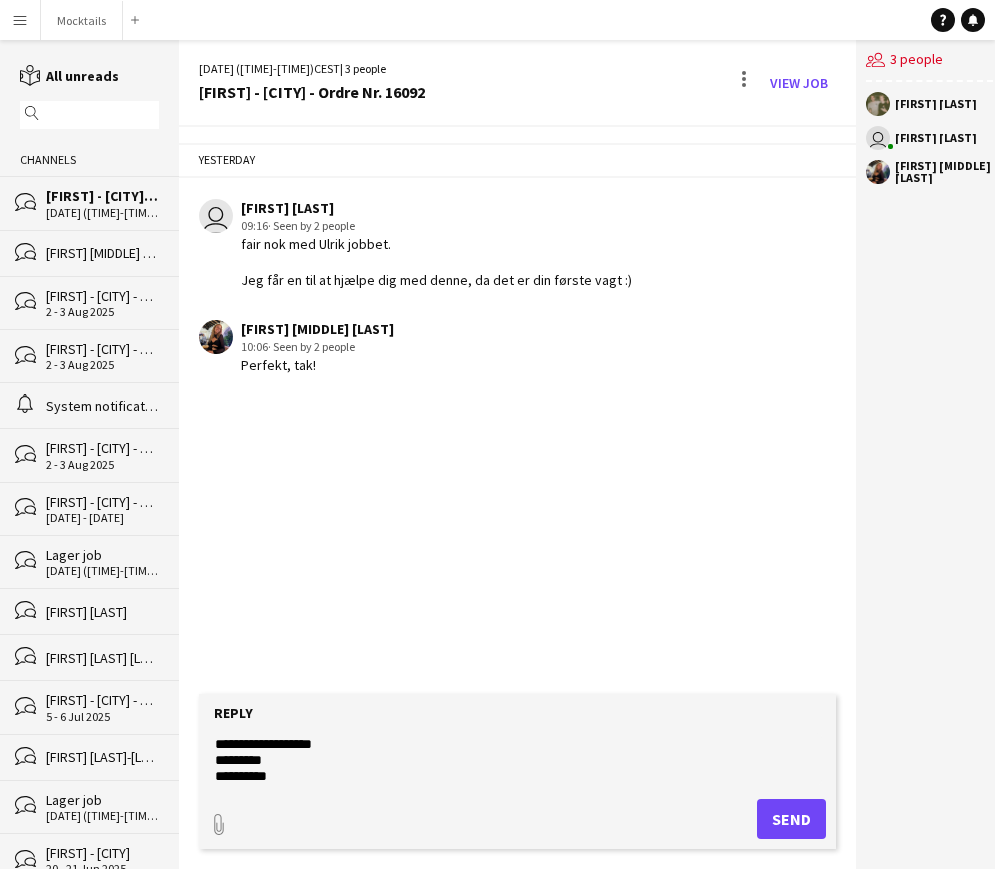 drag, startPoint x: 332, startPoint y: 744, endPoint x: 215, endPoint y: 746, distance: 117.01709 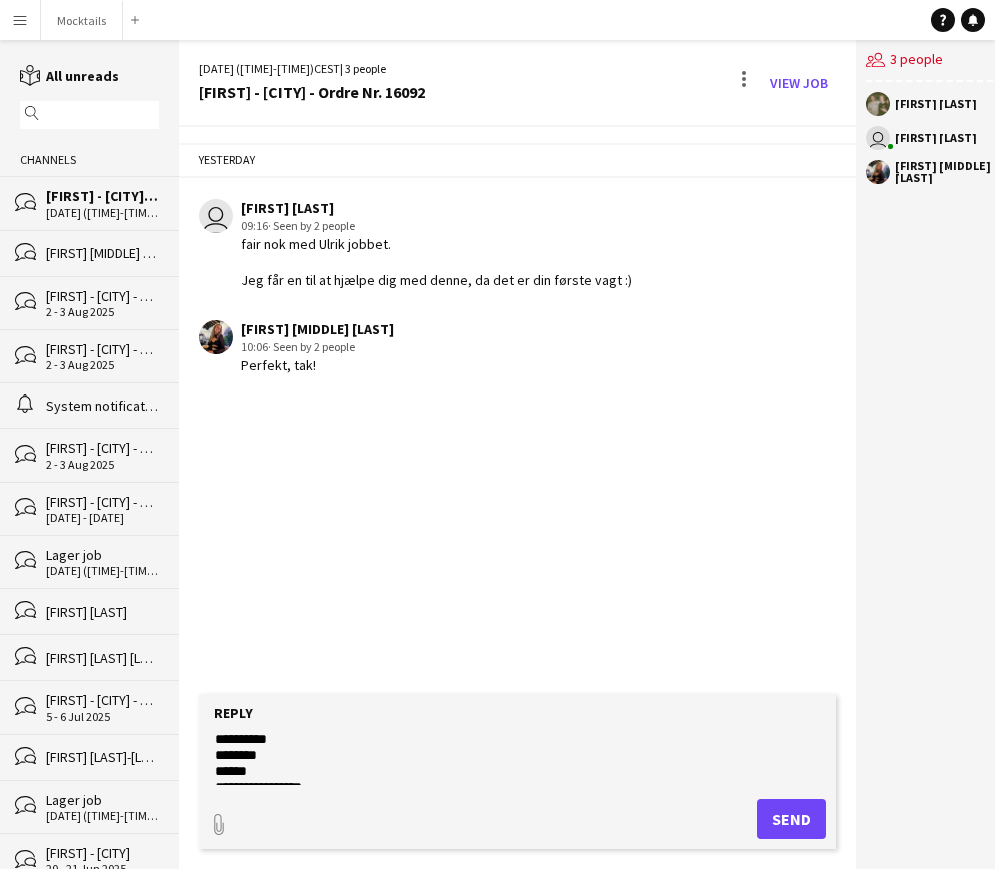 scroll, scrollTop: 38, scrollLeft: 0, axis: vertical 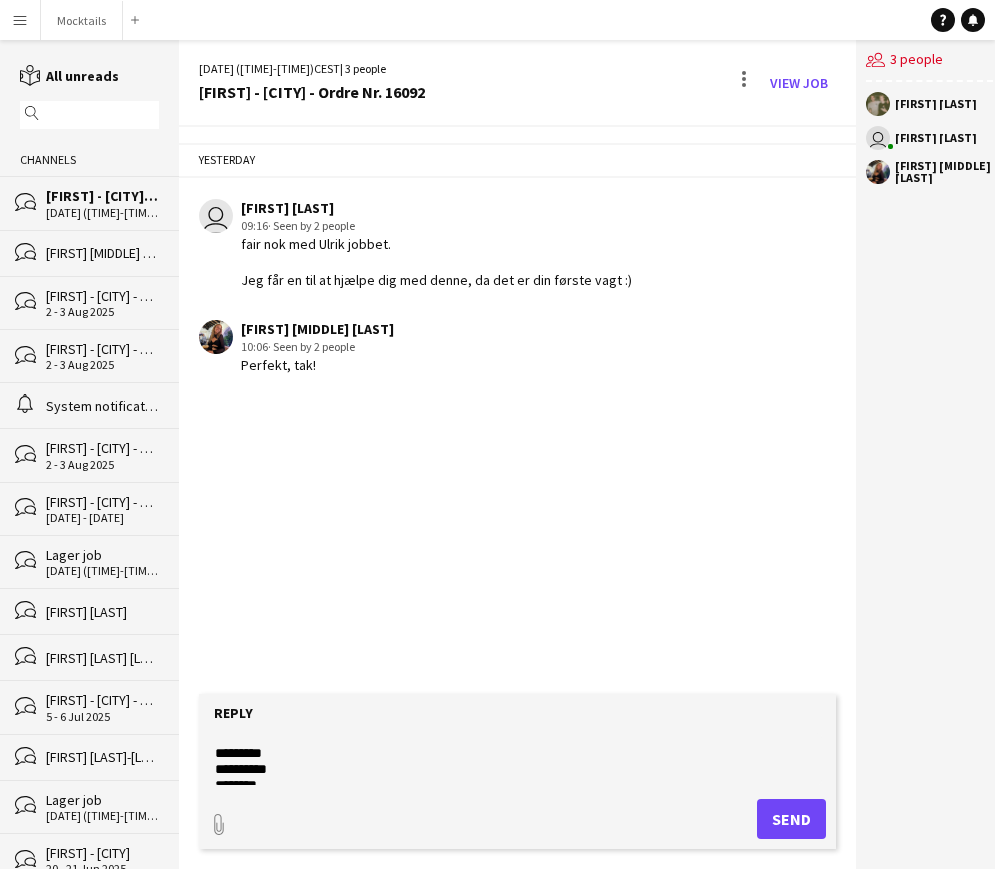 click on "**********" 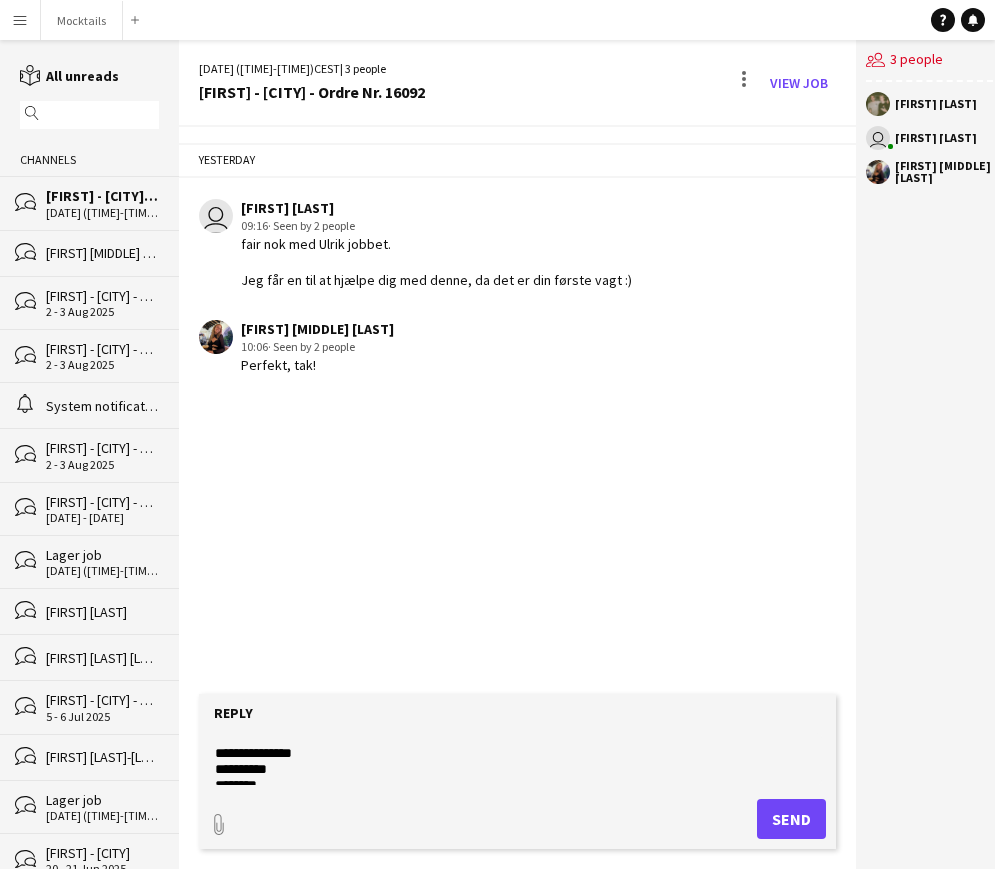 scroll, scrollTop: 59, scrollLeft: 0, axis: vertical 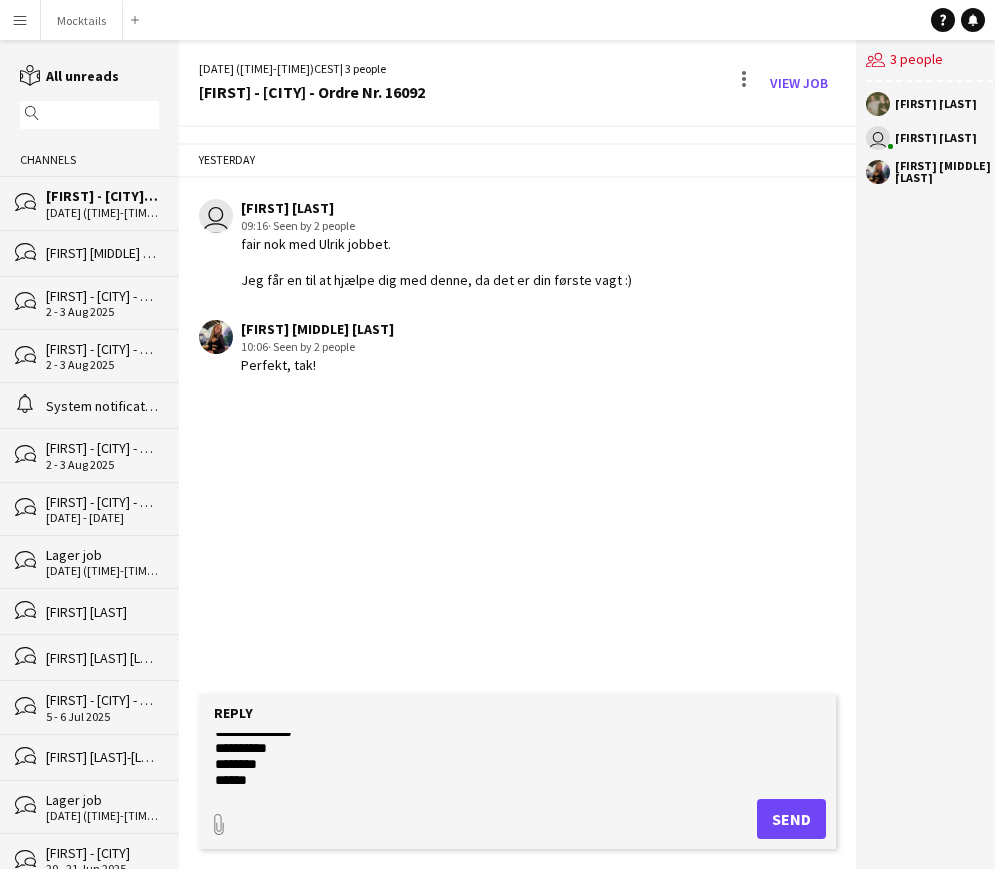 click on "**********" 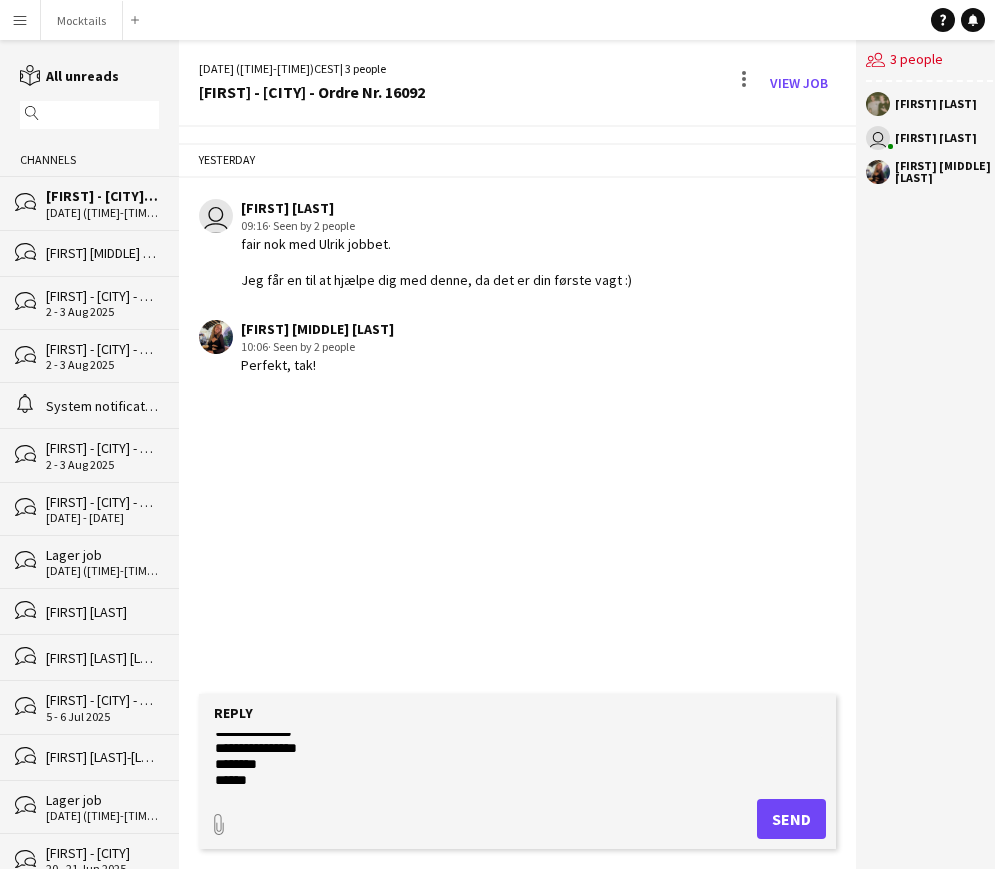 click on "**********" 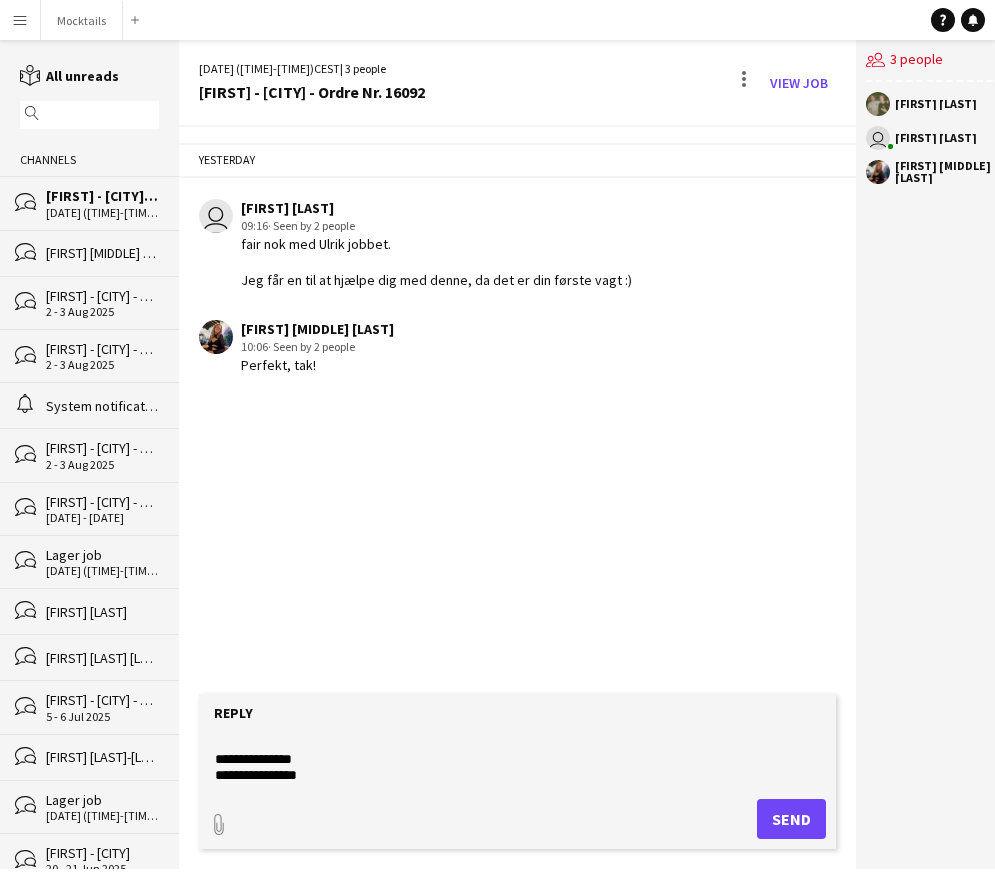 scroll, scrollTop: 39, scrollLeft: 0, axis: vertical 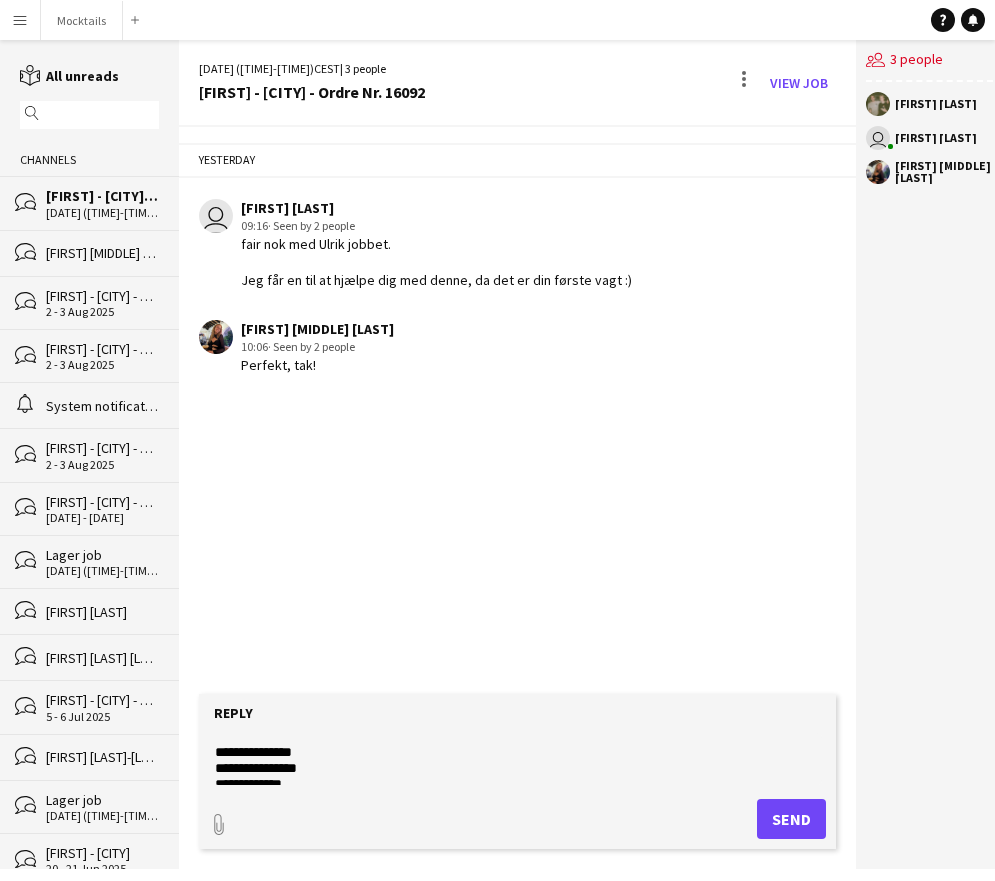 drag, startPoint x: 295, startPoint y: 753, endPoint x: 278, endPoint y: 755, distance: 17.117243 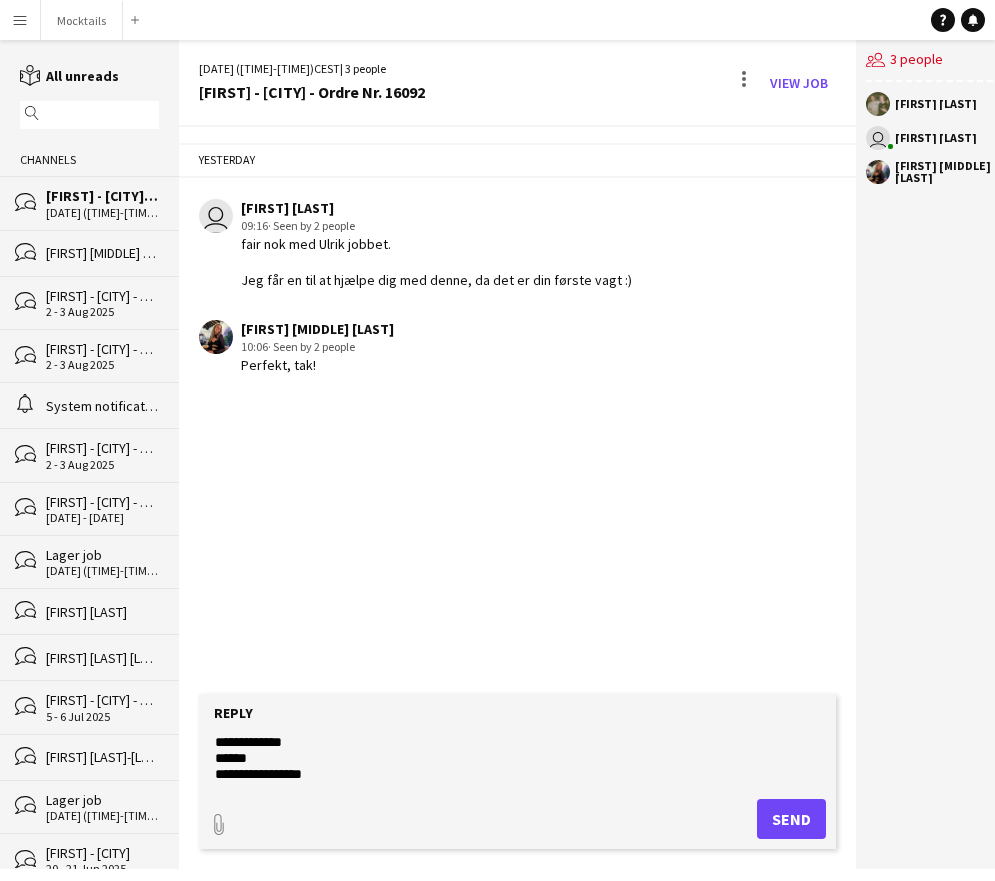 scroll, scrollTop: 80, scrollLeft: 0, axis: vertical 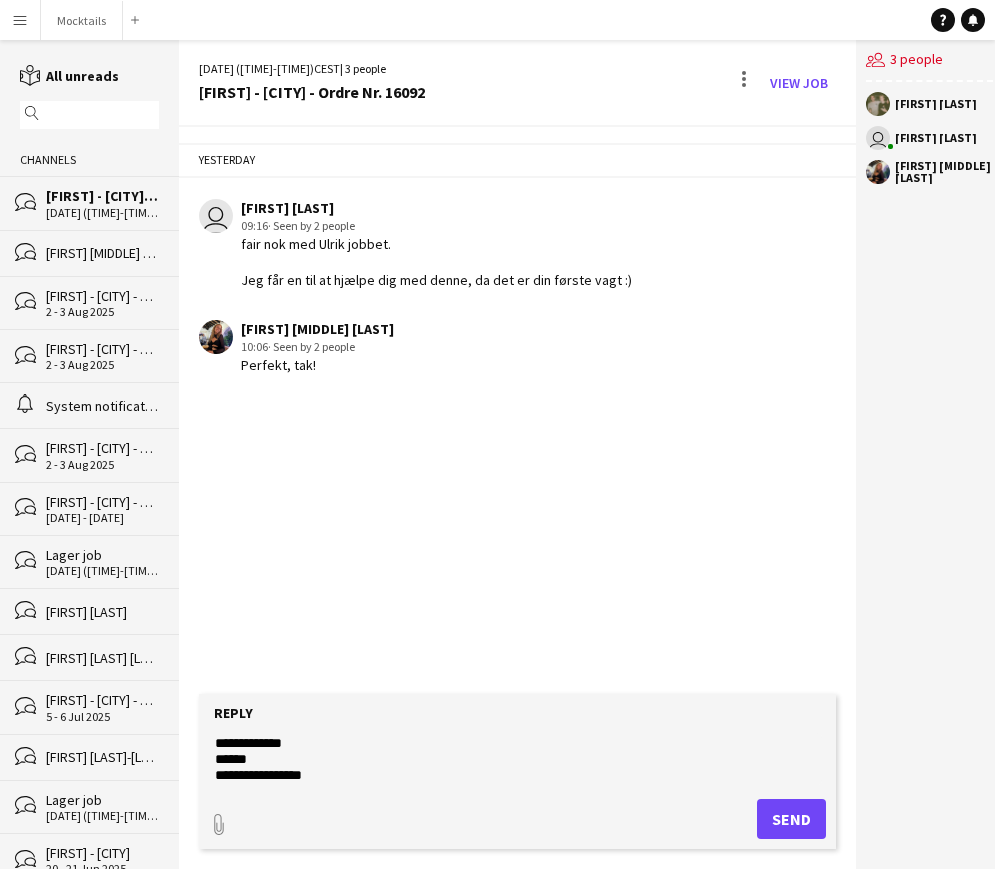 click on "**********" 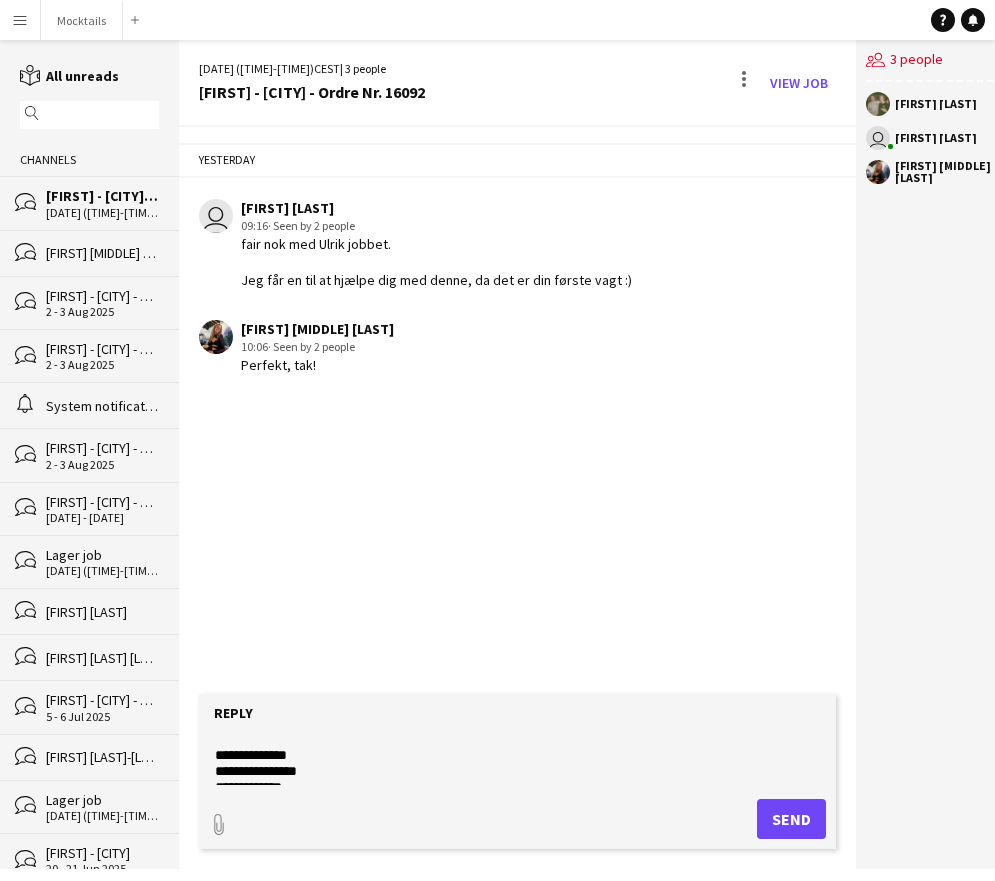 scroll, scrollTop: 32, scrollLeft: 0, axis: vertical 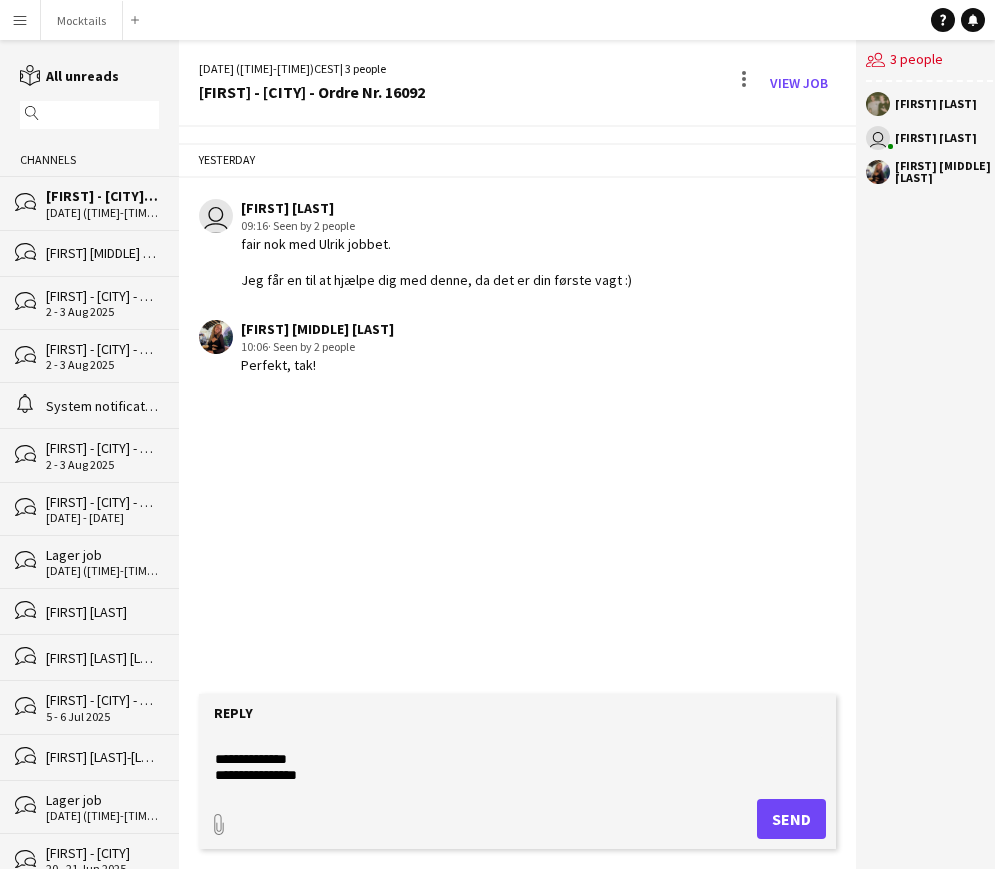 click on "**********" 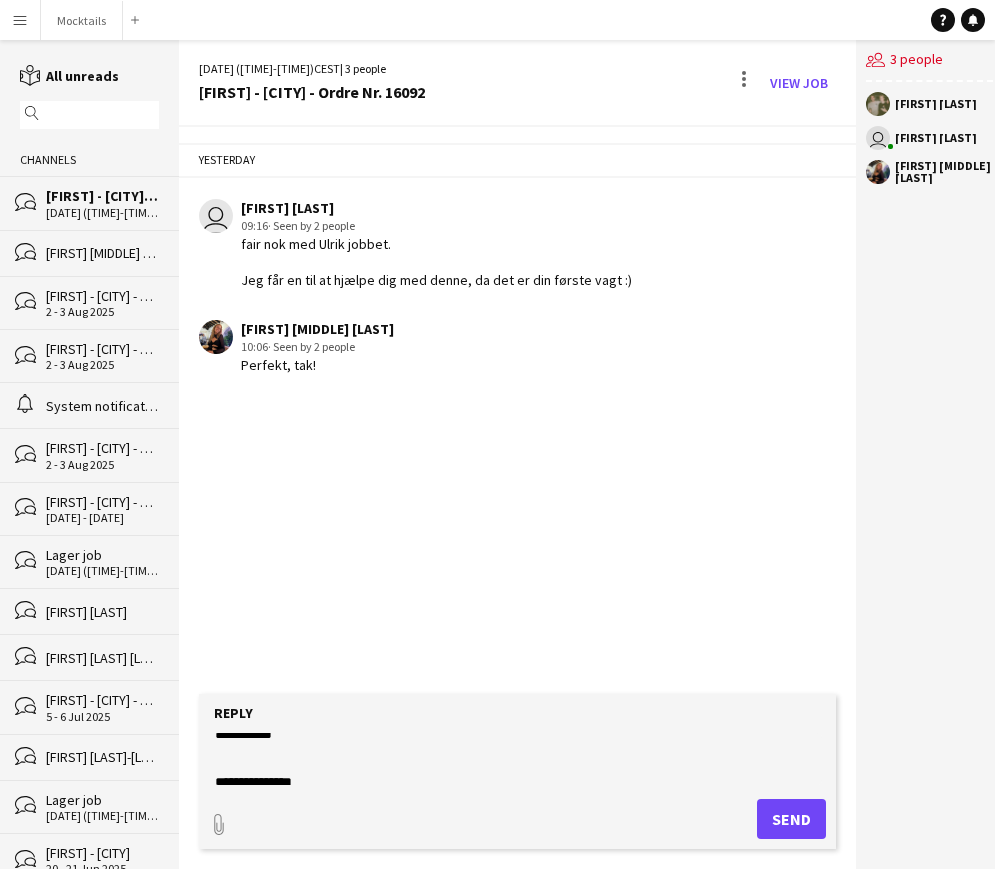 scroll, scrollTop: 0, scrollLeft: 0, axis: both 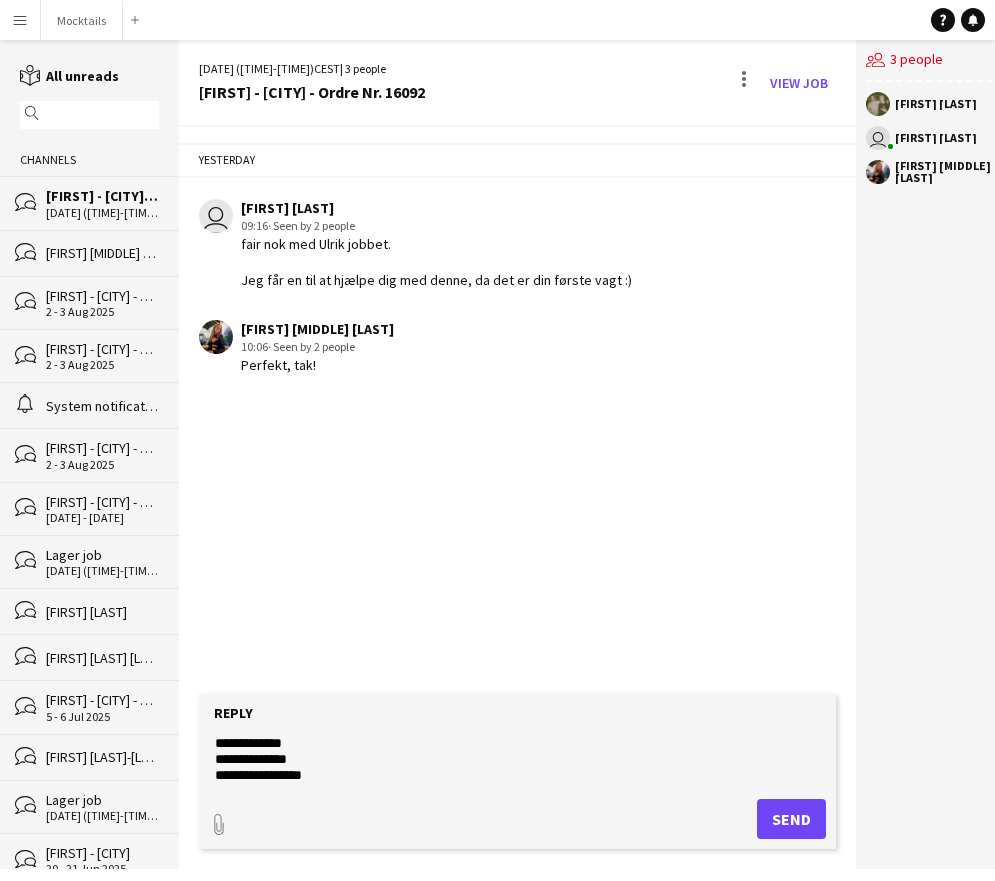 click on "**********" 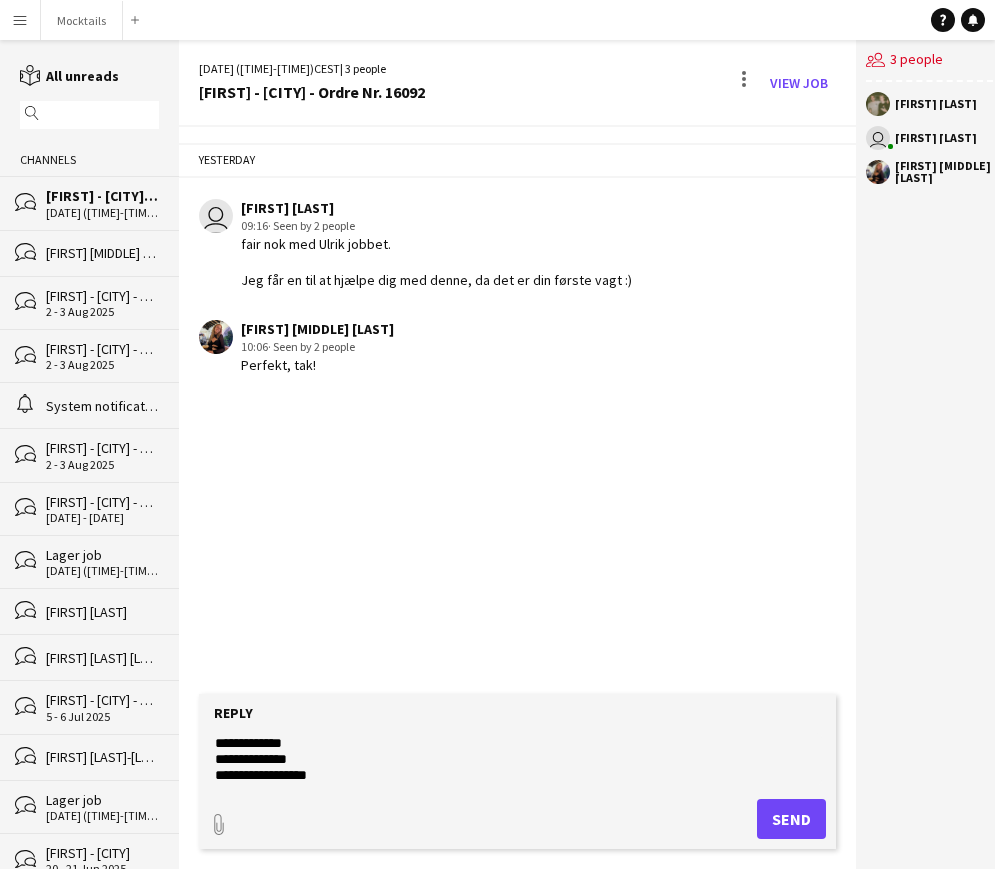 scroll, scrollTop: 111, scrollLeft: 0, axis: vertical 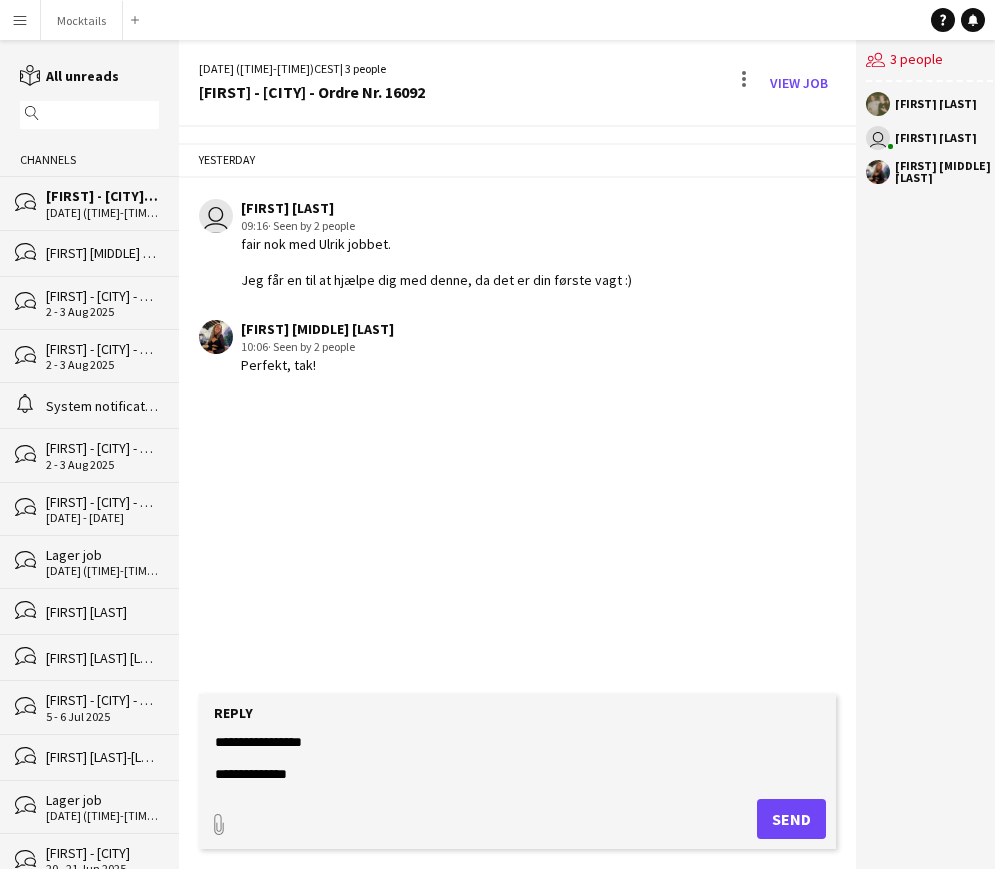 click on "**********" 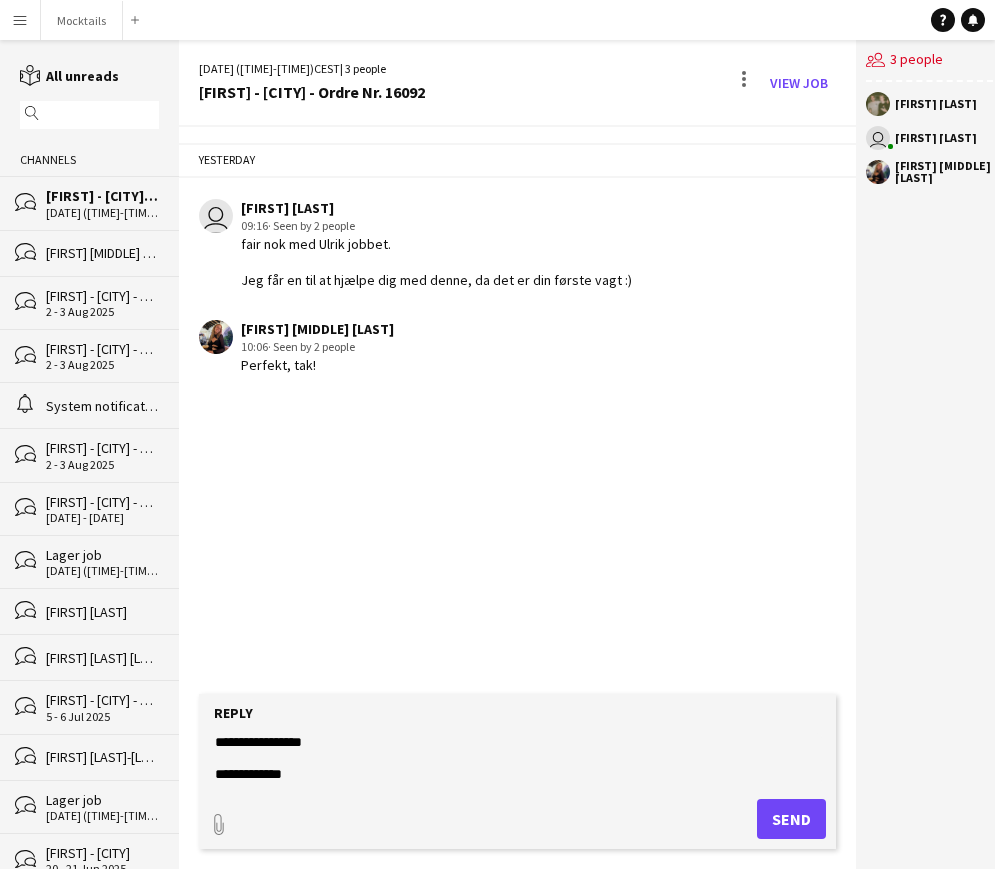 paste on "**********" 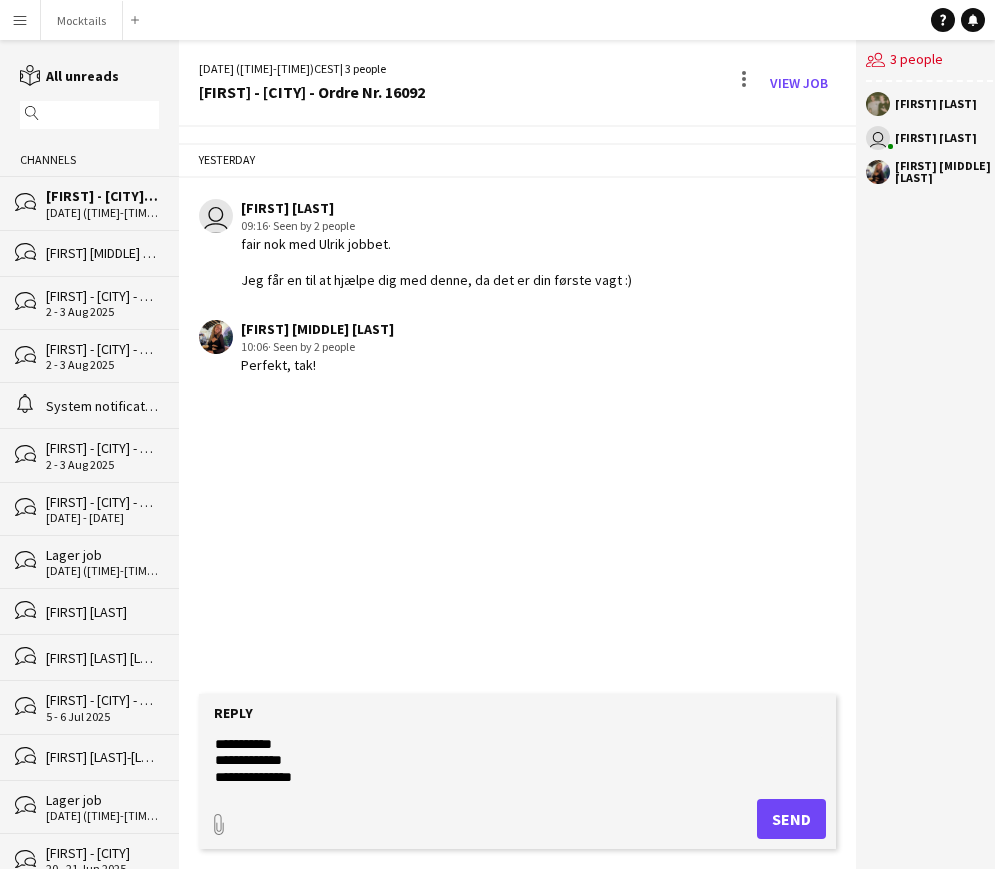 scroll, scrollTop: 142, scrollLeft: 0, axis: vertical 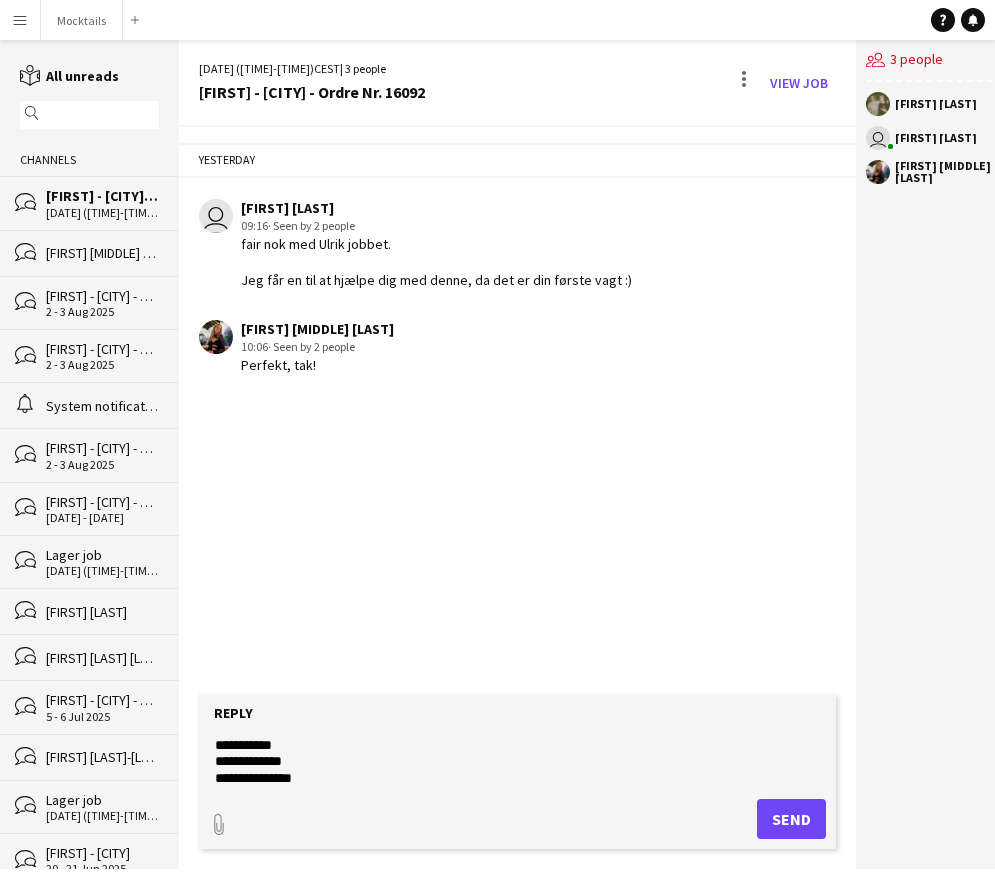 click on "**********" 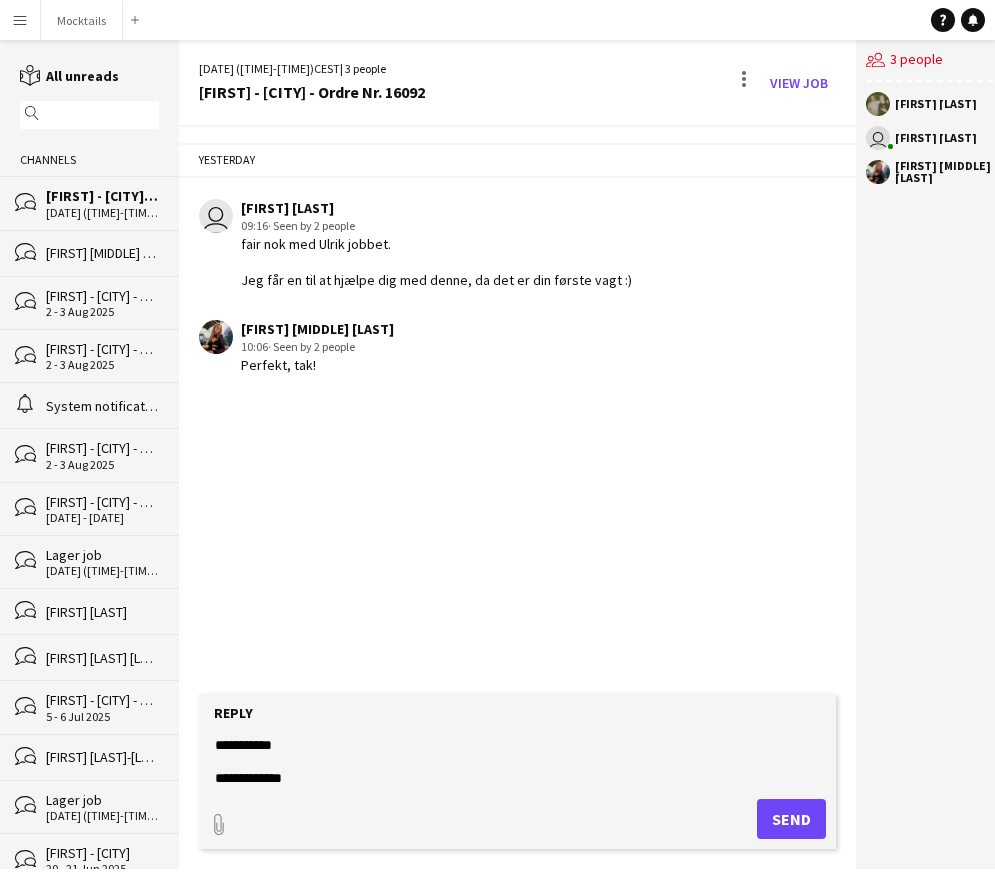 scroll, scrollTop: 143, scrollLeft: 0, axis: vertical 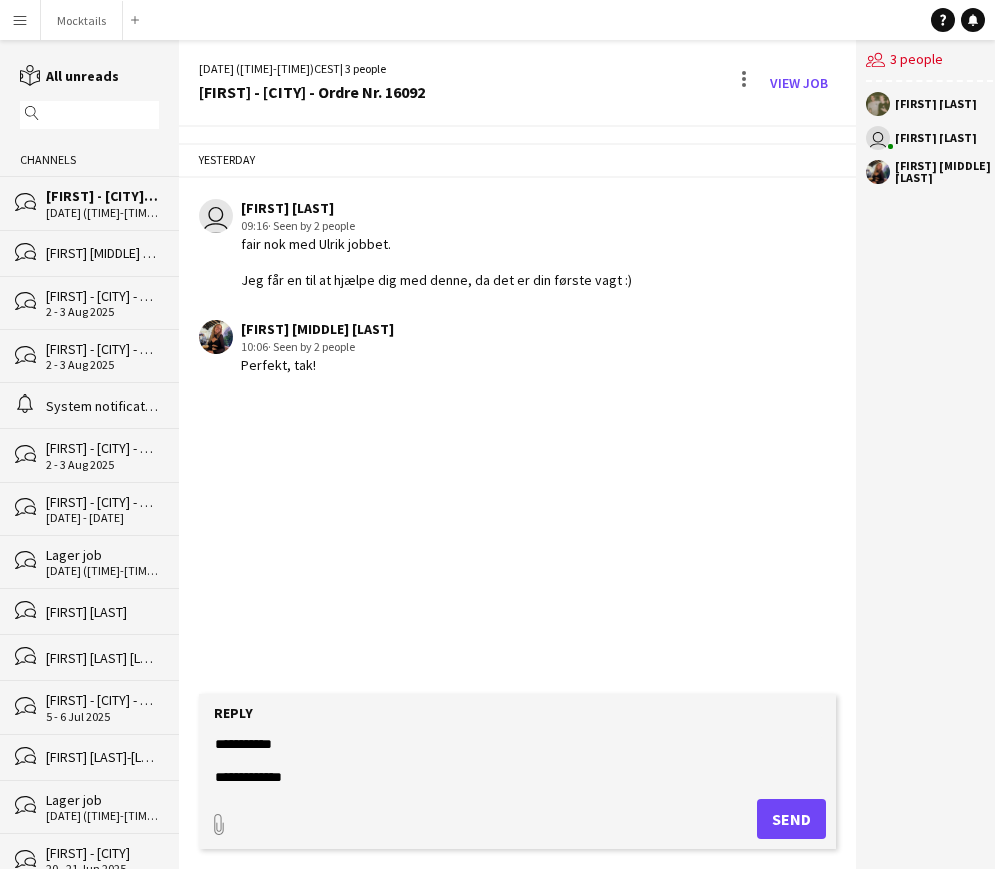 click on "**********" 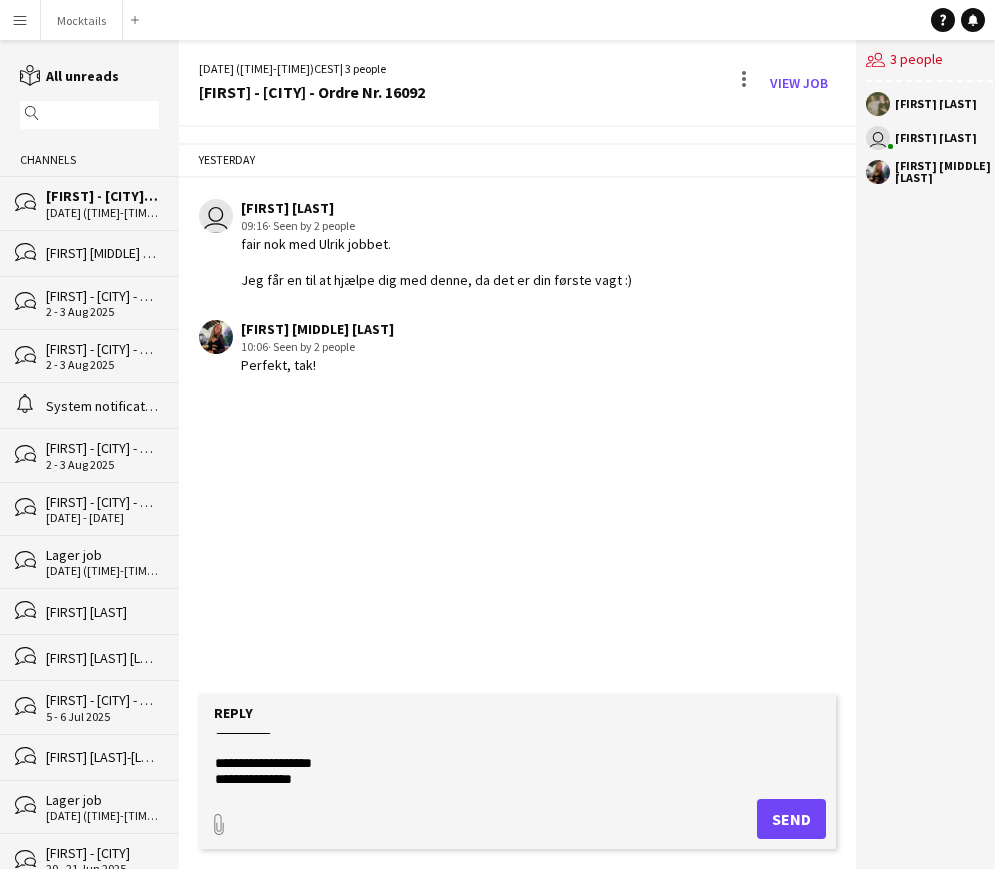 scroll, scrollTop: 172, scrollLeft: 0, axis: vertical 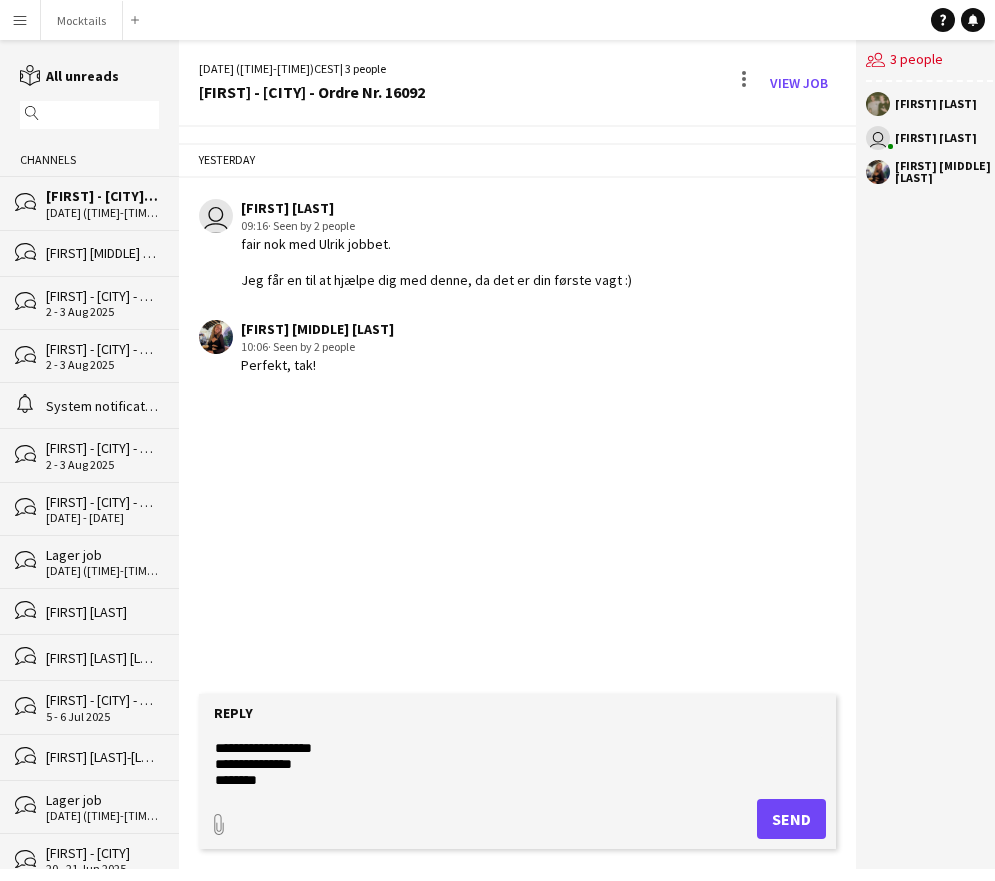 click on "**********" 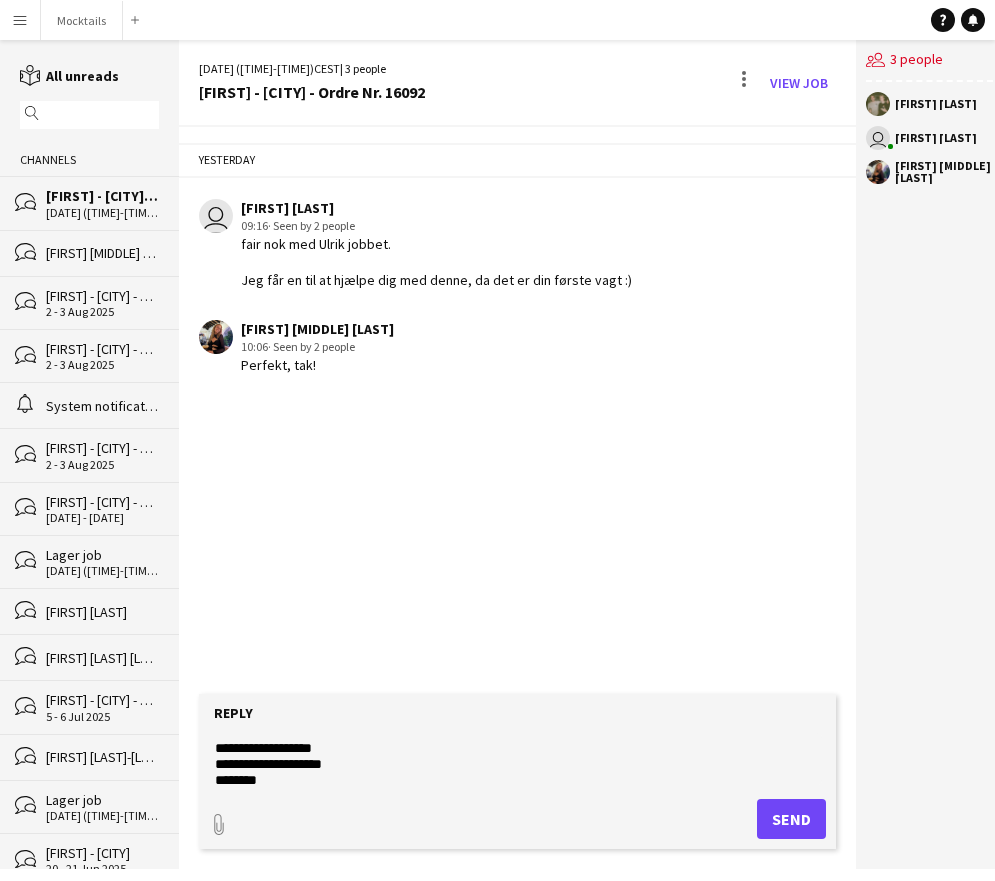 click on "**********" 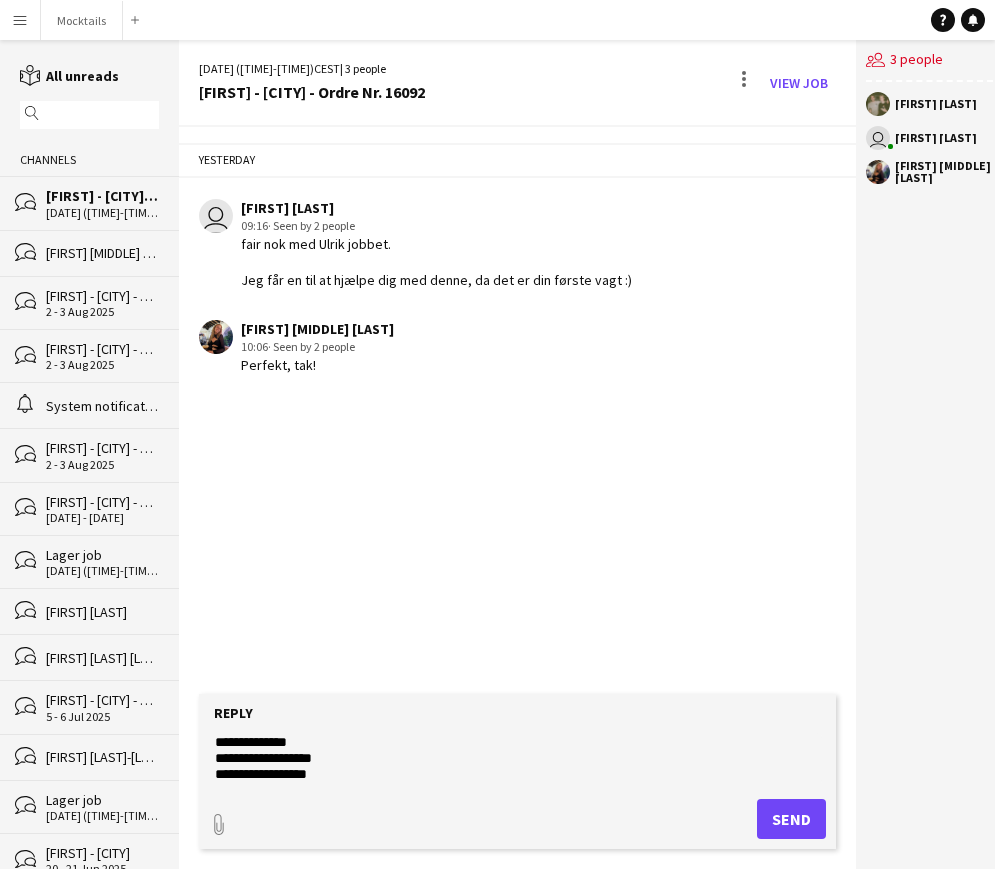 scroll, scrollTop: 220, scrollLeft: 0, axis: vertical 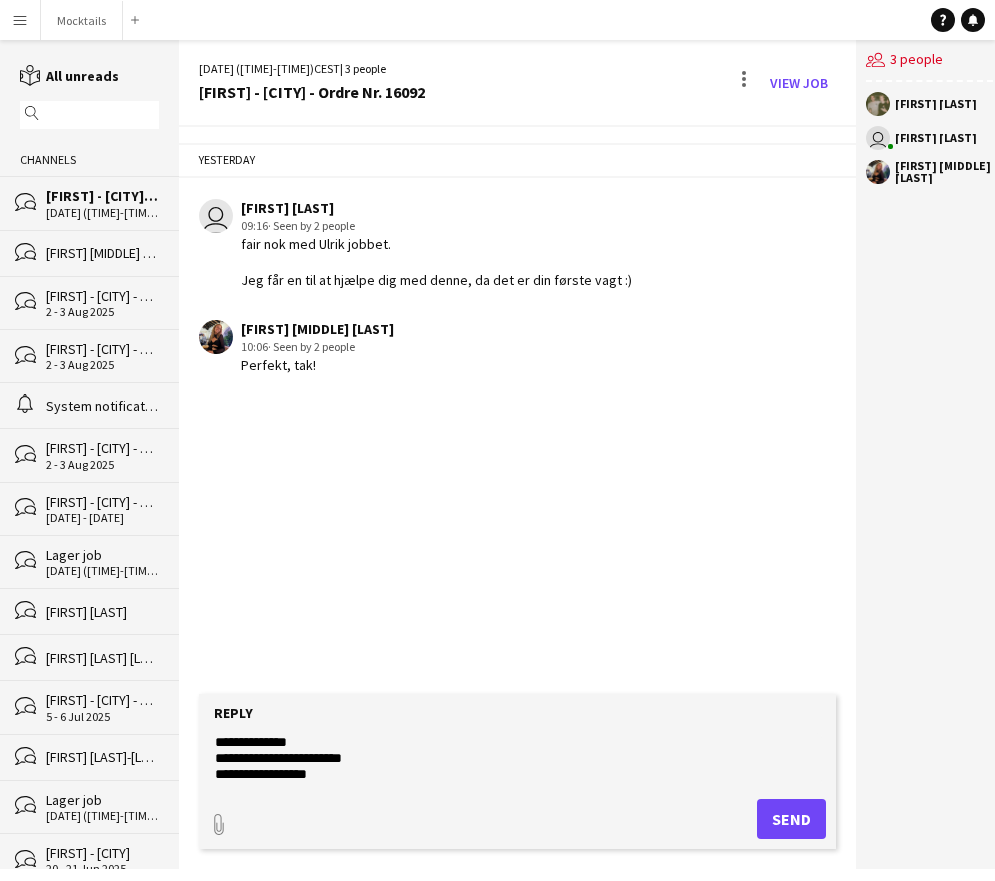 click on "**********" 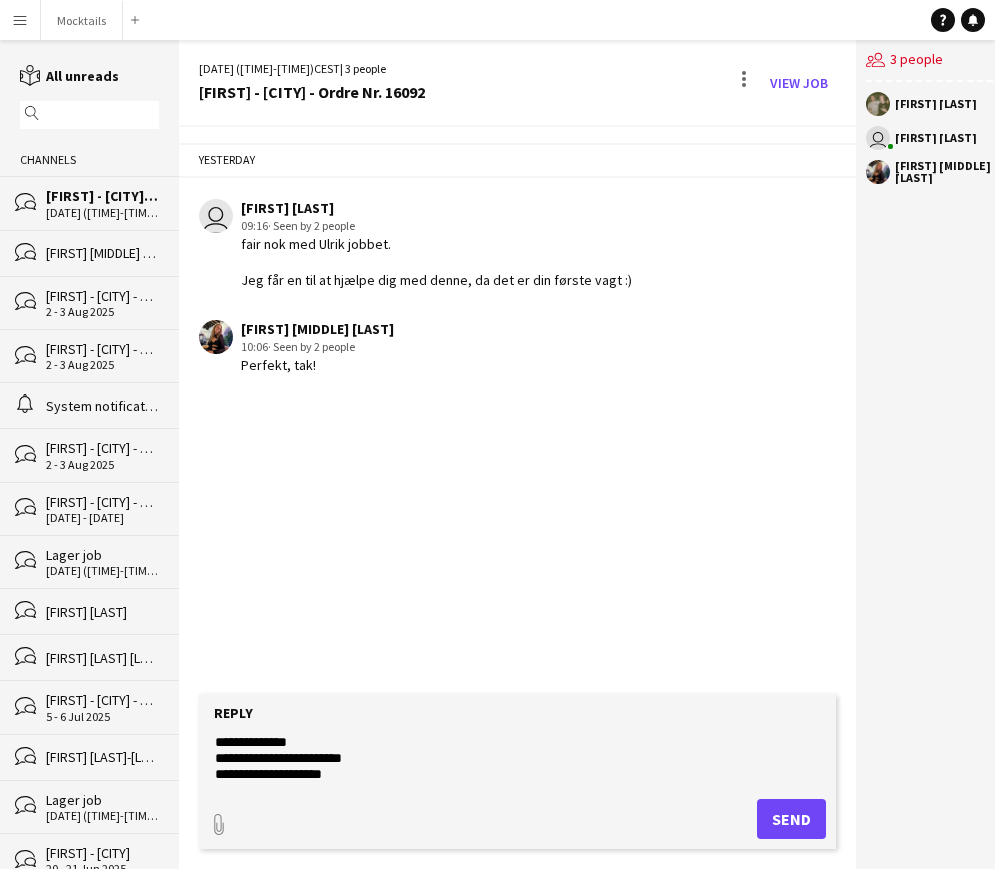 scroll, scrollTop: 239, scrollLeft: 0, axis: vertical 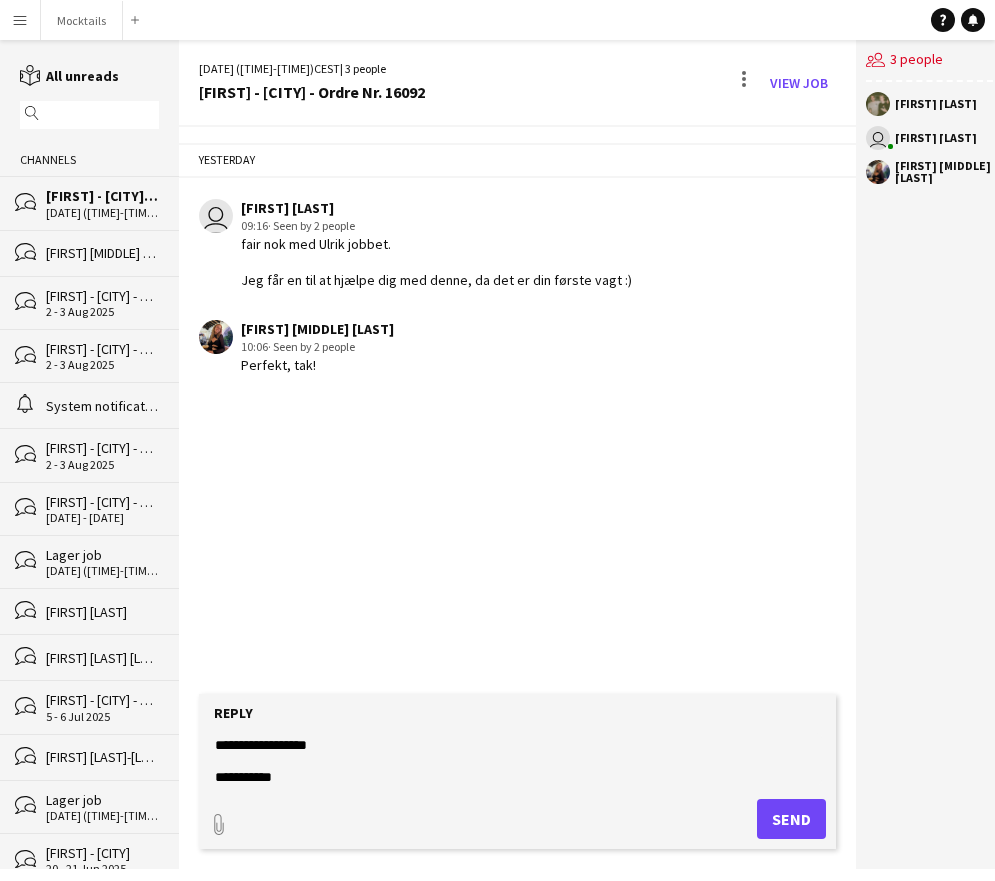 paste on "**********" 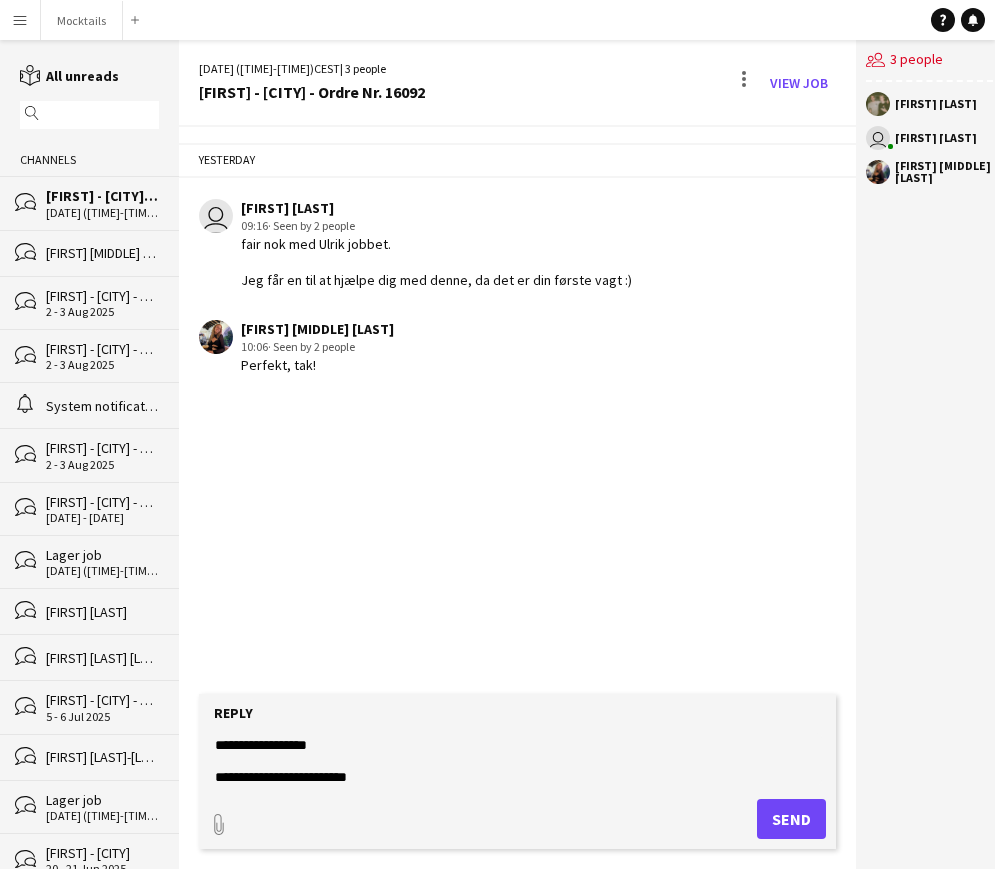 drag, startPoint x: 214, startPoint y: 776, endPoint x: 267, endPoint y: 777, distance: 53.009434 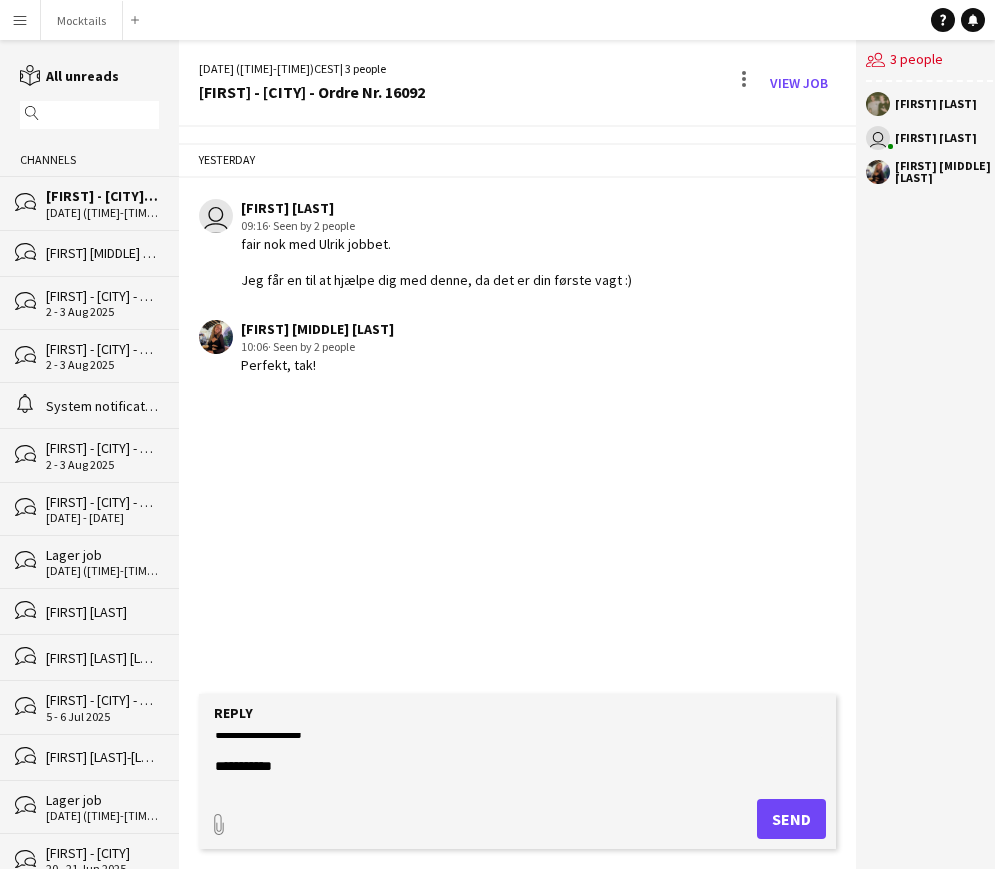 scroll, scrollTop: 102, scrollLeft: 0, axis: vertical 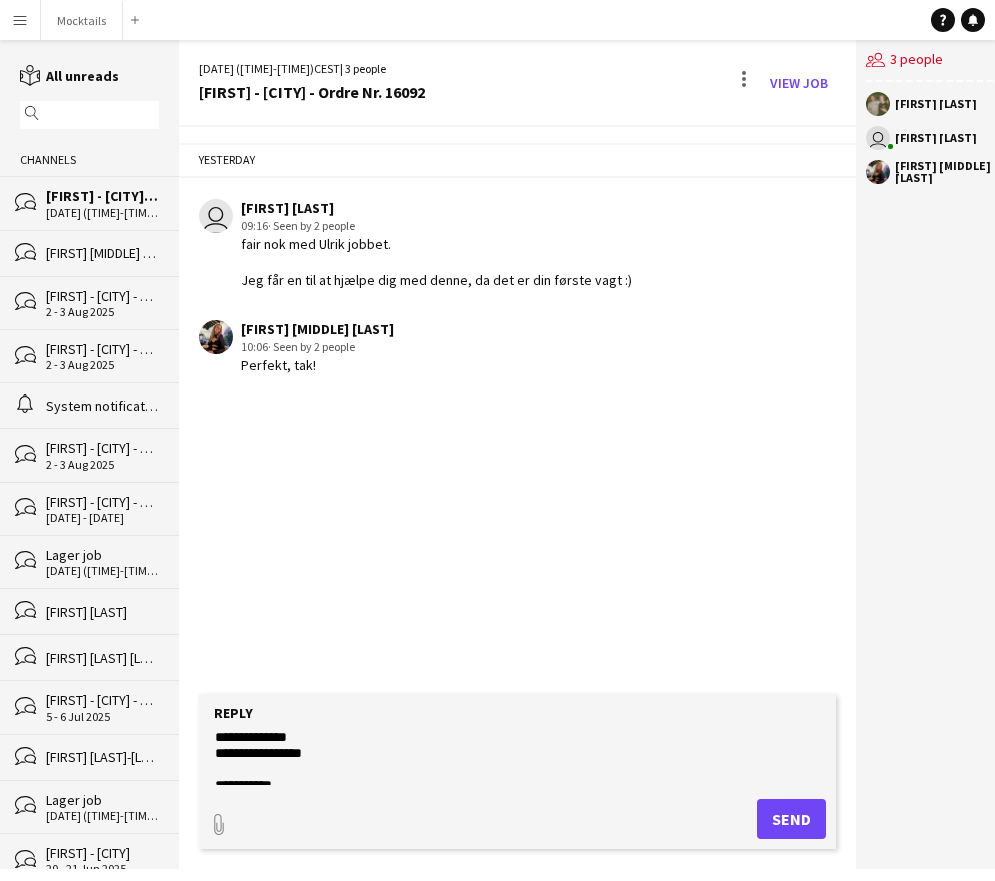 click on "**********" 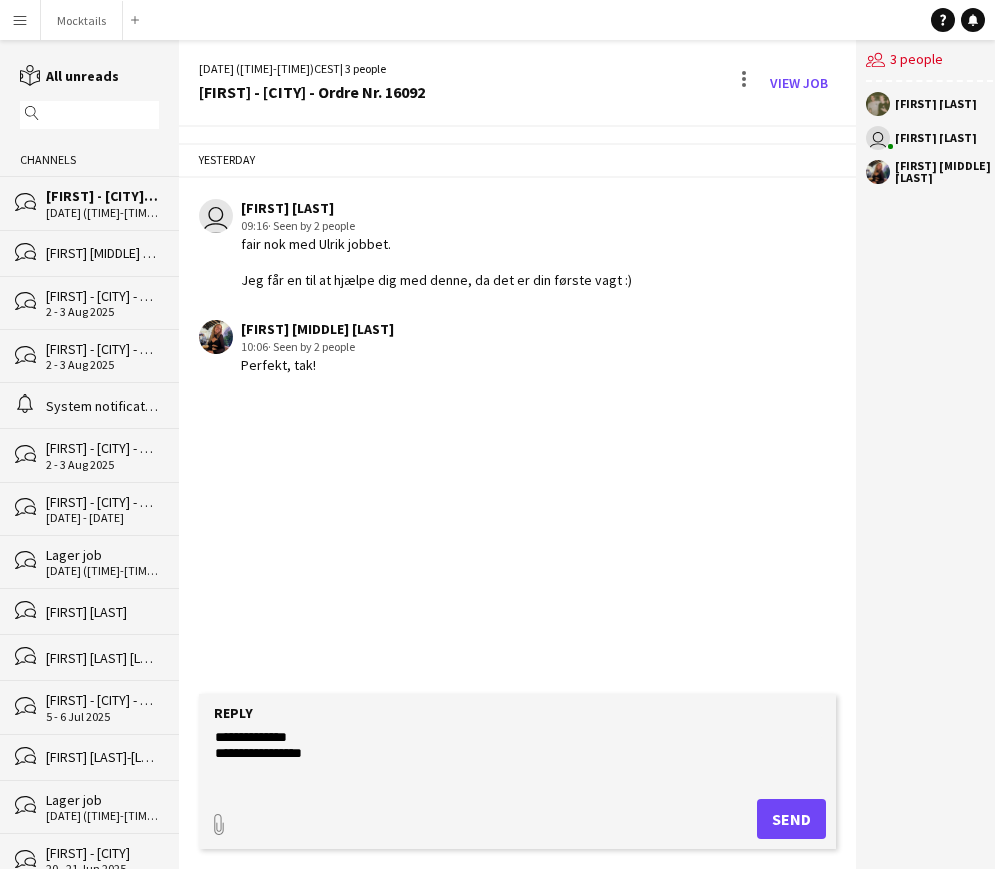 paste on "**********" 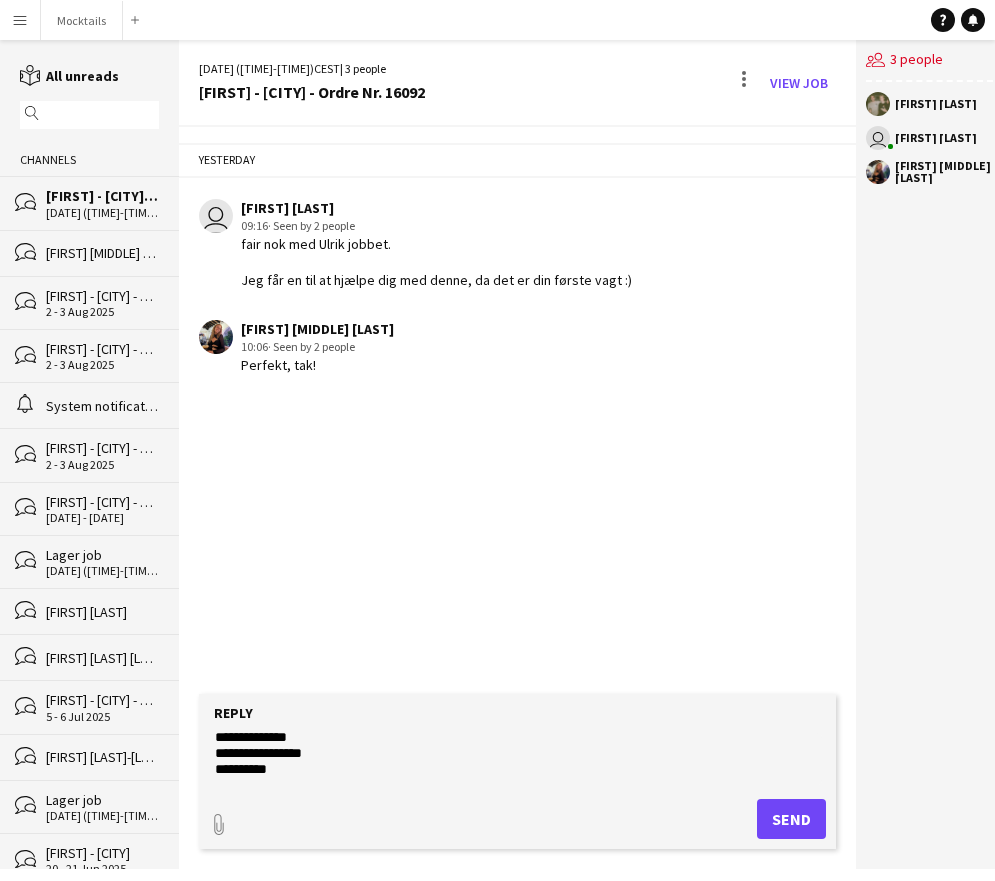 paste on "****" 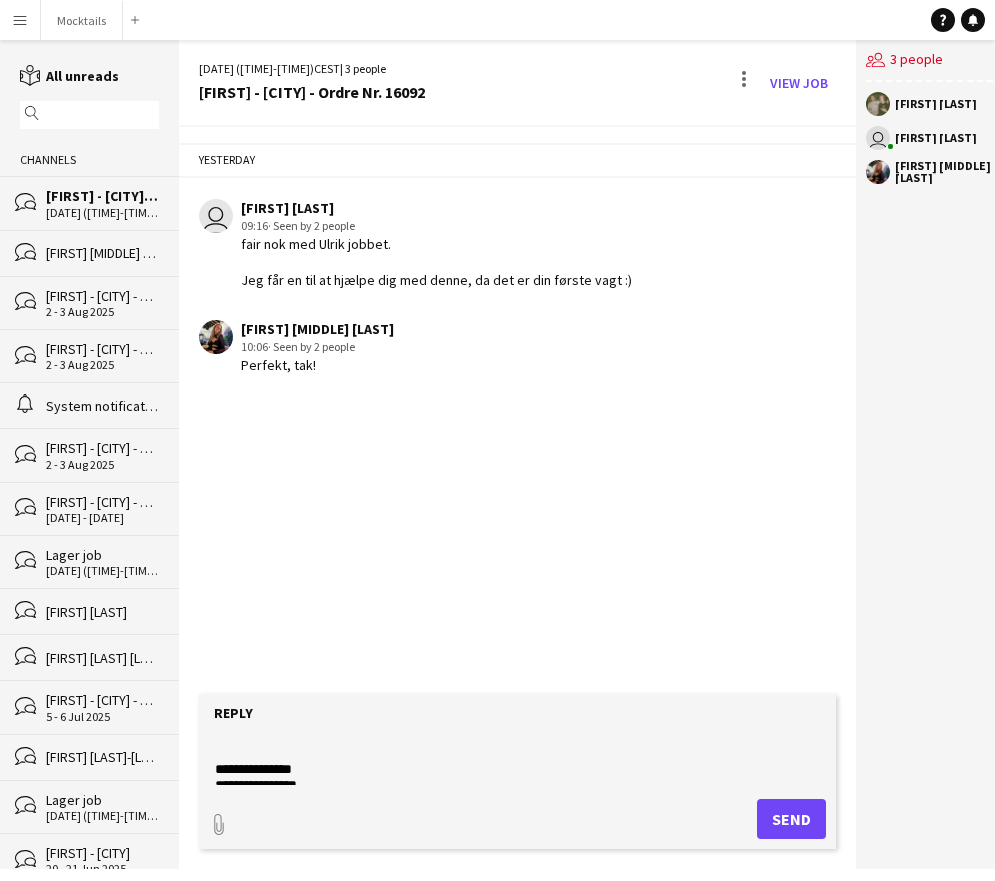 scroll, scrollTop: 19, scrollLeft: 0, axis: vertical 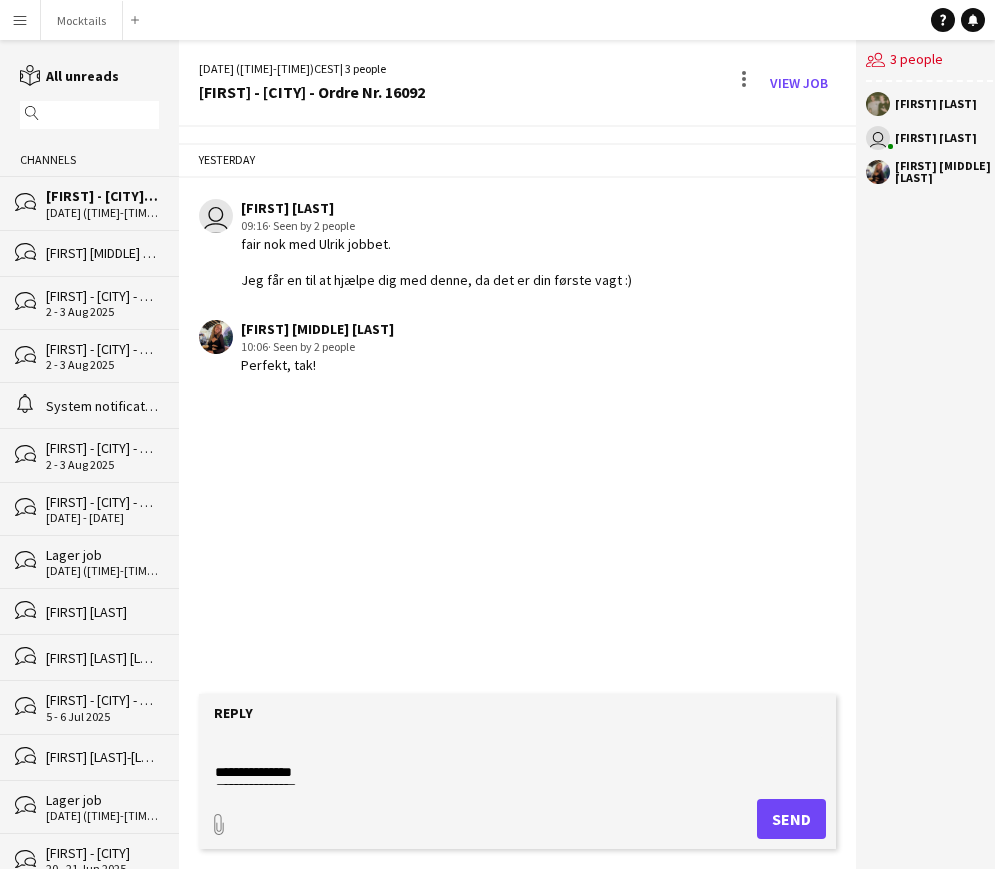 type on "**********" 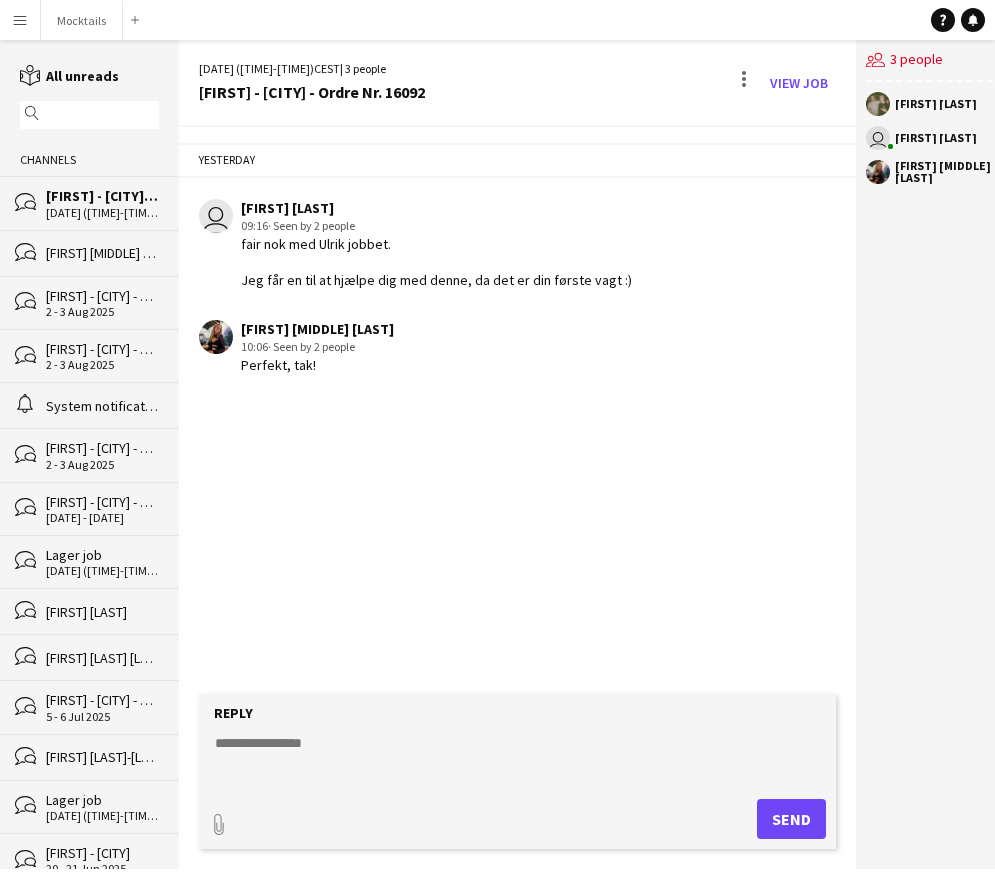 scroll, scrollTop: 0, scrollLeft: 0, axis: both 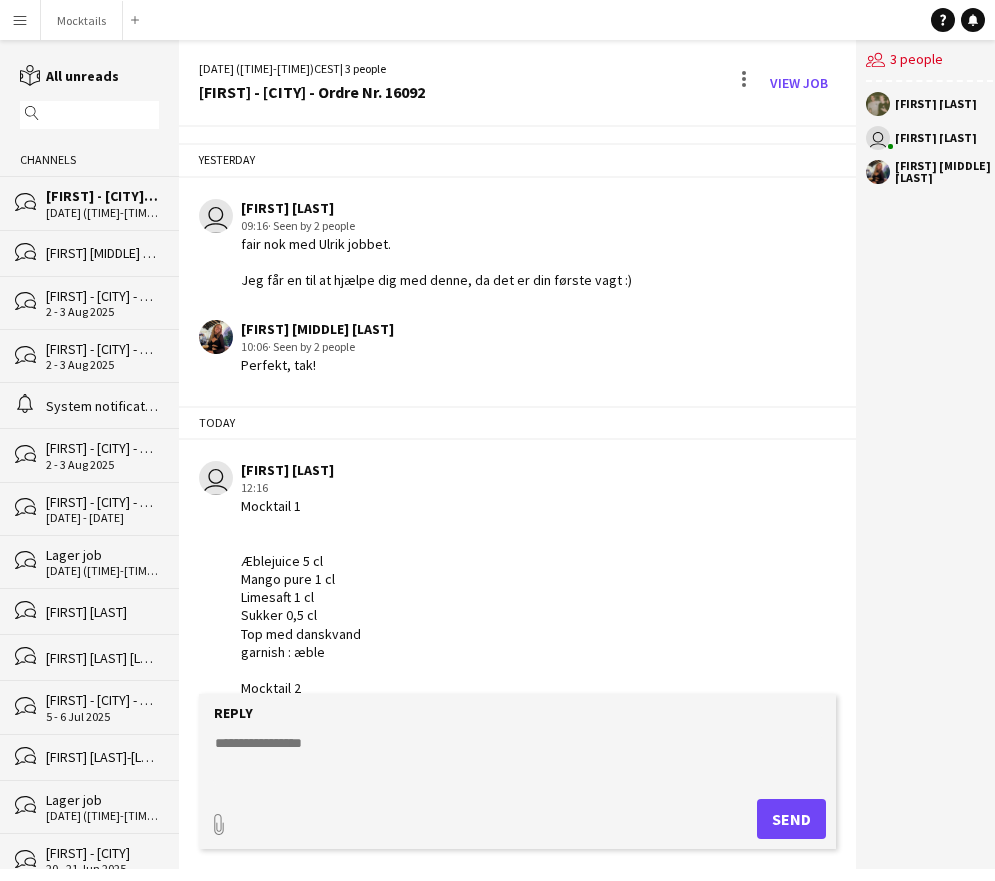 click 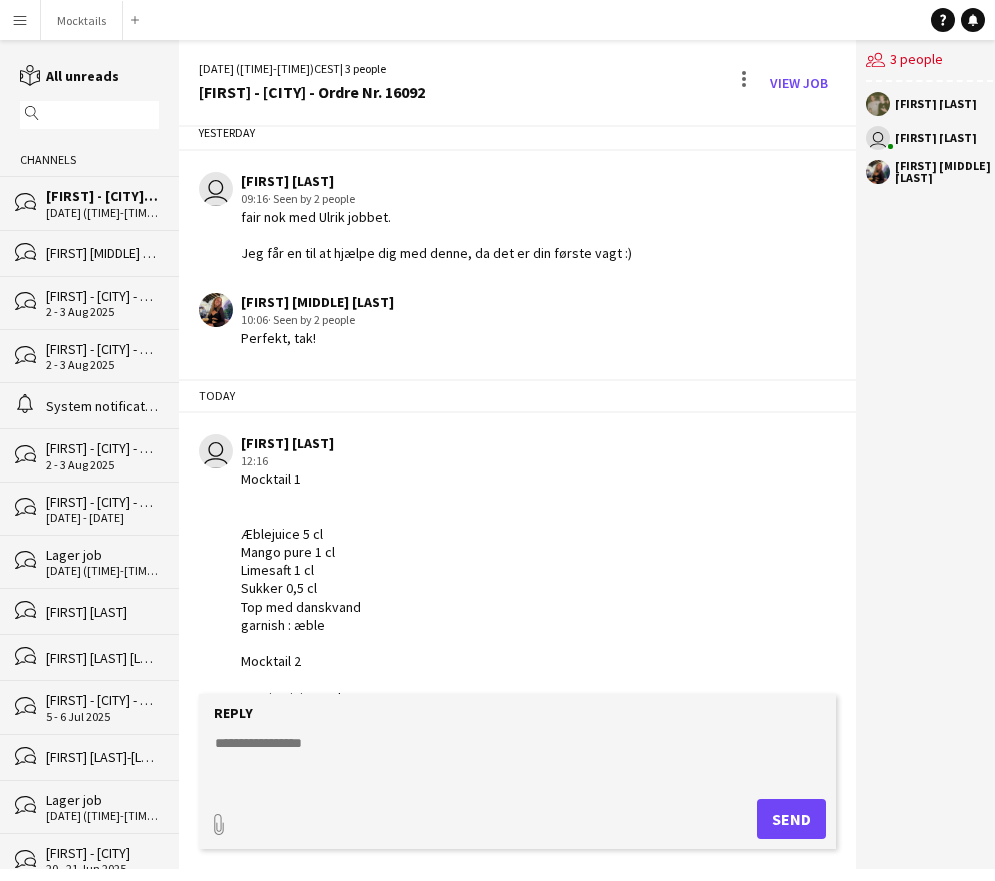 scroll, scrollTop: 32, scrollLeft: 0, axis: vertical 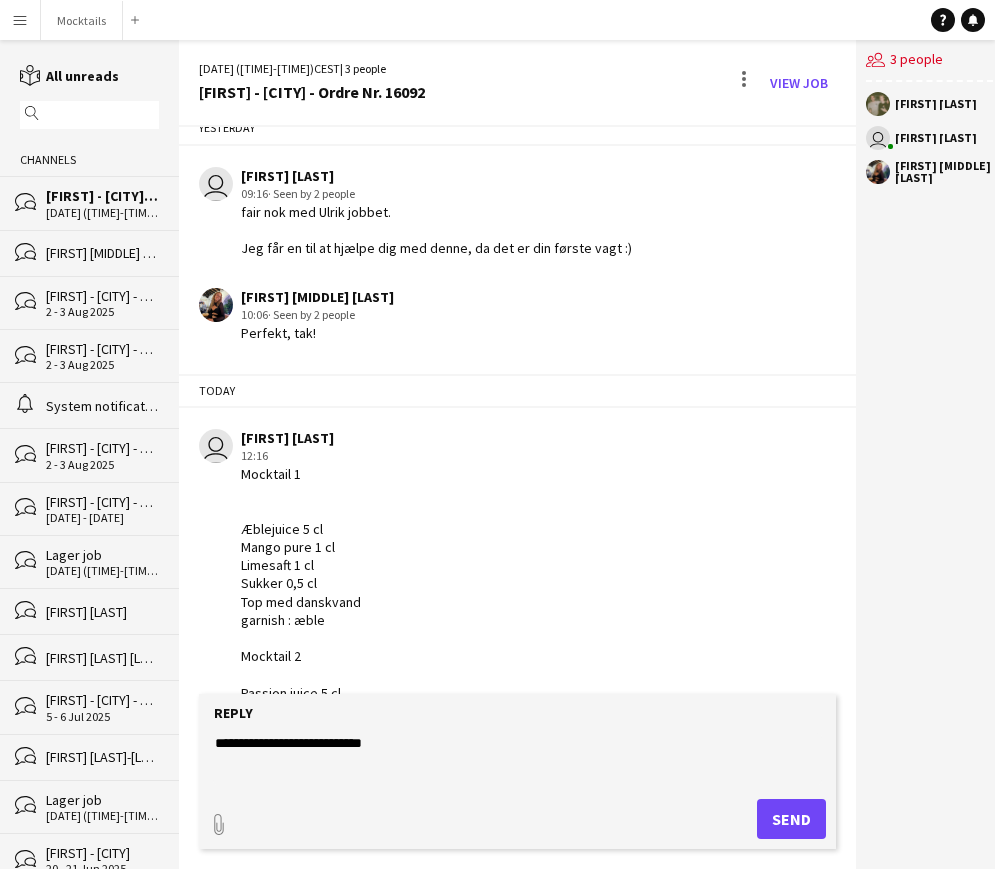 type on "**********" 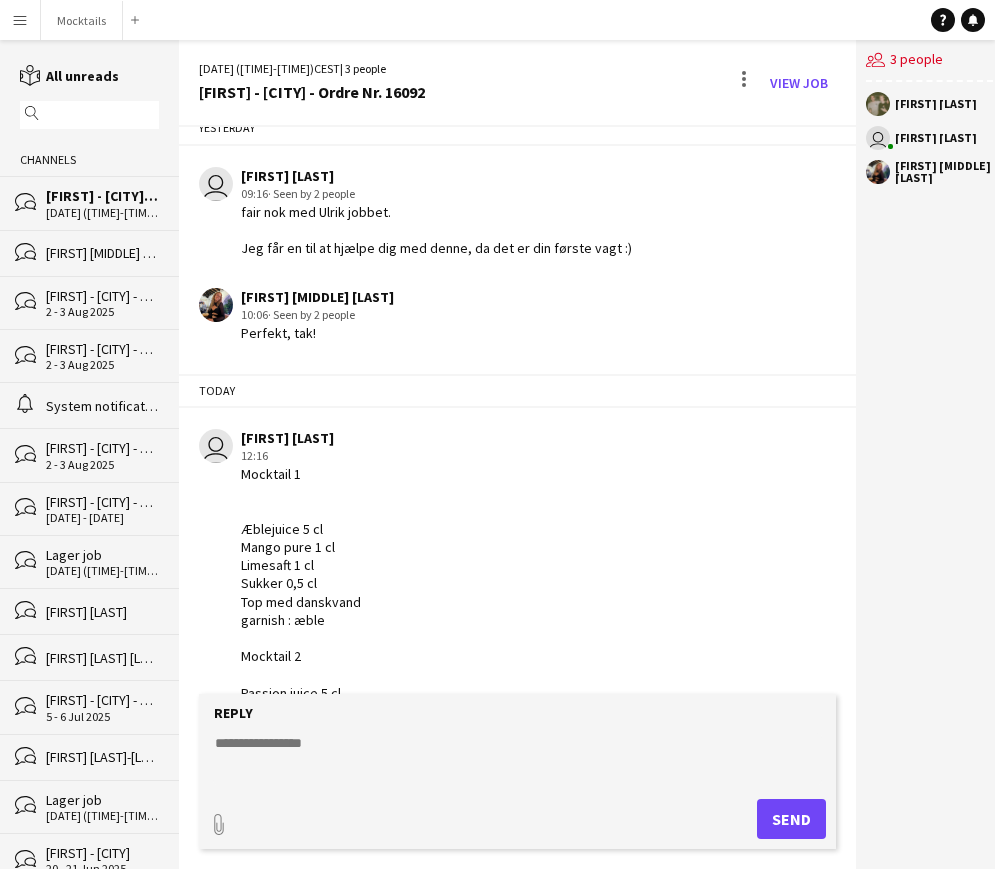 scroll, scrollTop: 252, scrollLeft: 0, axis: vertical 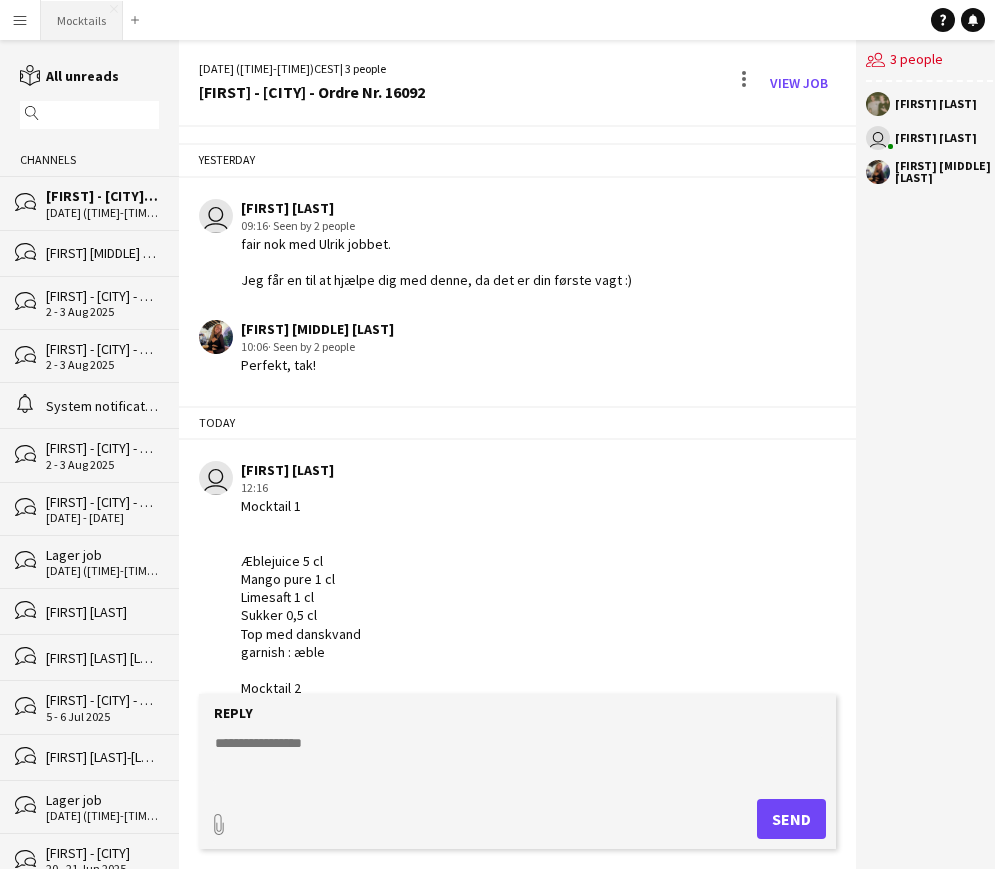 click on "Mocktails
Close" at bounding box center (82, 20) 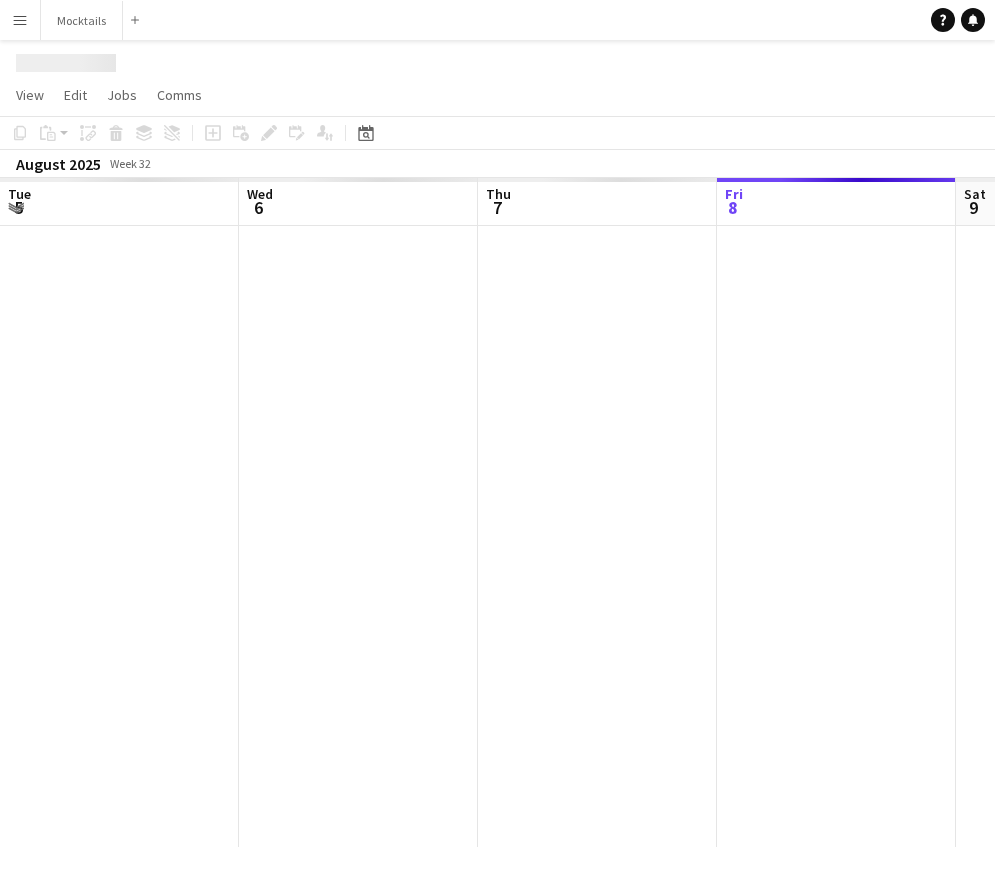 scroll, scrollTop: 0, scrollLeft: 478, axis: horizontal 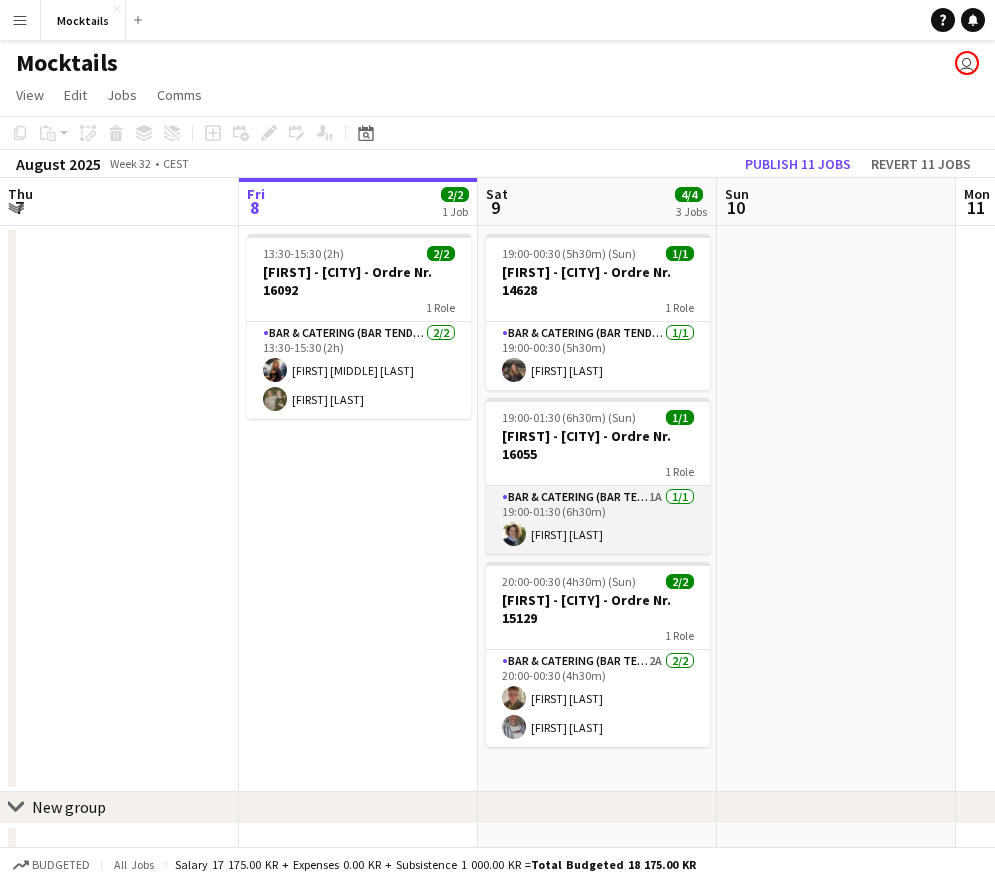 click on "Bar & Catering (Bar Tender)   1A   1/1   19:00-01:30 (6h30m)
[FIRST] [LAST]" at bounding box center [598, 520] 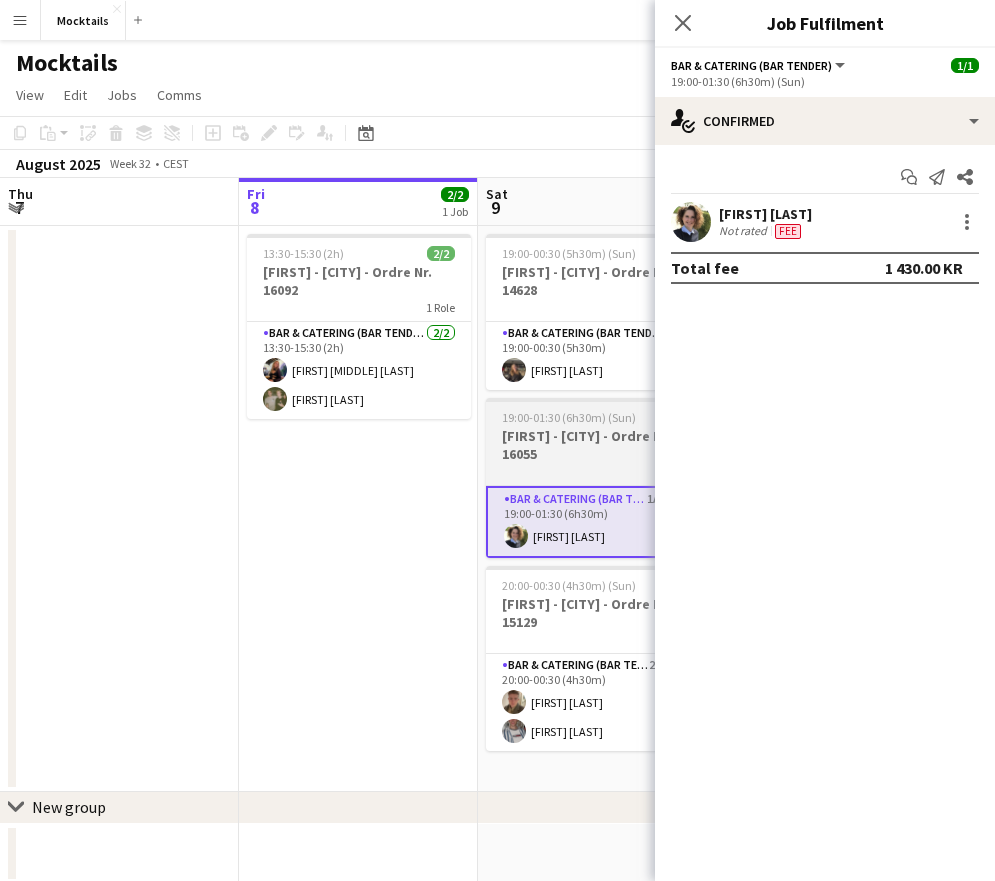 click on "1 Role" at bounding box center [598, 471] 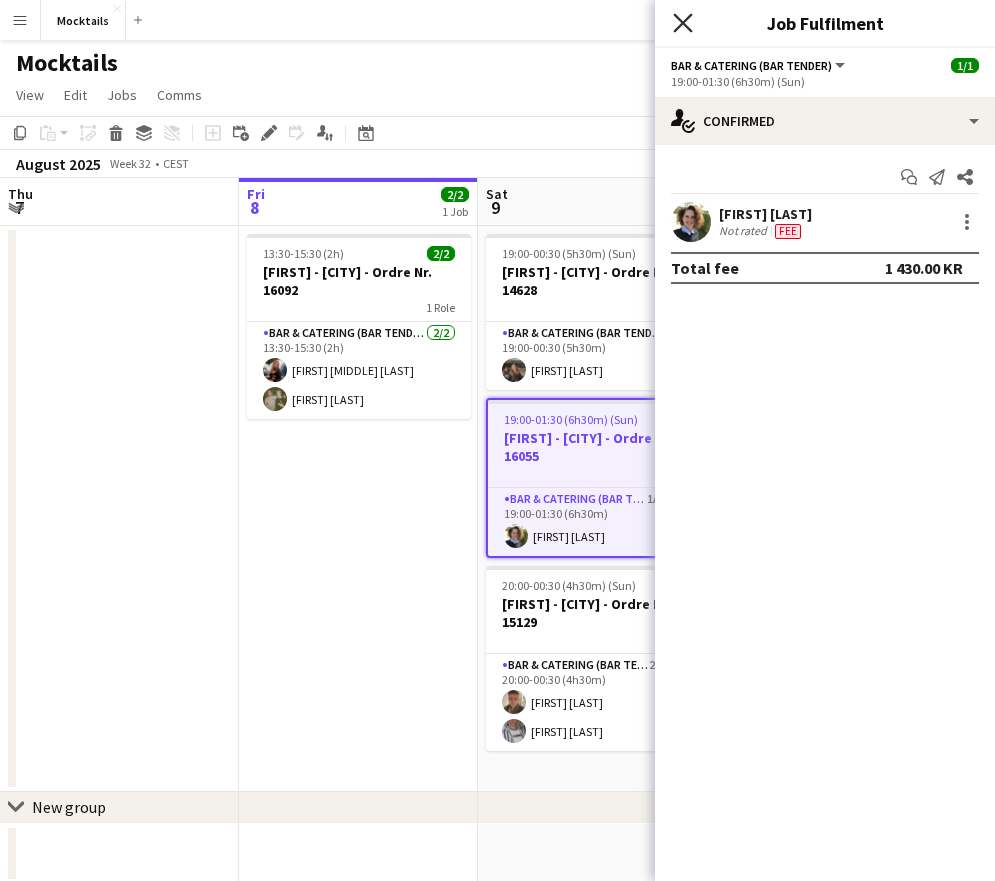 click 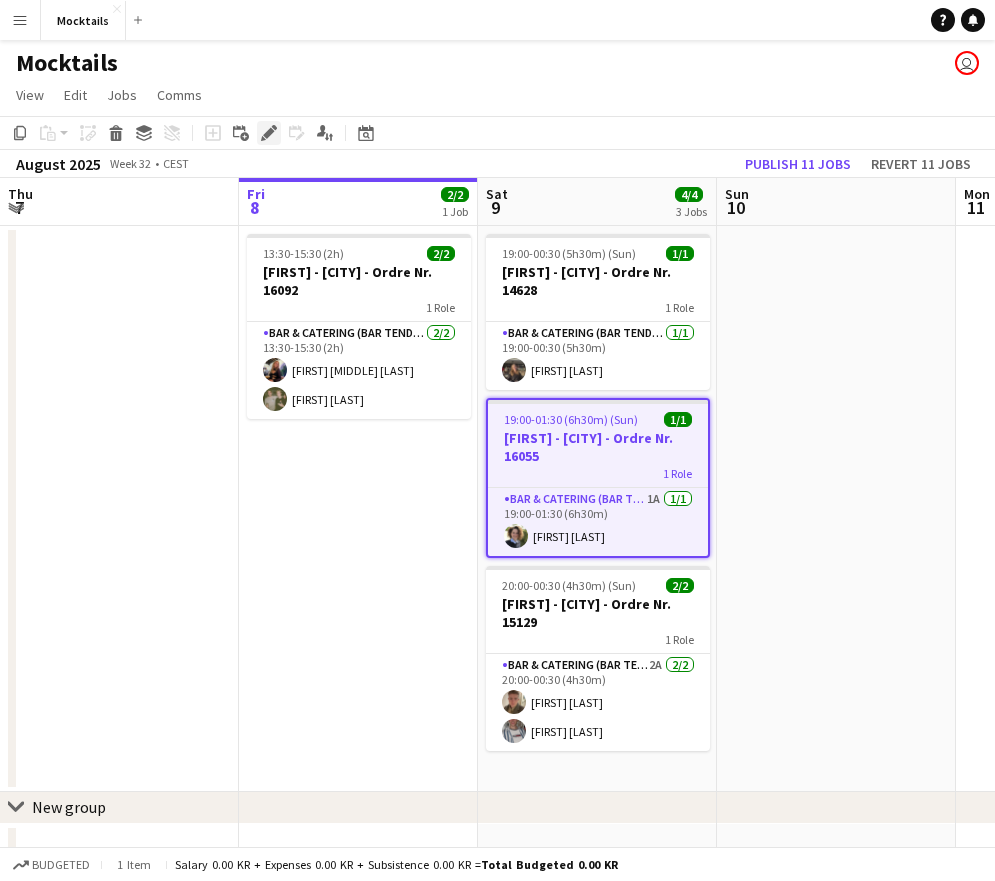 click on "Edit" 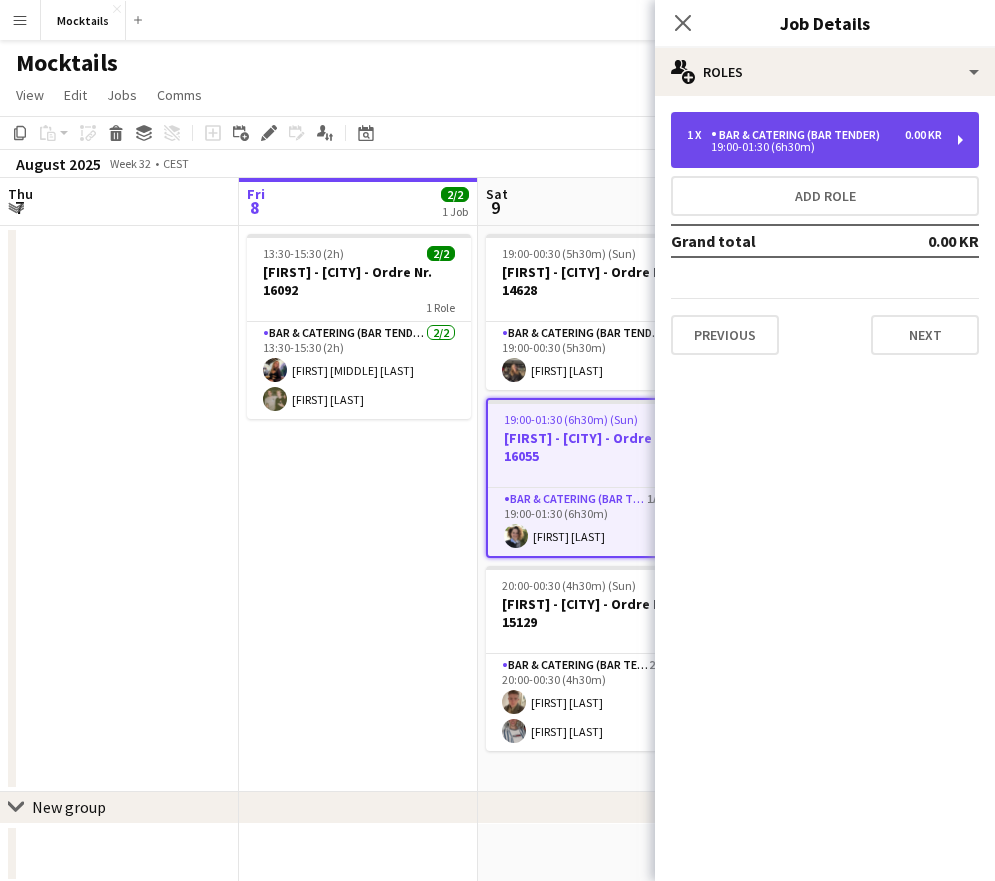 click on "Bar & Catering (Bar Tender)" at bounding box center [799, 135] 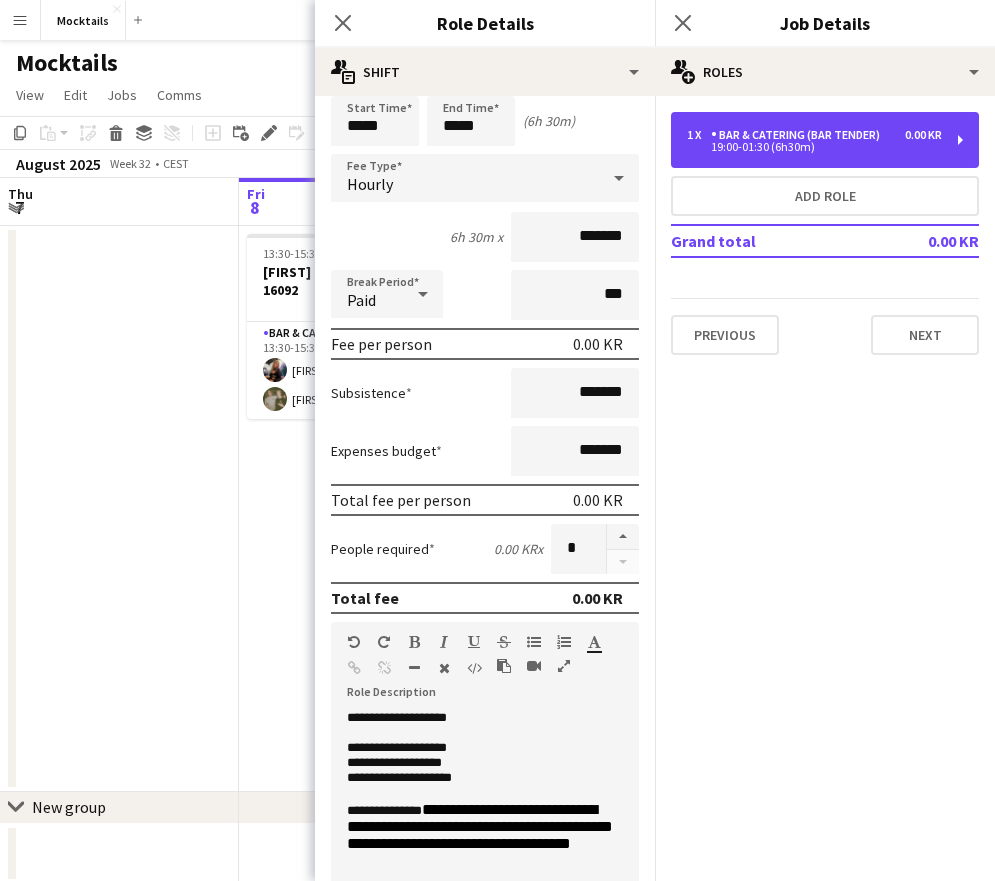 scroll, scrollTop: 76, scrollLeft: 0, axis: vertical 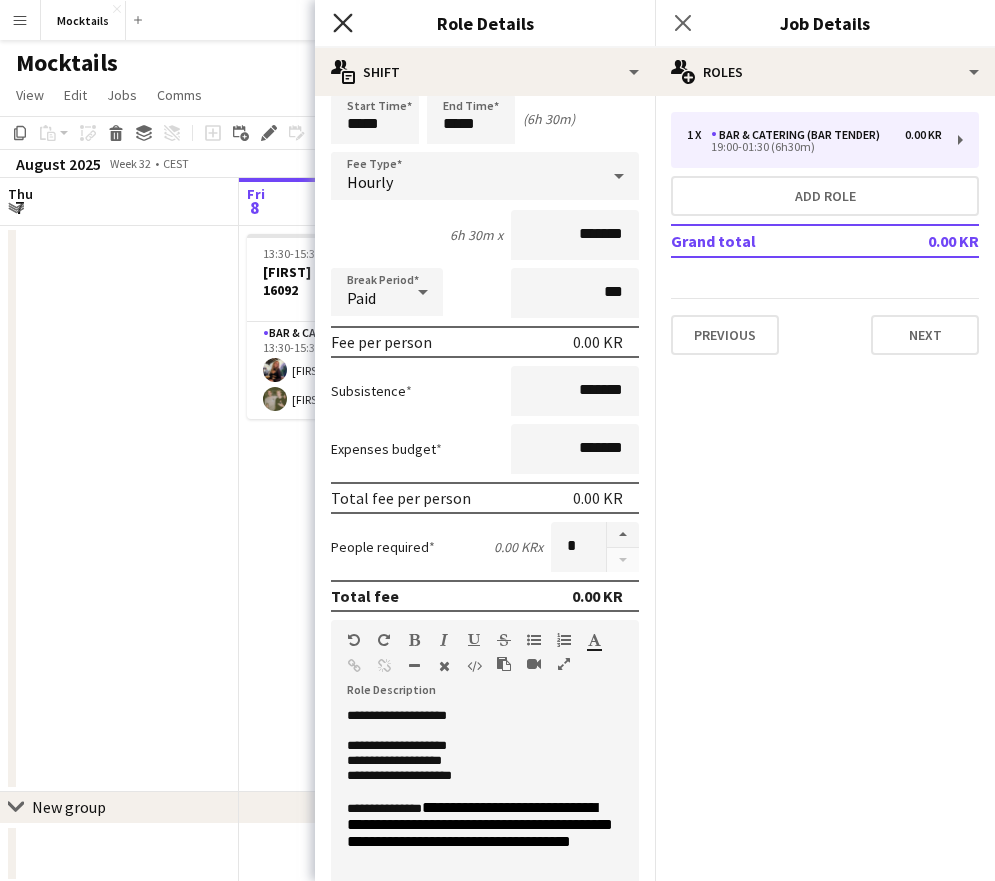 click on "Close pop-in" 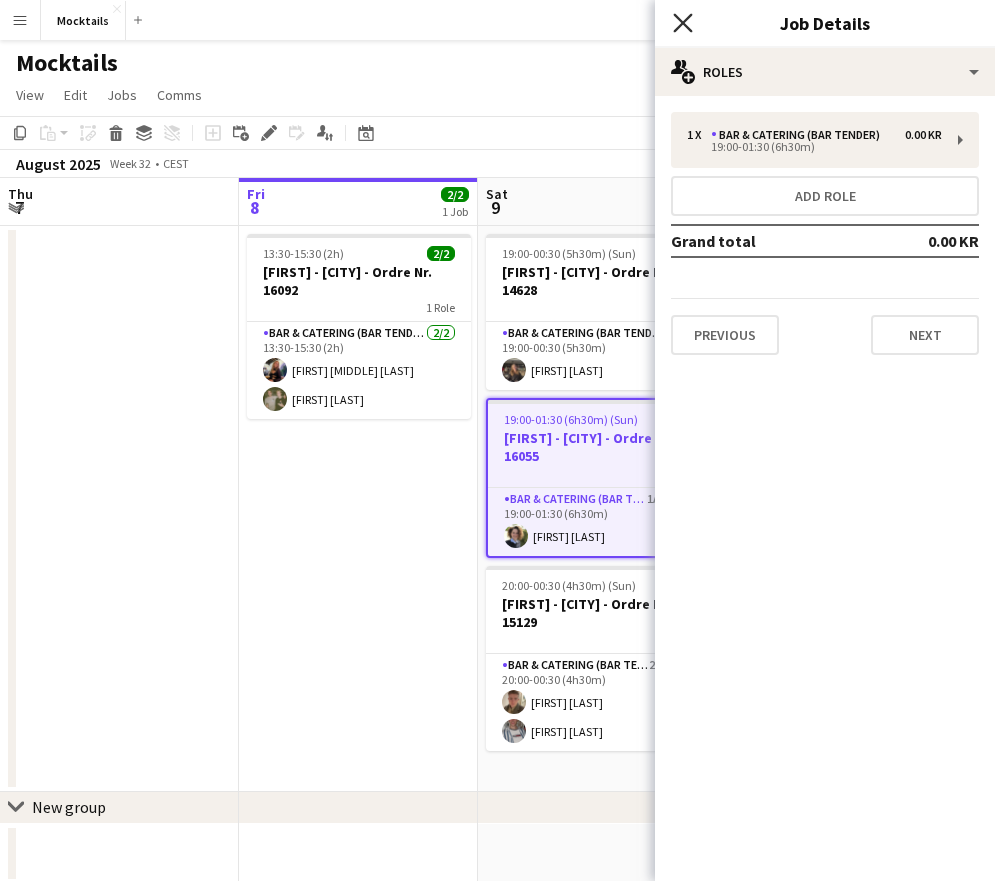 click 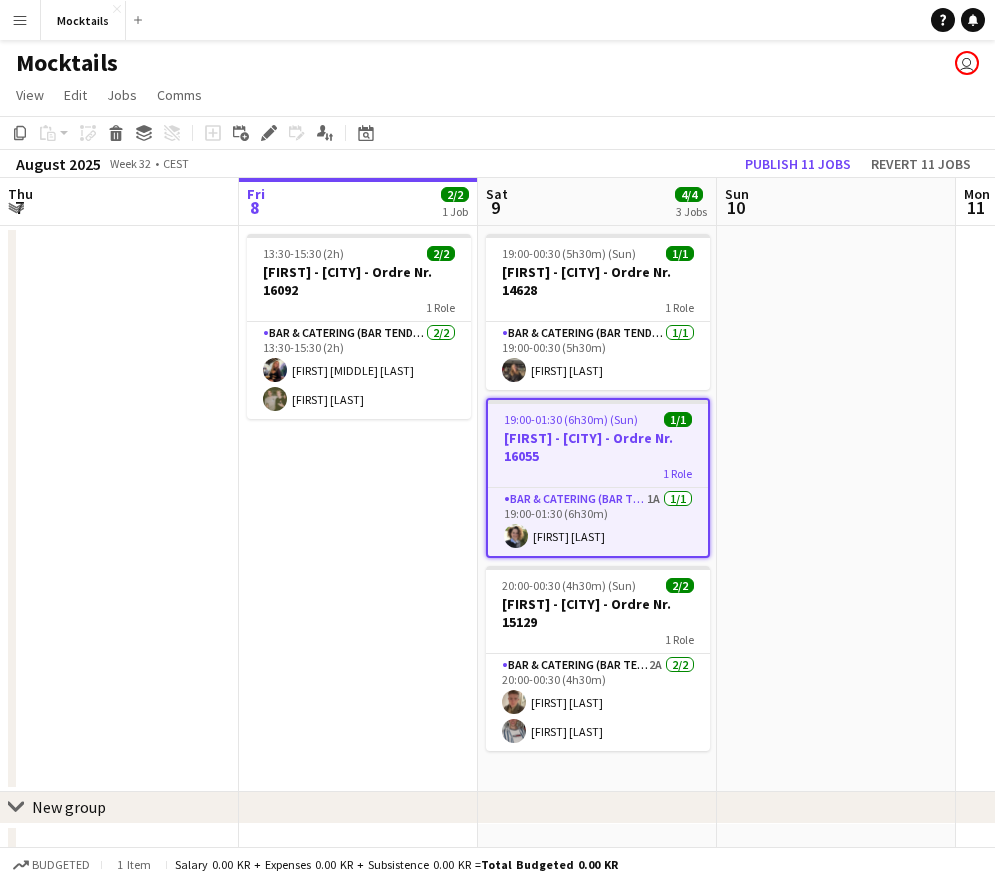 click at bounding box center [836, 509] 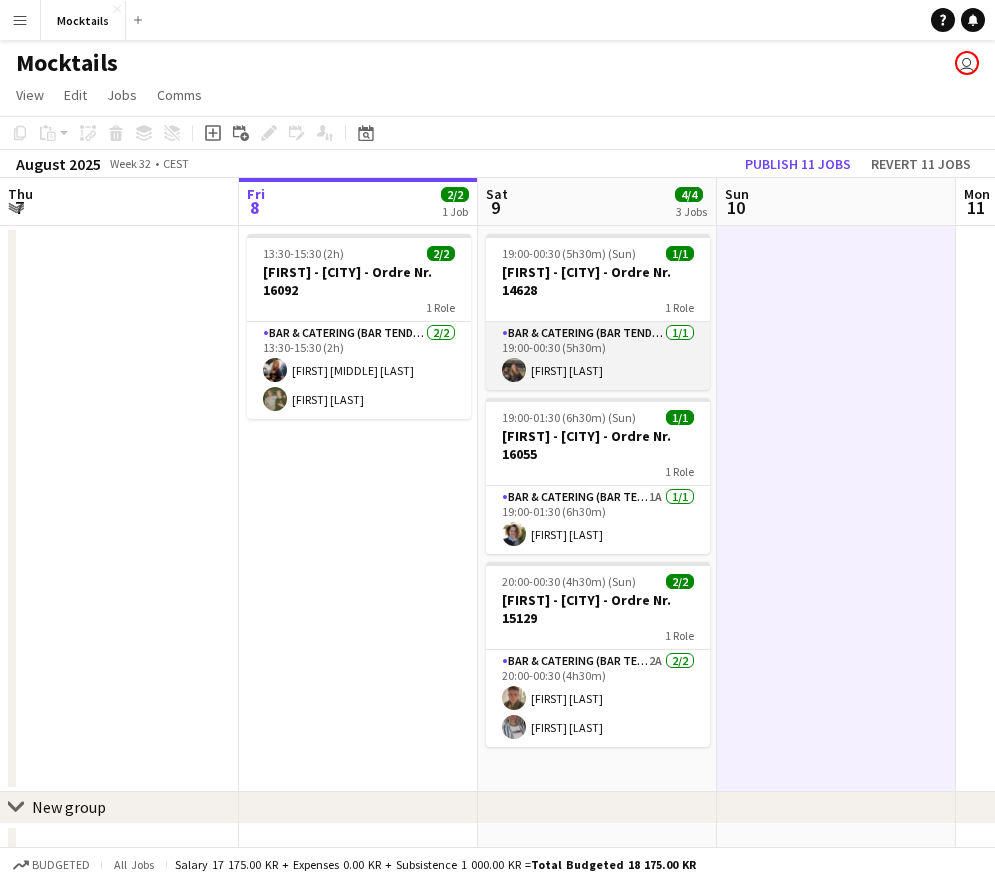click on "Bar & Catering (Bar Tender)   1/1   19:00-00:30 (5h30m)
[FIRST] [LAST]" at bounding box center (598, 356) 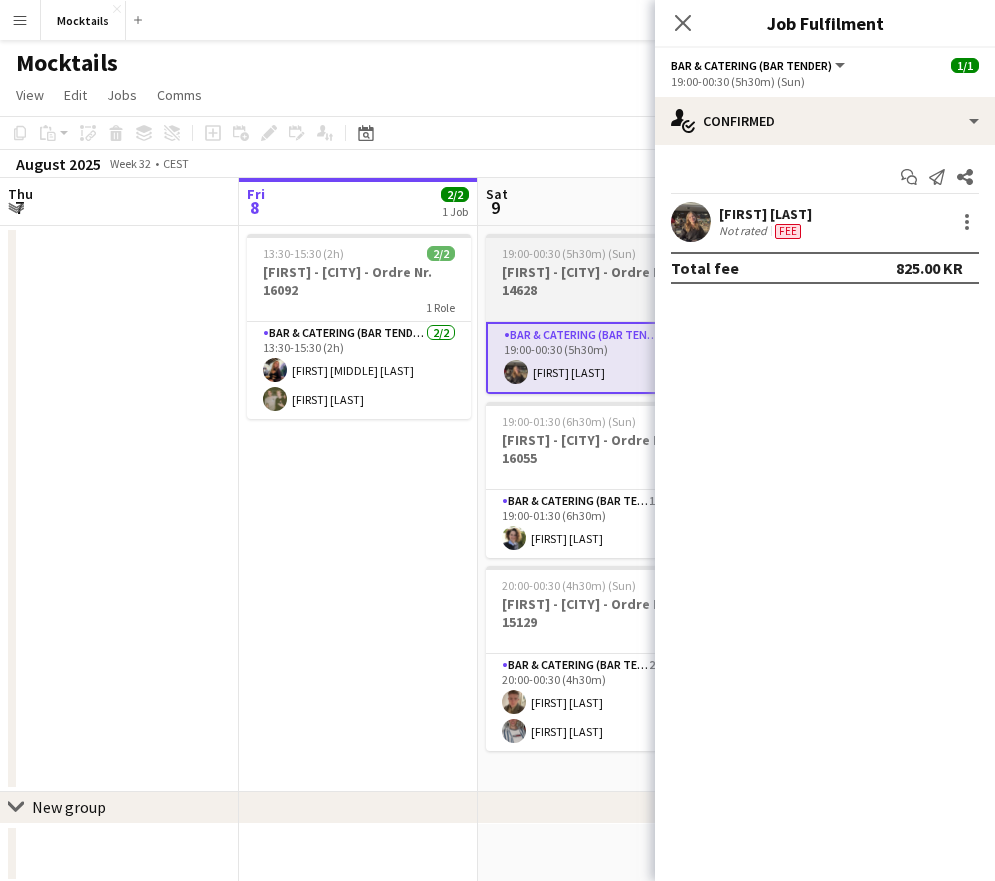 click on "1 Role" at bounding box center [598, 307] 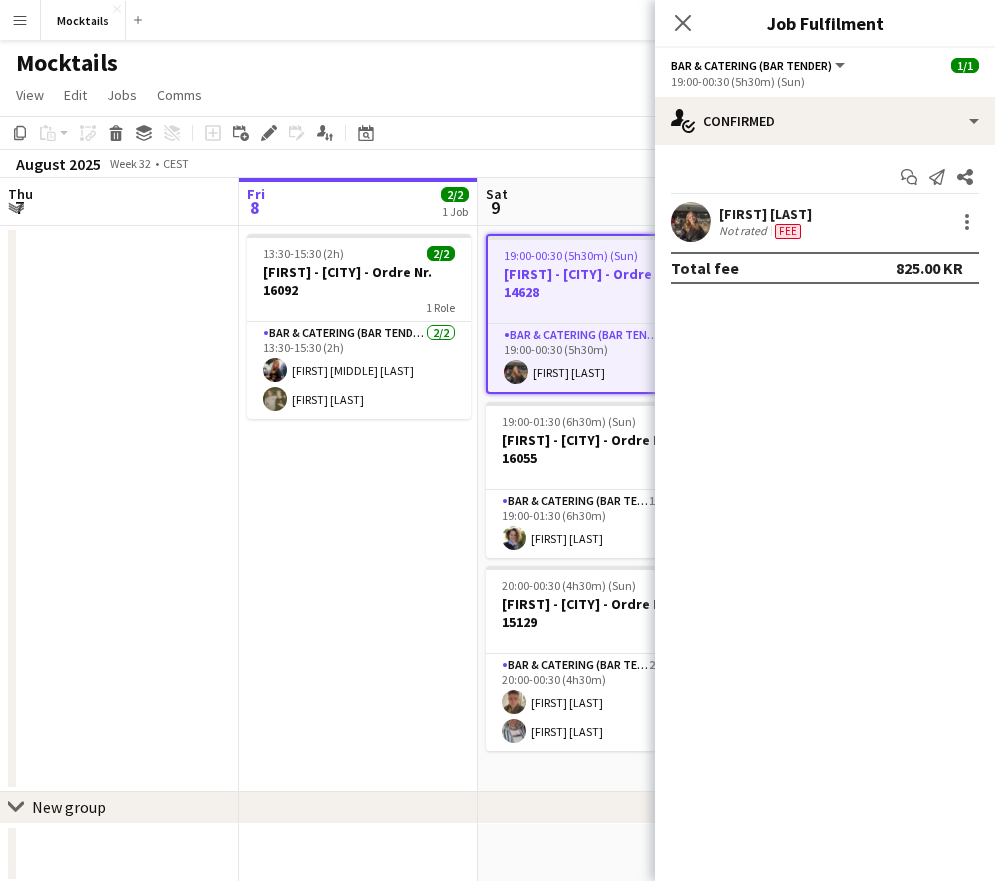 click on "[FIRST] - [CITY] - Ordre Nr. 14628" at bounding box center [598, 283] 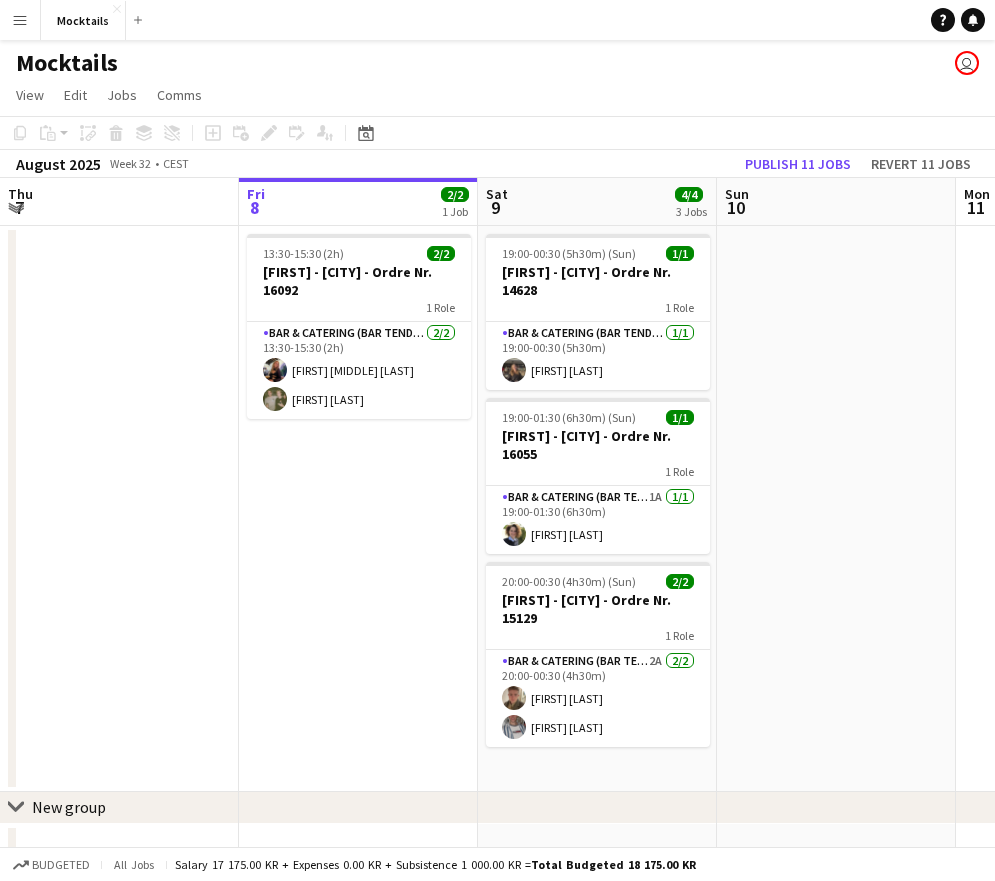 click at bounding box center [836, 509] 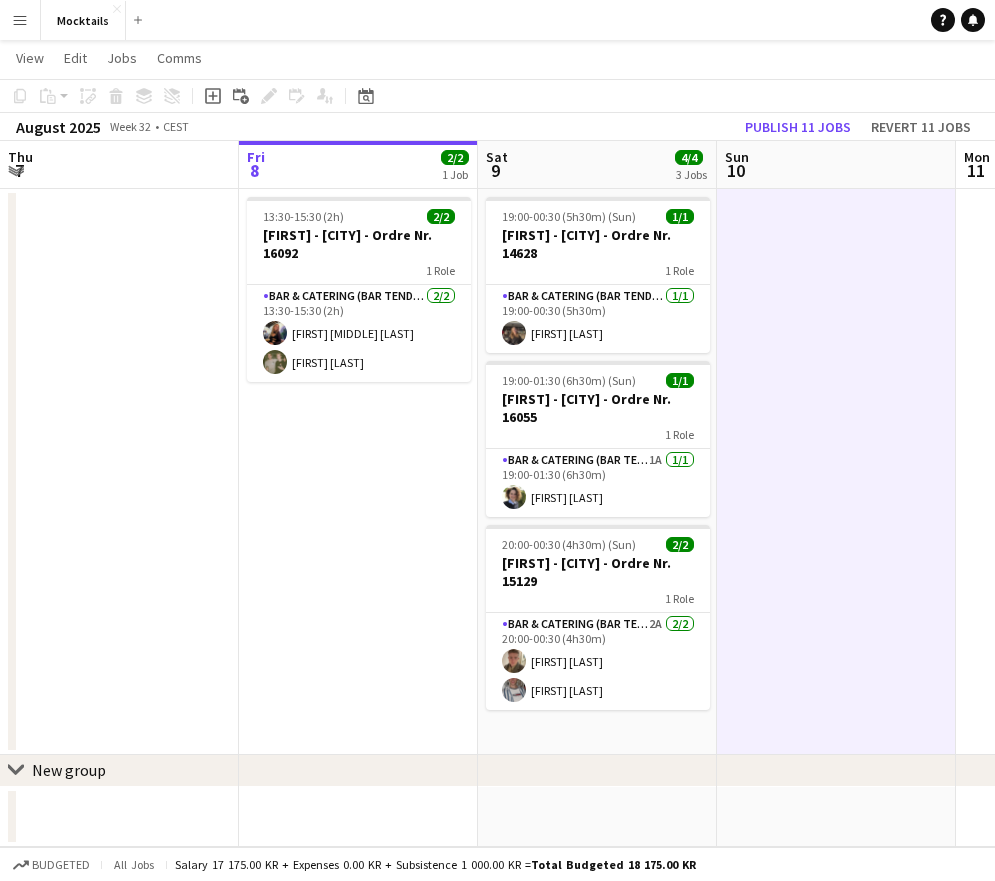scroll, scrollTop: 1, scrollLeft: 0, axis: vertical 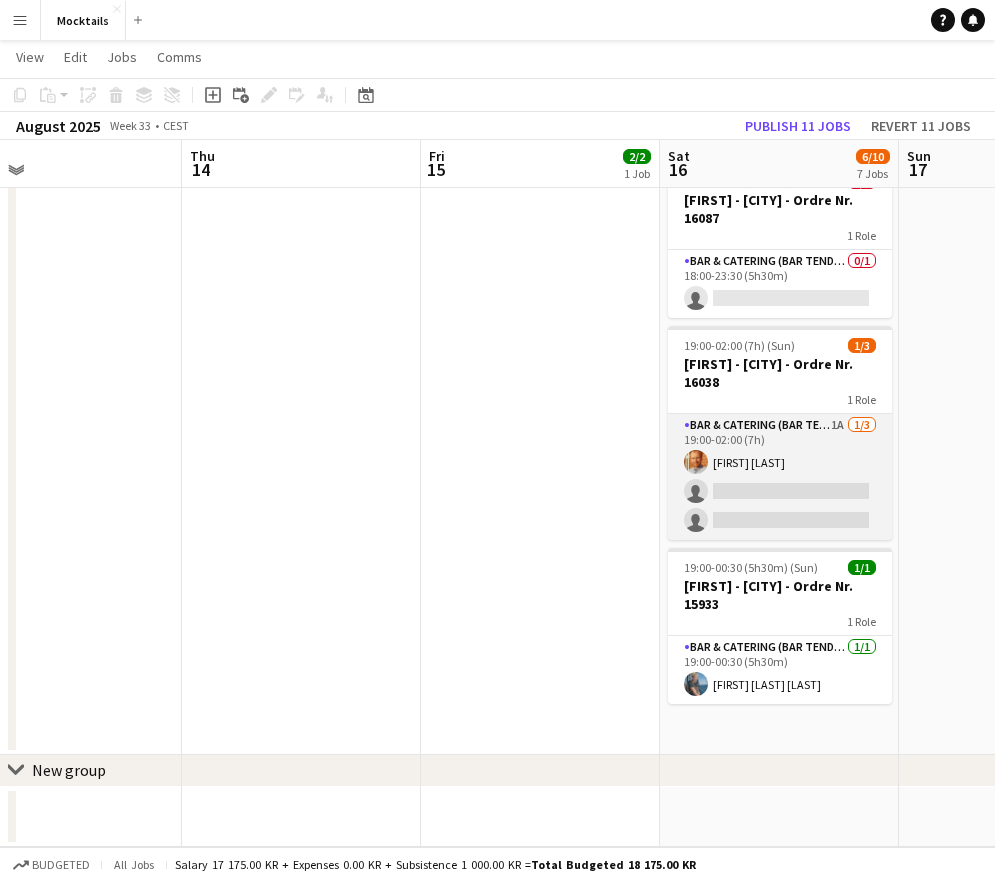 click on "Bar & Catering (Bar Tender)   1A   1/1   19:00-01:30 (6h30m)
[FIRST] [LAST]
single-neutral-actions
single-neutral-actions" at bounding box center (780, 477) 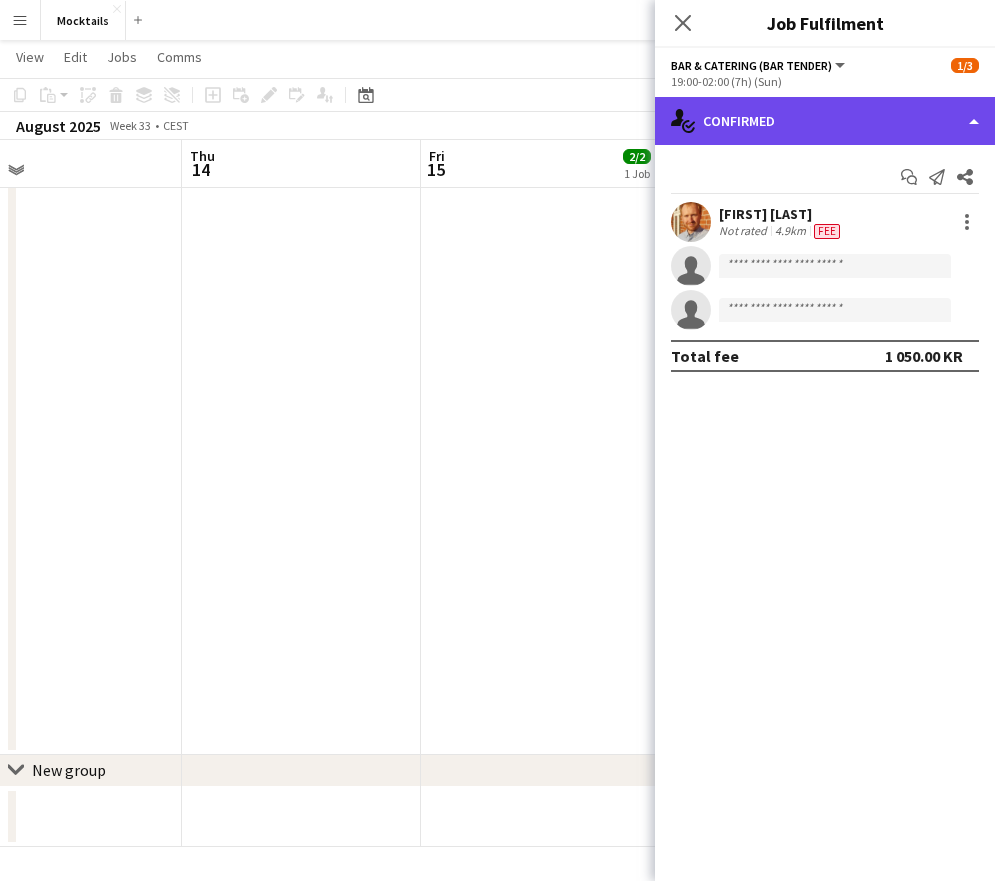 click on "single-neutral-actions-check-2
Confirmed" 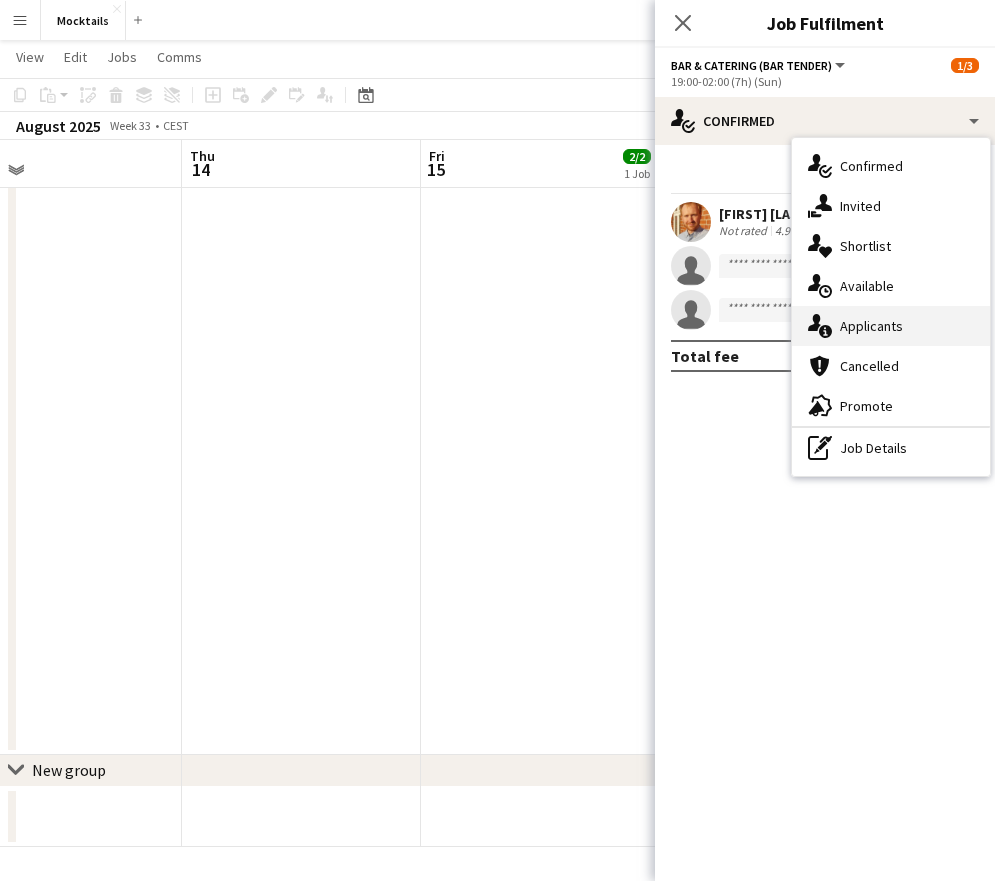 click on "single-neutral-actions-information
Applicants" at bounding box center [891, 326] 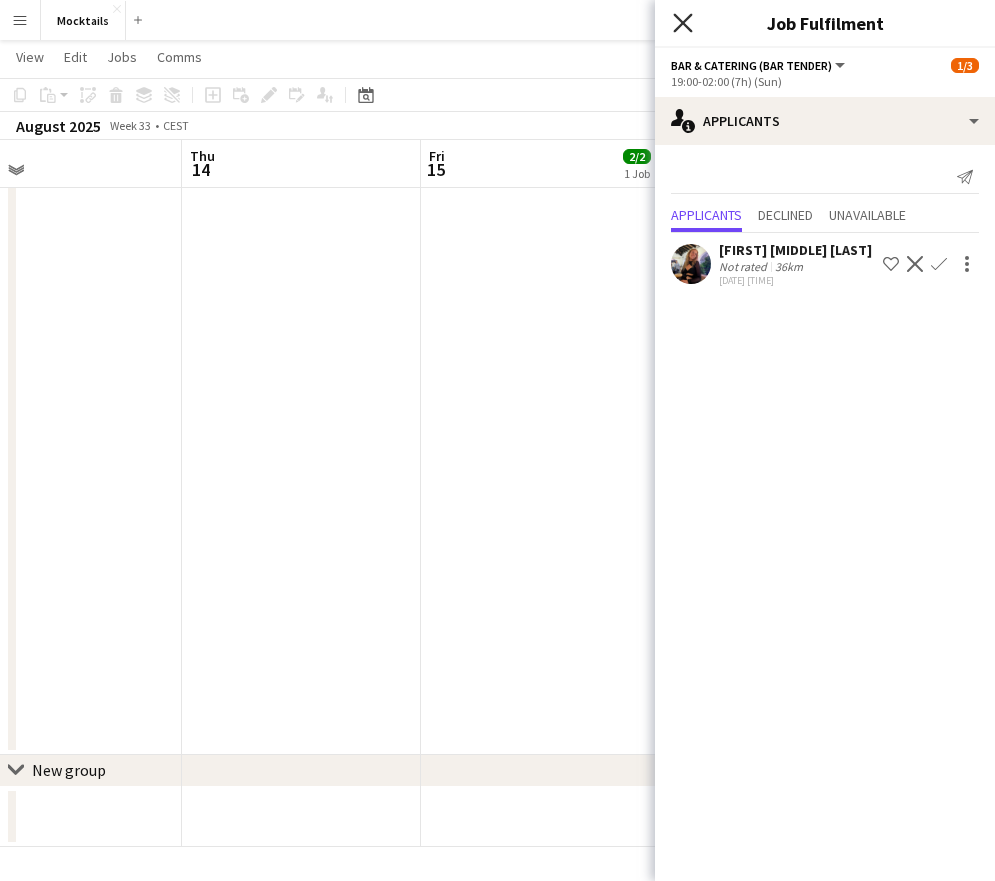 click 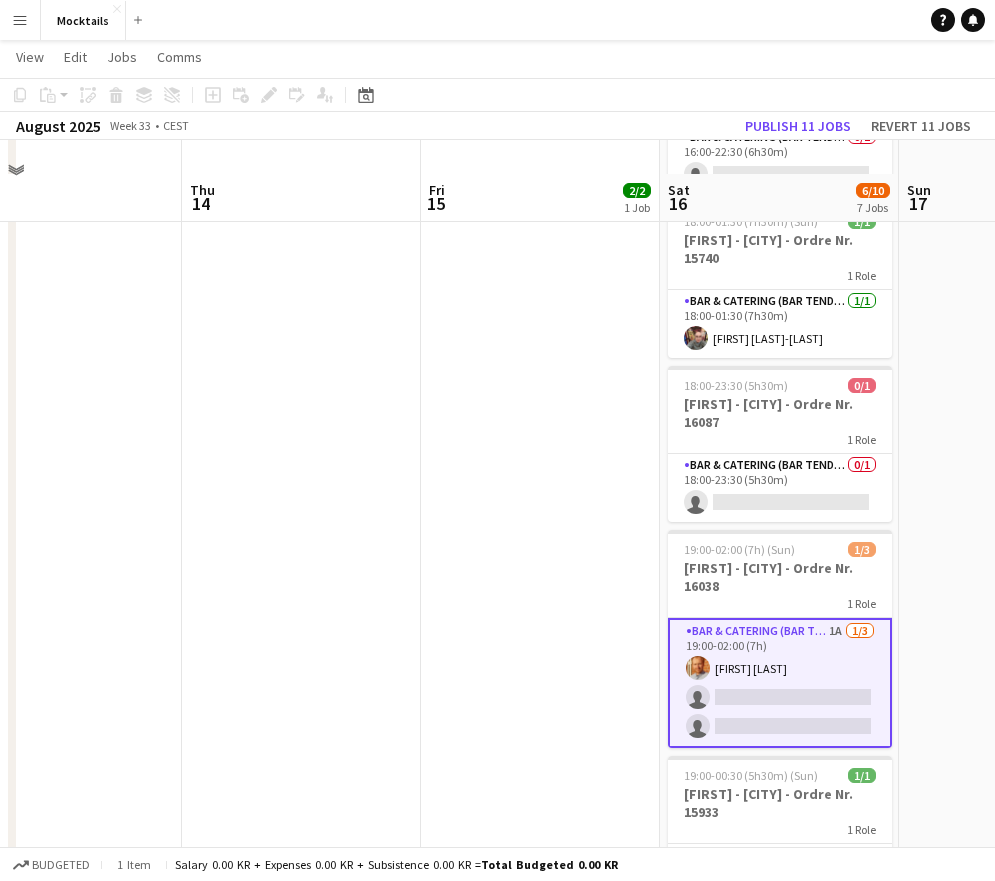 scroll, scrollTop: 542, scrollLeft: 0, axis: vertical 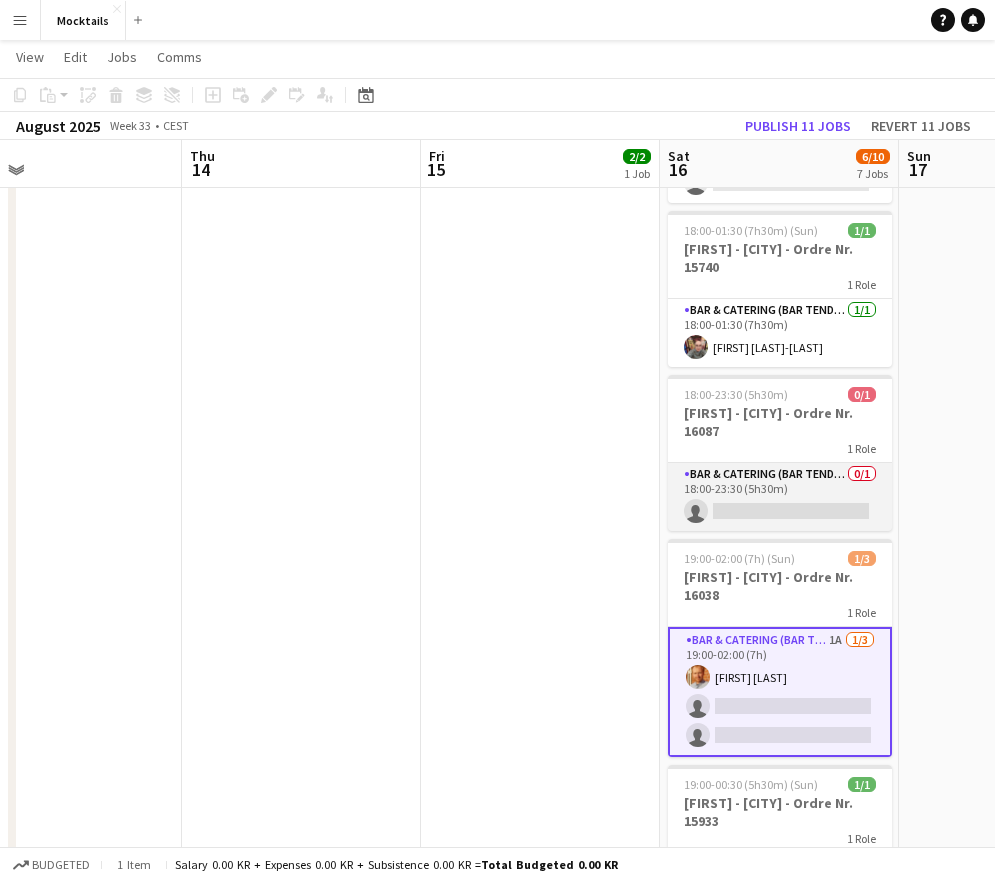 click on "Bar & Catering (Bar Tender)   0/1   18:00-23:30 (5h30m)
single-neutral-actions" at bounding box center (780, 497) 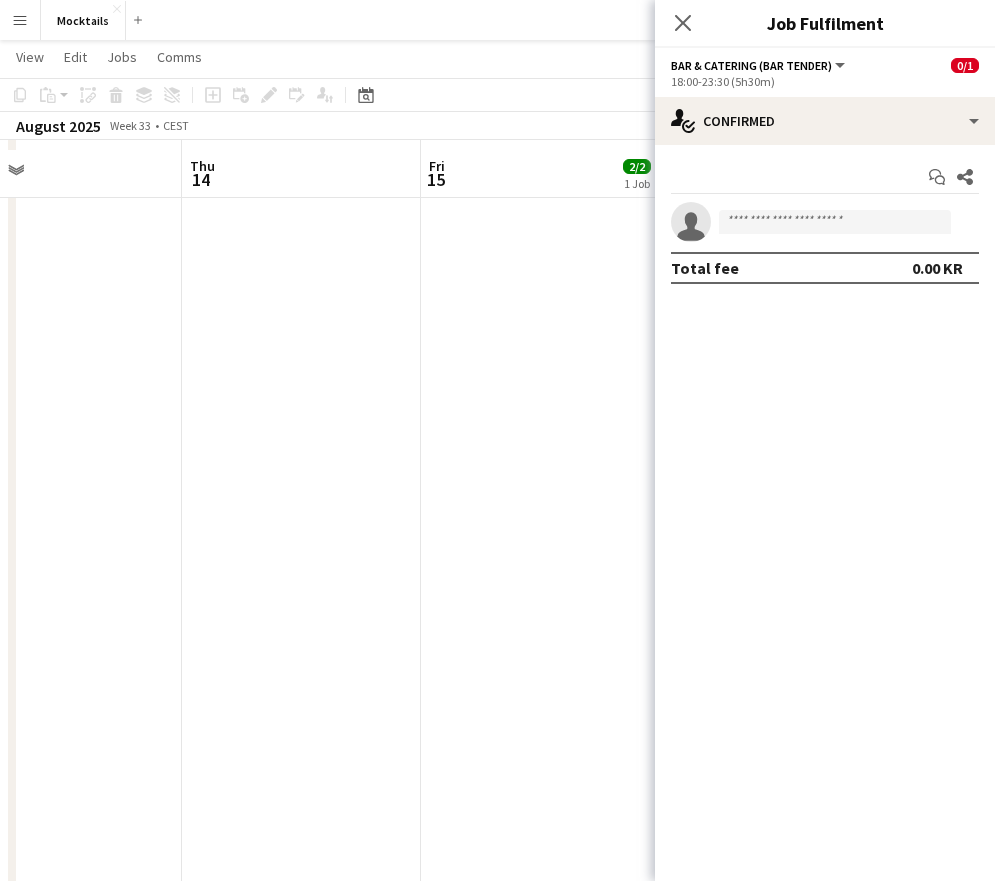 scroll, scrollTop: 345, scrollLeft: 0, axis: vertical 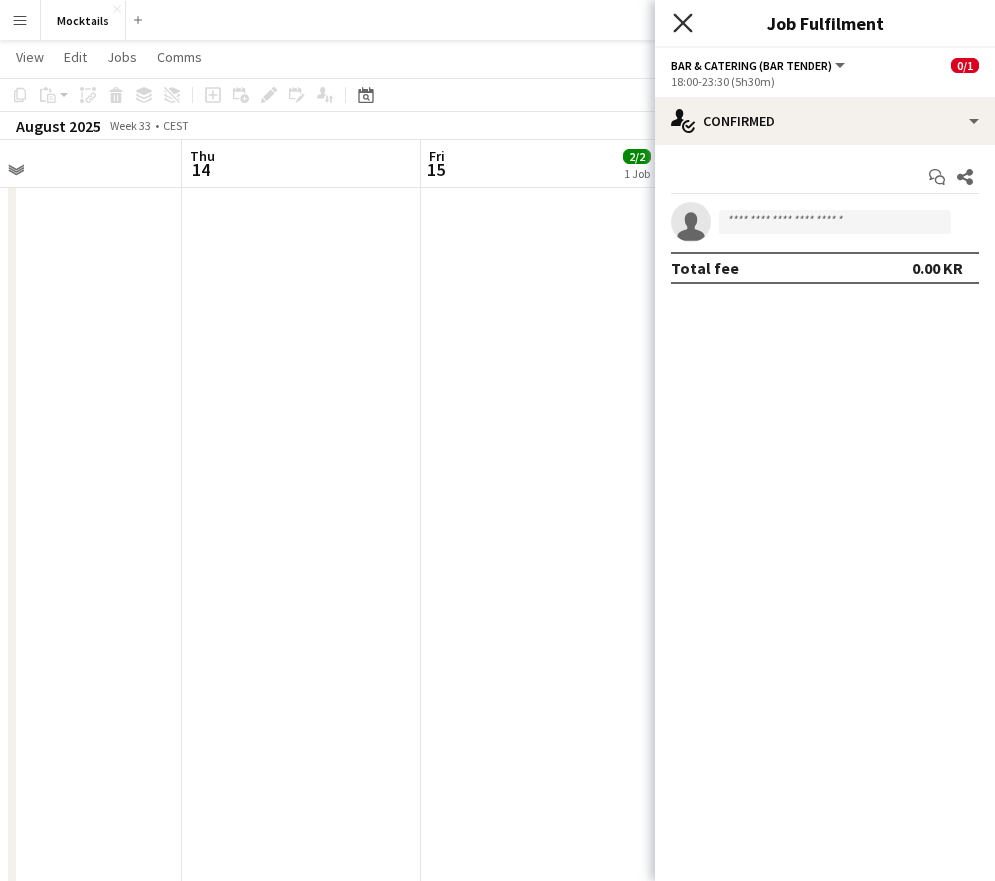 click on "Close pop-in" 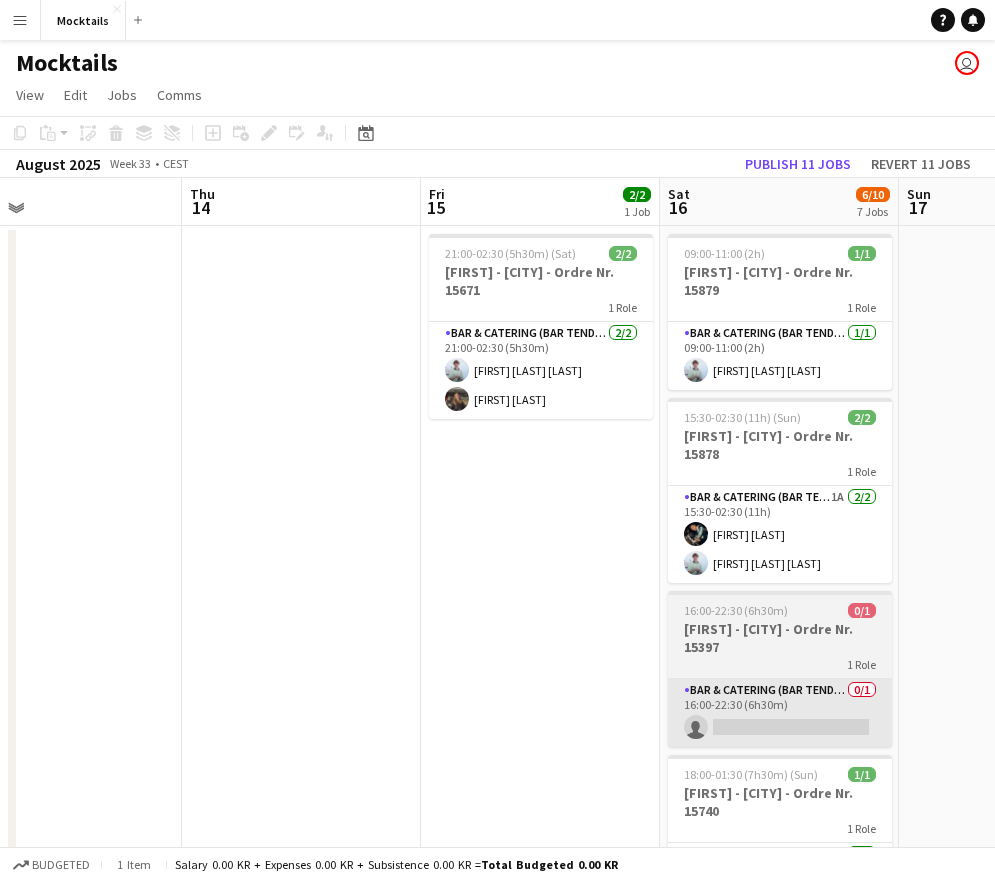 scroll, scrollTop: 0, scrollLeft: 0, axis: both 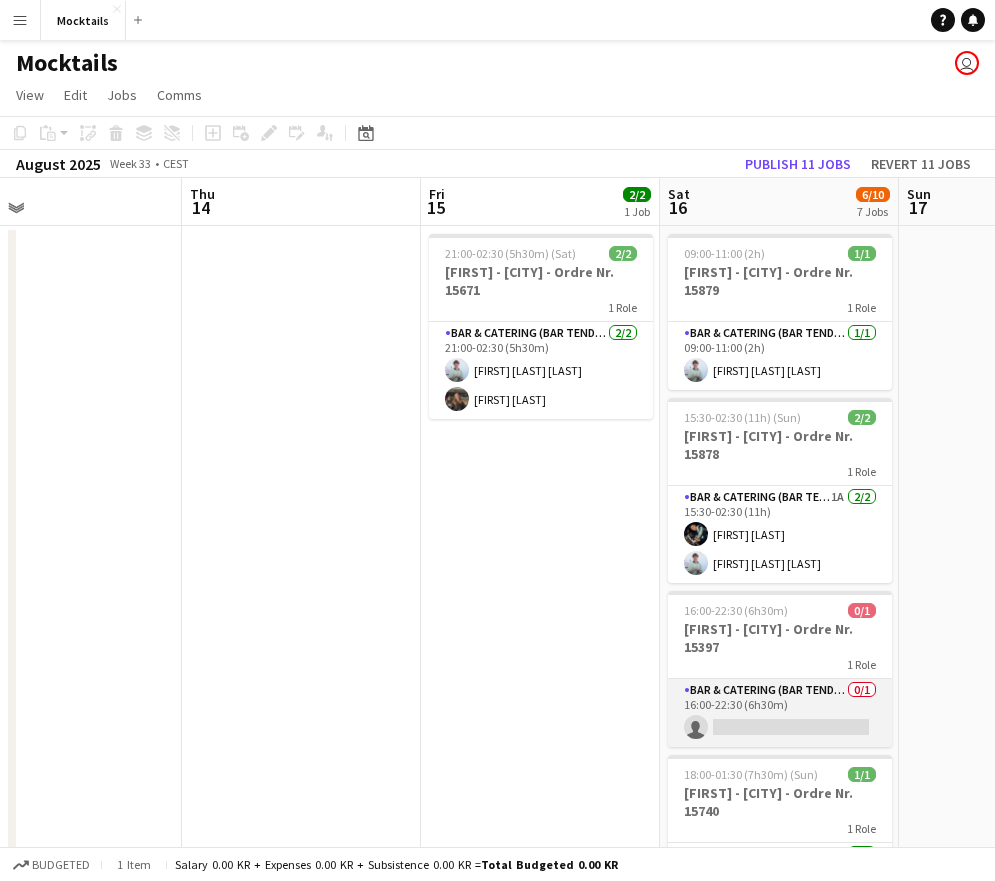 click on "Bar & Catering (Bar Tender)   0/1   16:00-22:30 (6h30m)
single-neutral-actions" at bounding box center (780, 713) 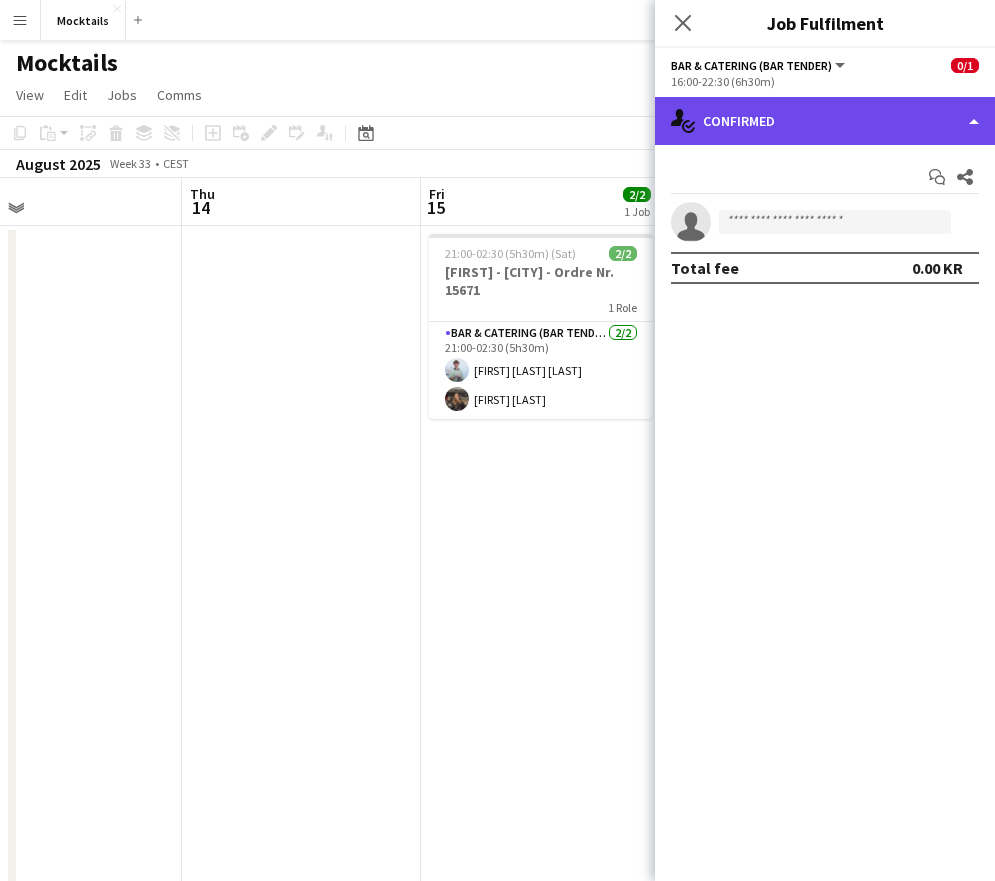 click on "single-neutral-actions-check-2
Confirmed" 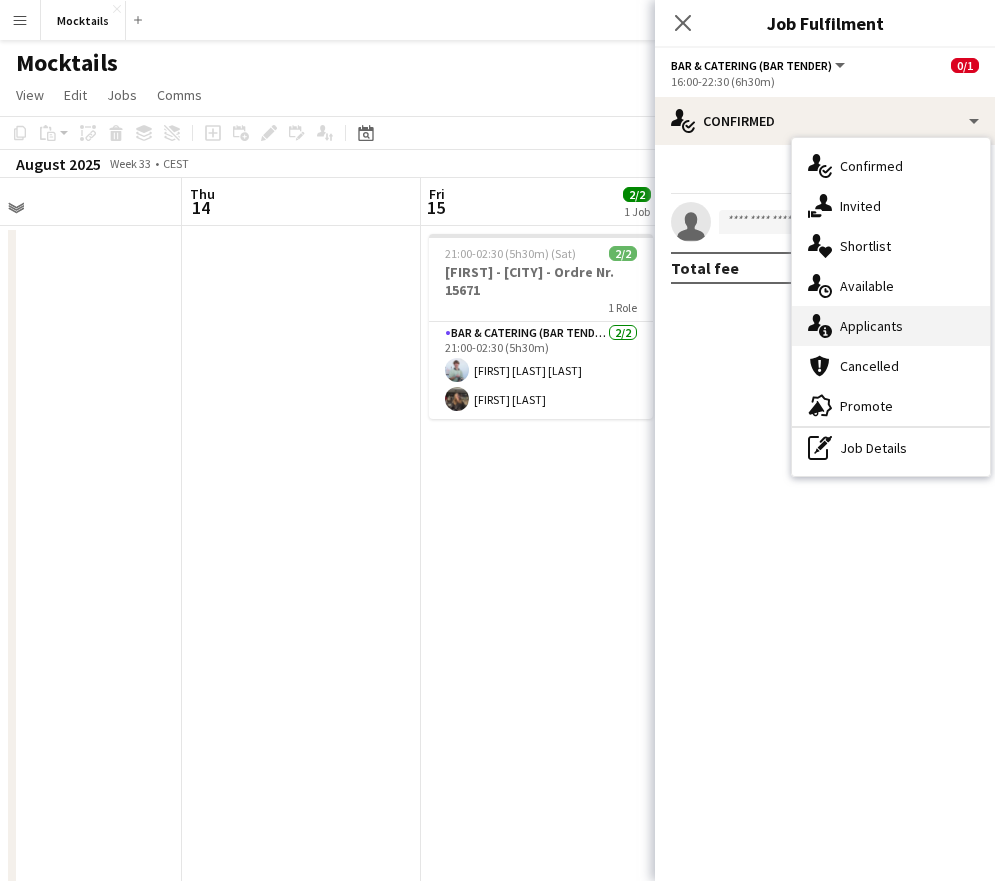 click on "single-neutral-actions-information
Applicants" at bounding box center [891, 326] 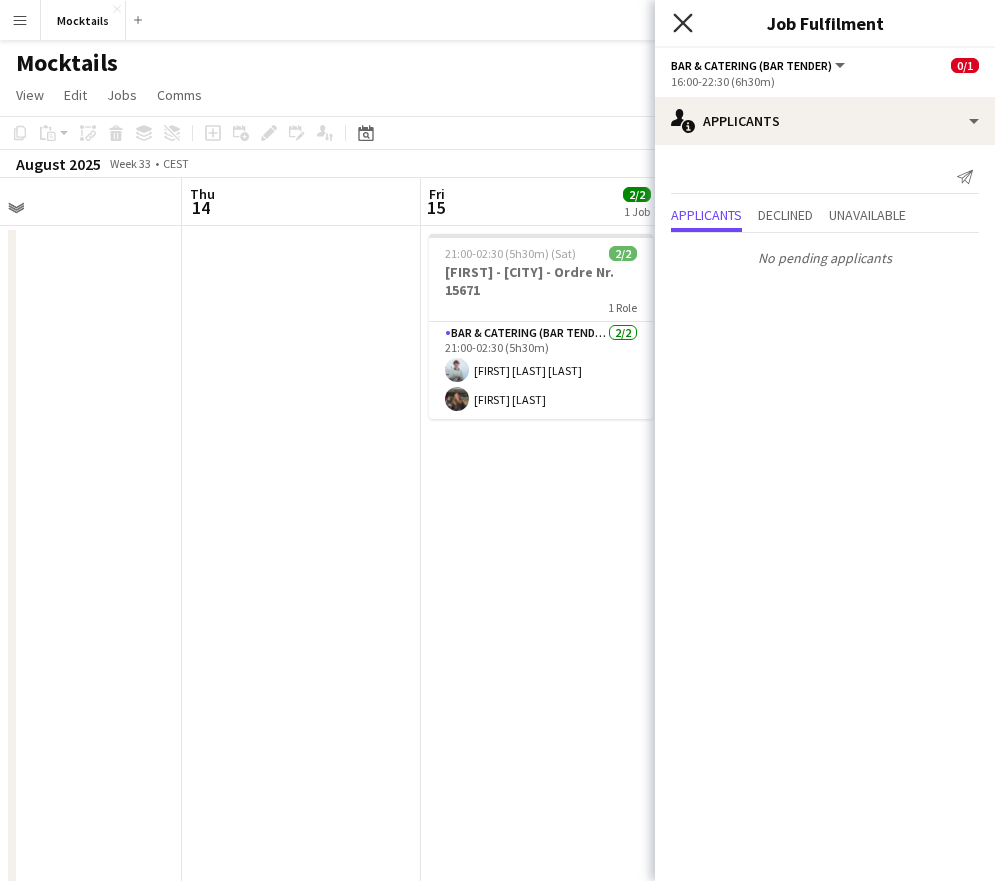 click on "Close pop-in" 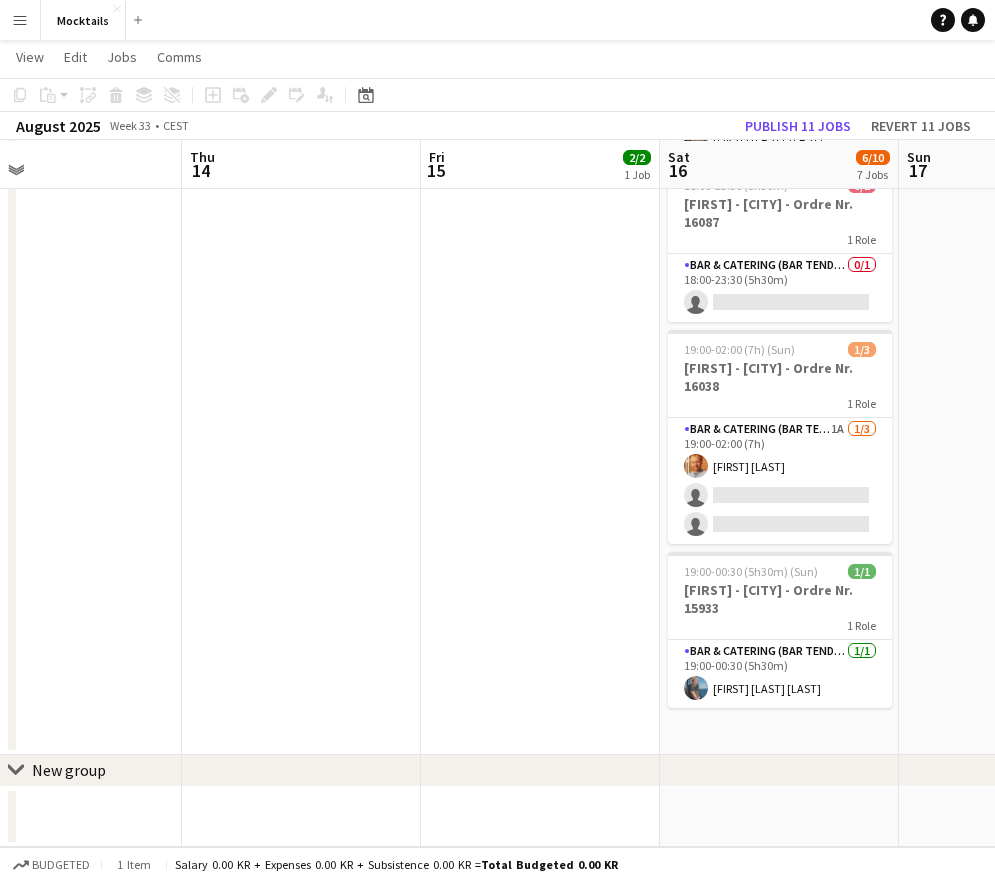 scroll, scrollTop: 755, scrollLeft: 0, axis: vertical 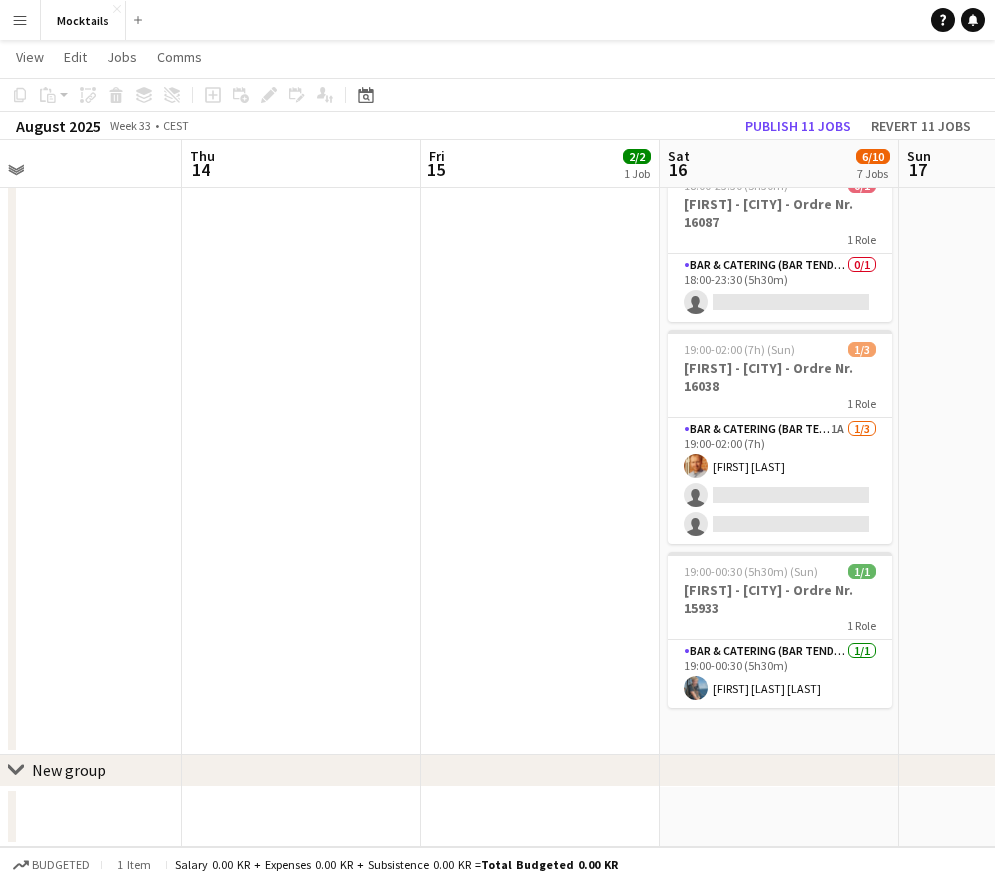 click on "09:00-11:00 (2h)    1/1   [FIRST] - [CITY] - Ordre Nr. 15879   1 Role   Bar & Catering (Bar Tender)   1/1   09:00-11:00 (2h)
[FIRST] [LAST]     15:30-02:30 (11h) (Sun)   2/2   [FIRST] - [CITY] - Ordre Nr. 15878   1 Role   Bar & Catering (Bar Tender)   1A   2/2   15:30-02:30 (11h)
[FIRST] [LAST] [FIRST] [LAST]     16:00-22:30 (6h30m)    0/1   [FIRST] - [CITY] - Ordre Nr. 15397   1 Role   Bar & Catering (Bar Tender)   0/1   16:00-22:30 (6h30m)
single-neutral-actions
18:00-01:30 (7h30m) (Sun)   1/1   [FIRST] - [CITY] - Ordre Nr. 15740   1 Role   Bar & Catering (Bar Tender)   1/1   18:00-01:30 (7h30m)
[FIRST] [LAST]     18:00-23:30 (5h30m)    0/1   [FIRST] - [CITY] - Ordre Nr. 16087   1 Role   Bar & Catering (Bar Tender)   0/1   18:00-23:30 (5h30m)
single-neutral-actions
19:00-02:00 (7h) (Sun)   1/3   [FIRST] - [CITY] - Ordre Nr. 16038   1 Role   Bar & Catering (Bar Tender)   1A   1/3" at bounding box center [779, 112] 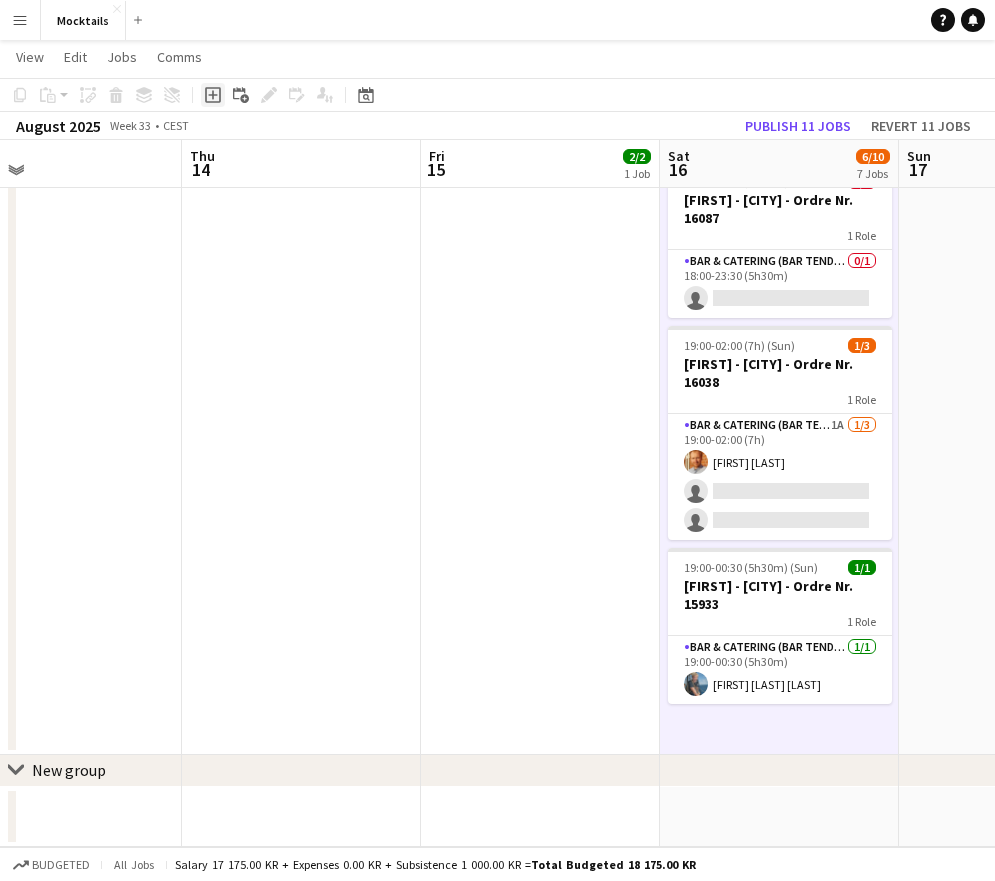 click on "Add job" 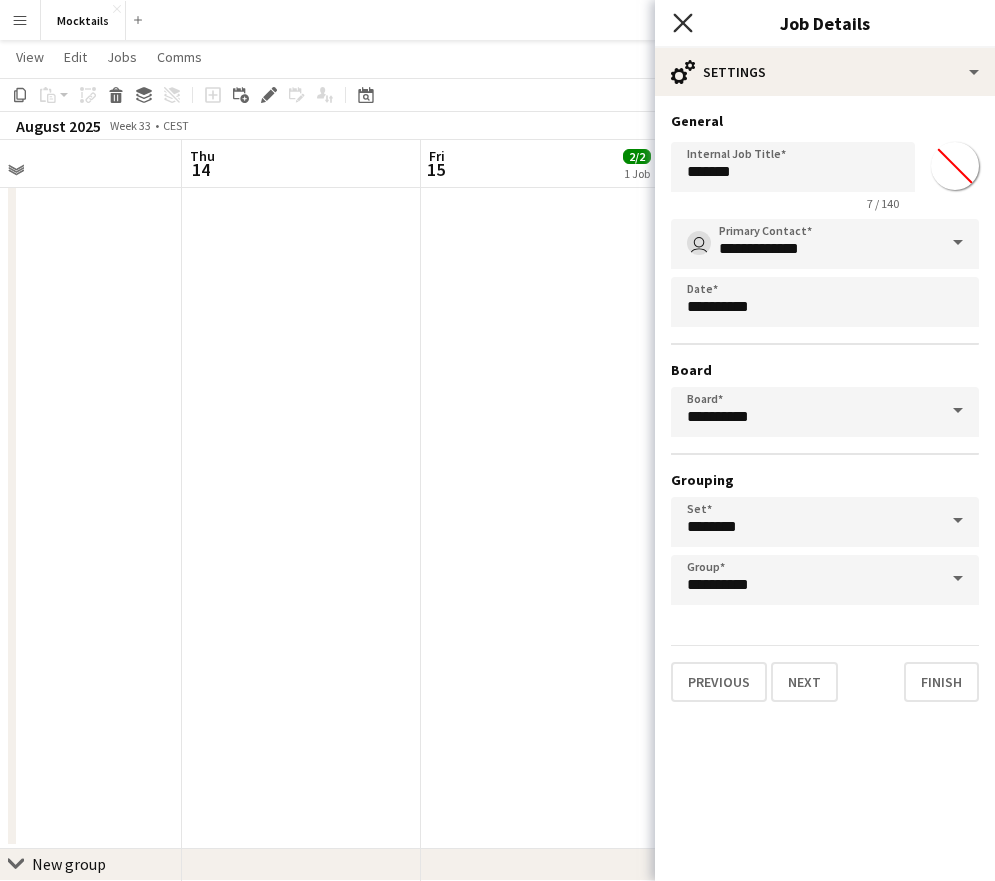 click on "Close pop-in" 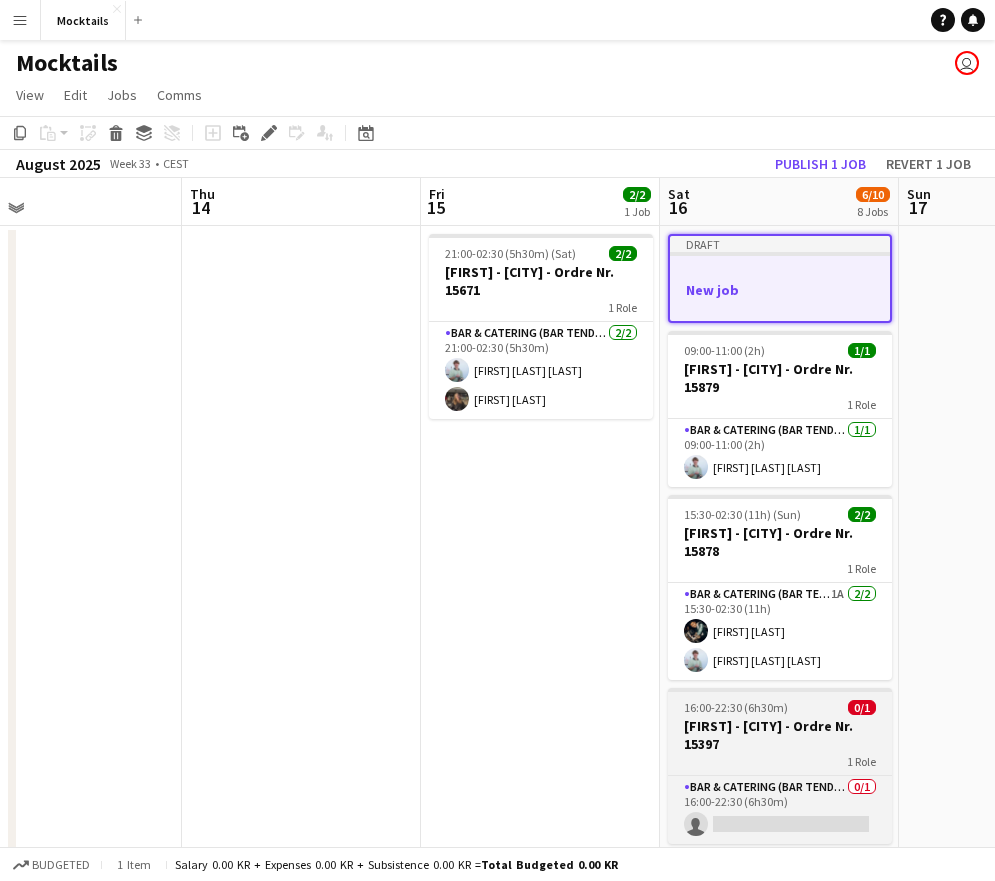 scroll, scrollTop: 0, scrollLeft: 0, axis: both 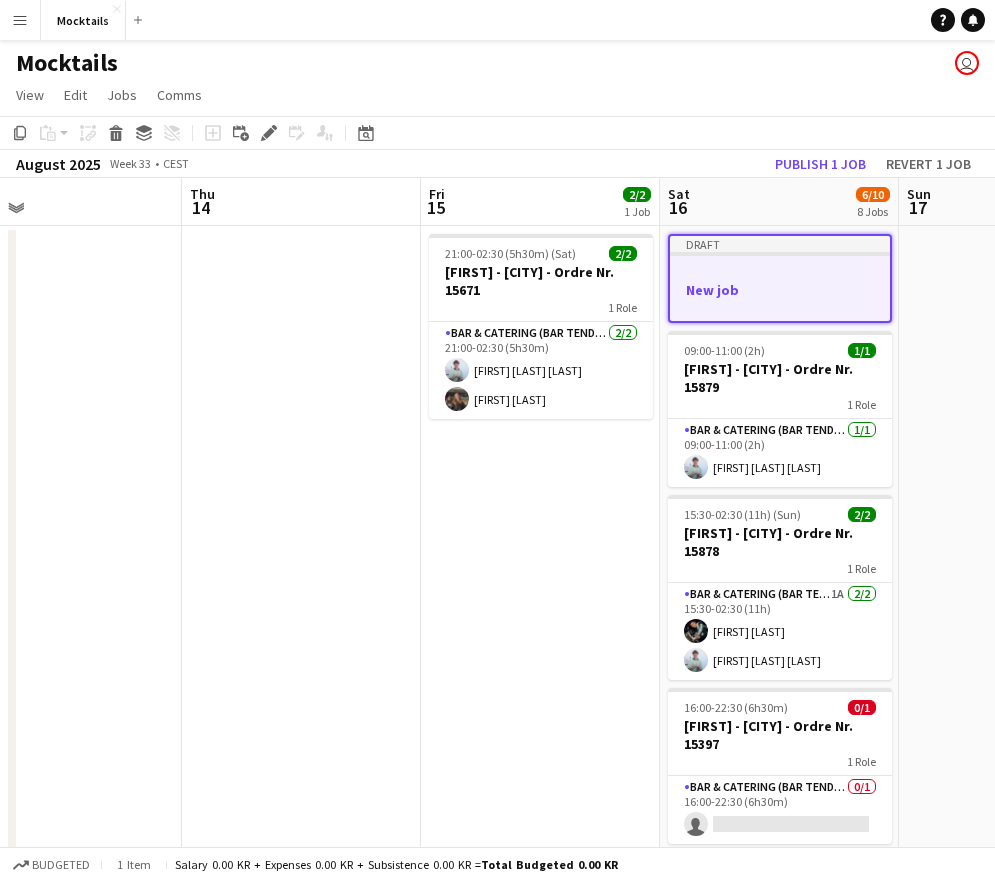 click on "New job" at bounding box center (780, 290) 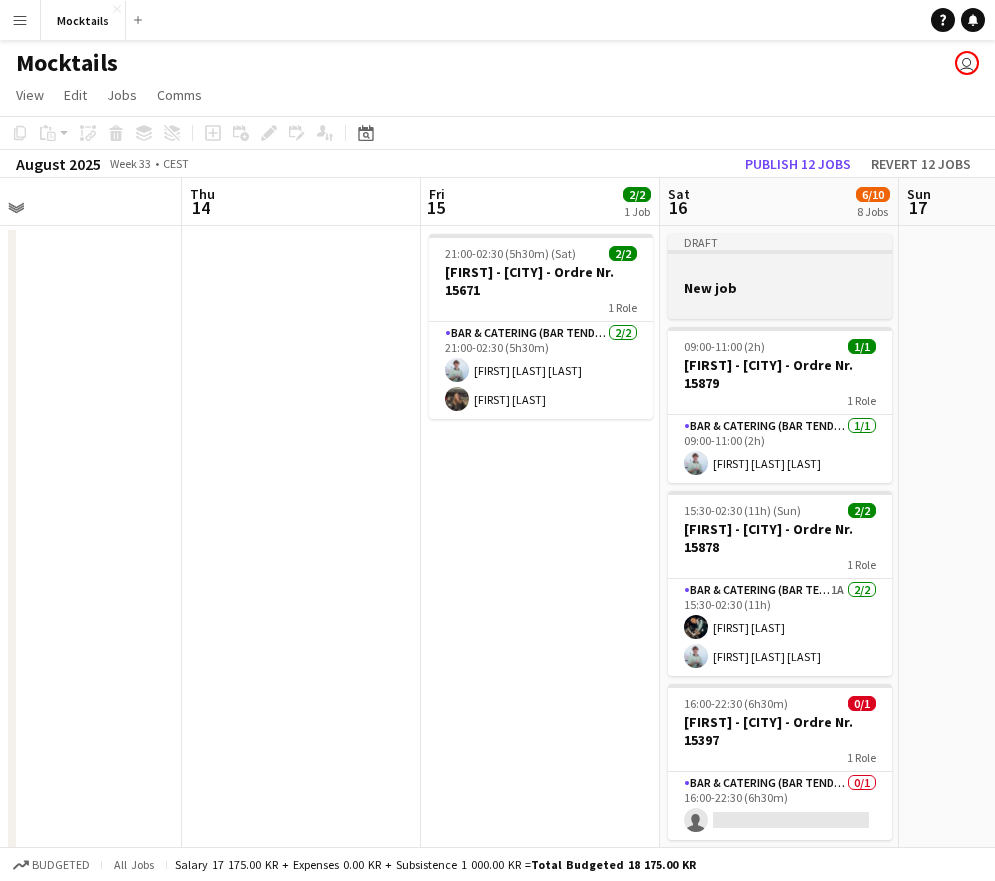 click at bounding box center (780, 305) 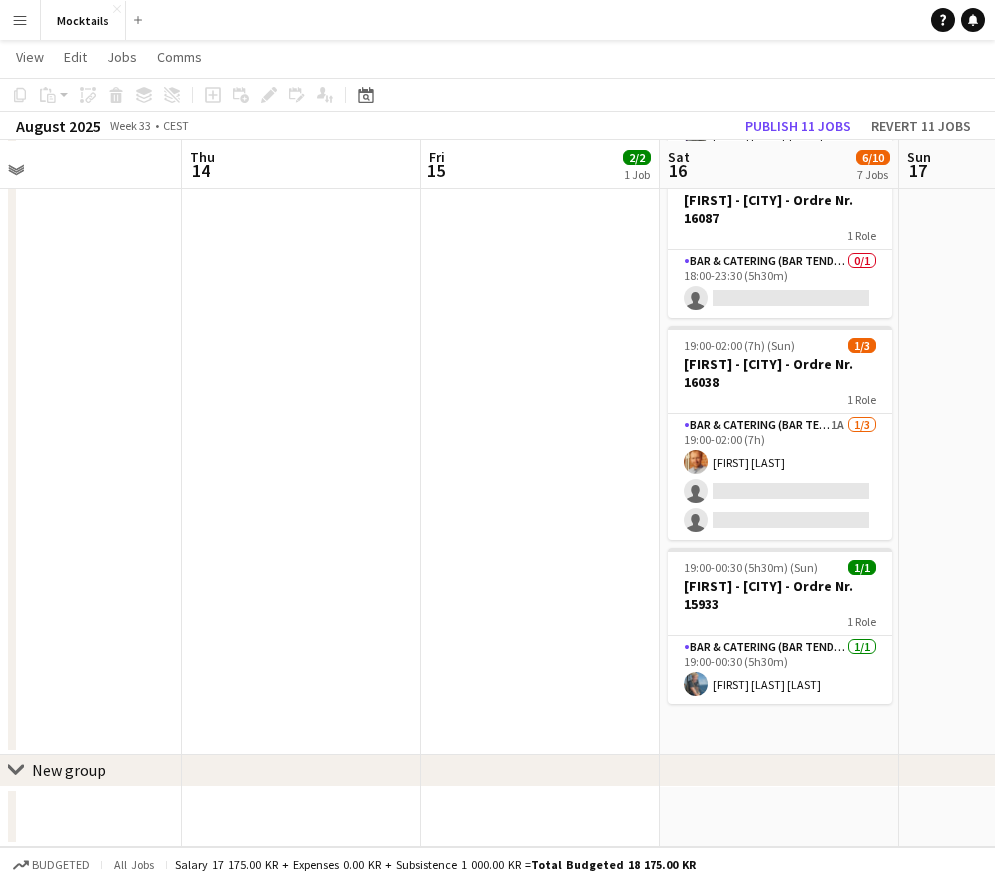 scroll, scrollTop: 755, scrollLeft: 0, axis: vertical 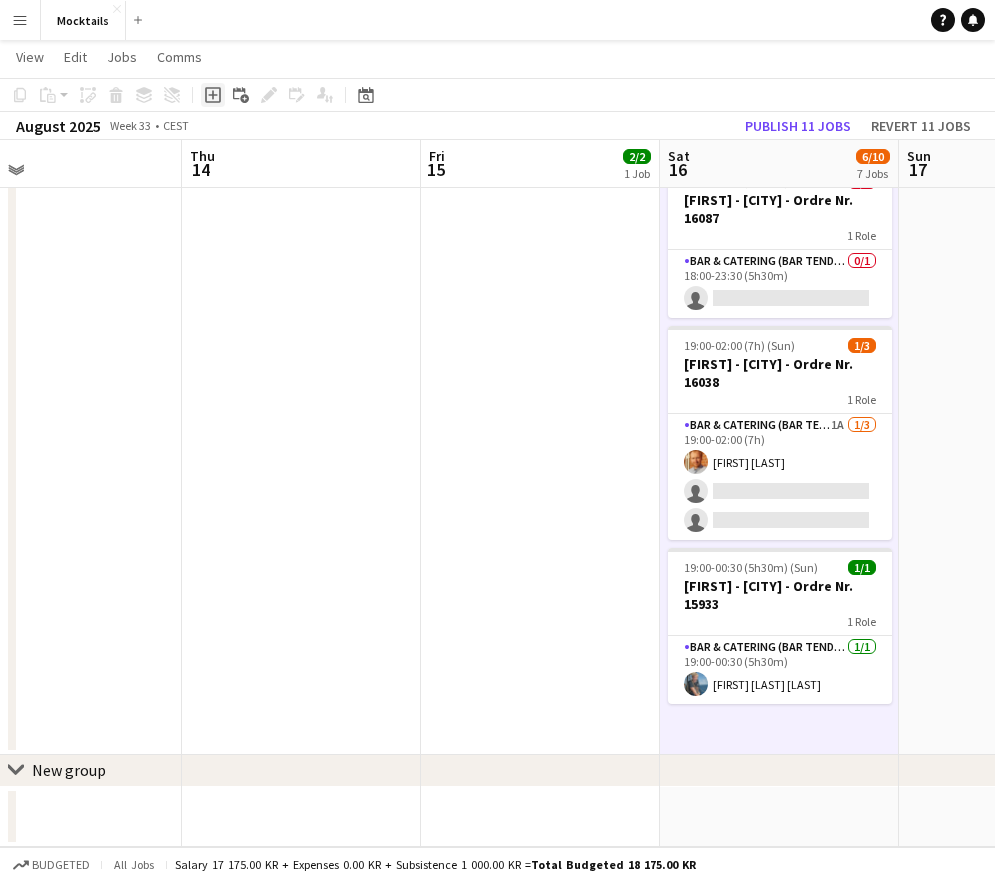 click on "Add job" 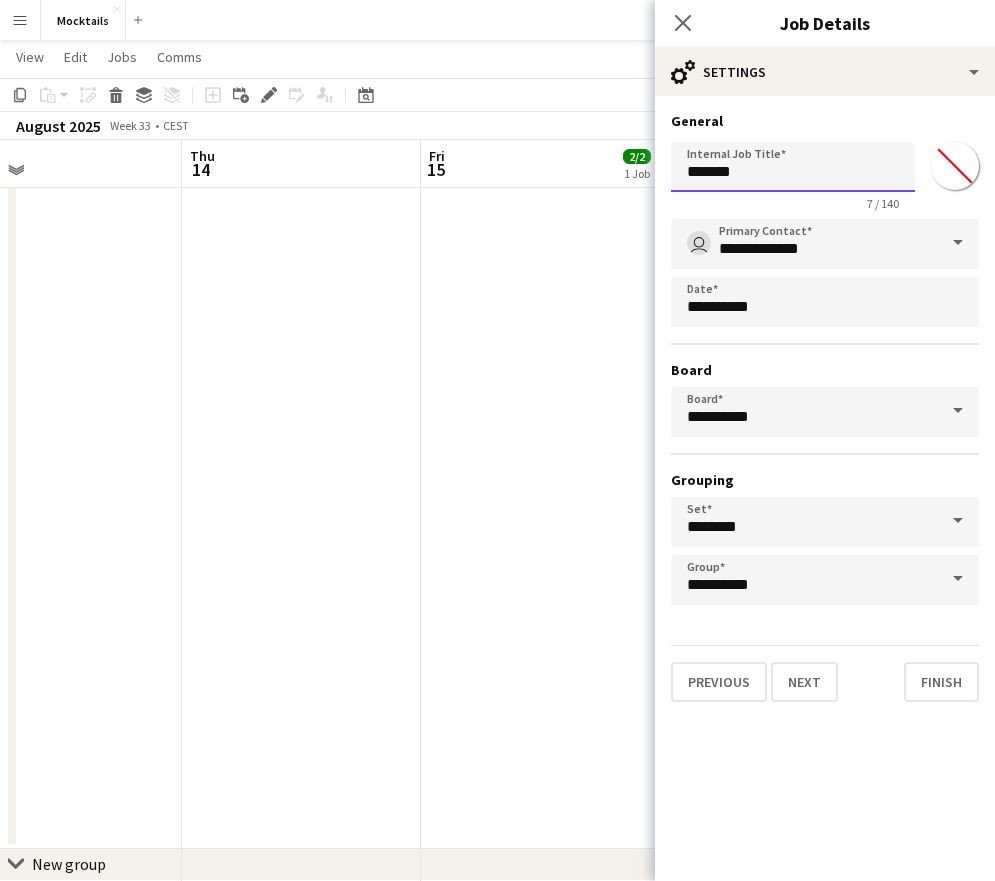 click on "*******" at bounding box center (793, 167) 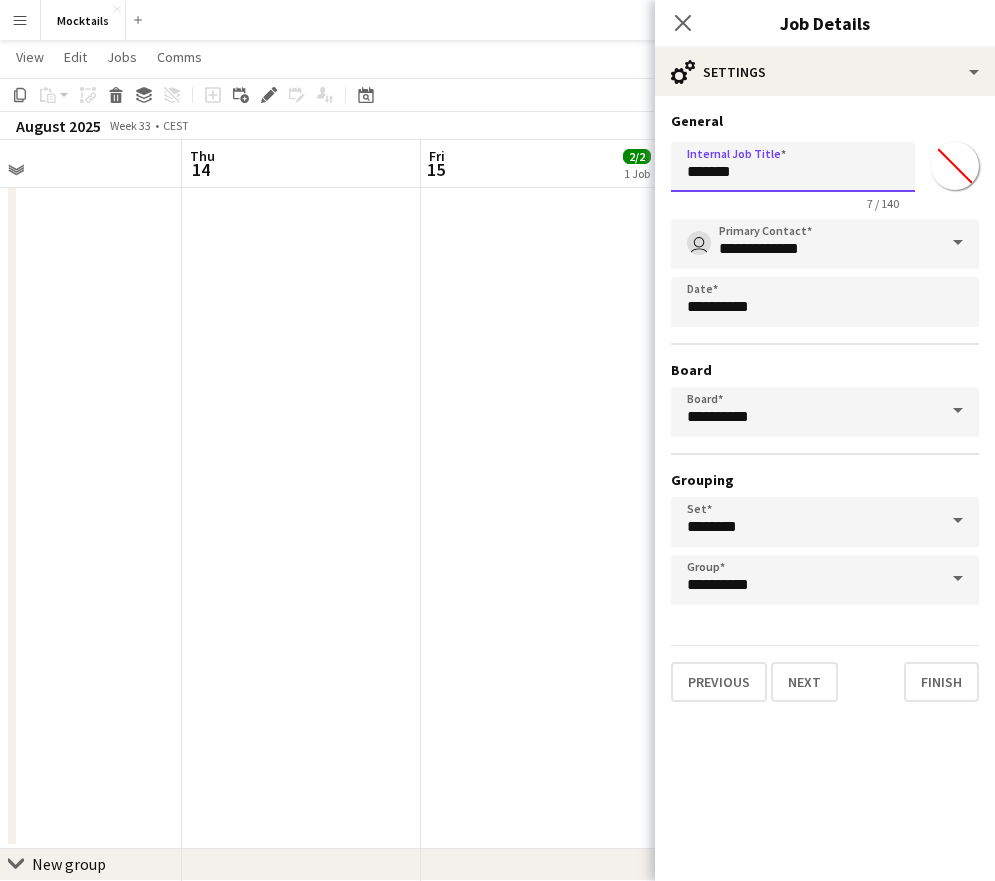 click on "*******" at bounding box center (793, 167) 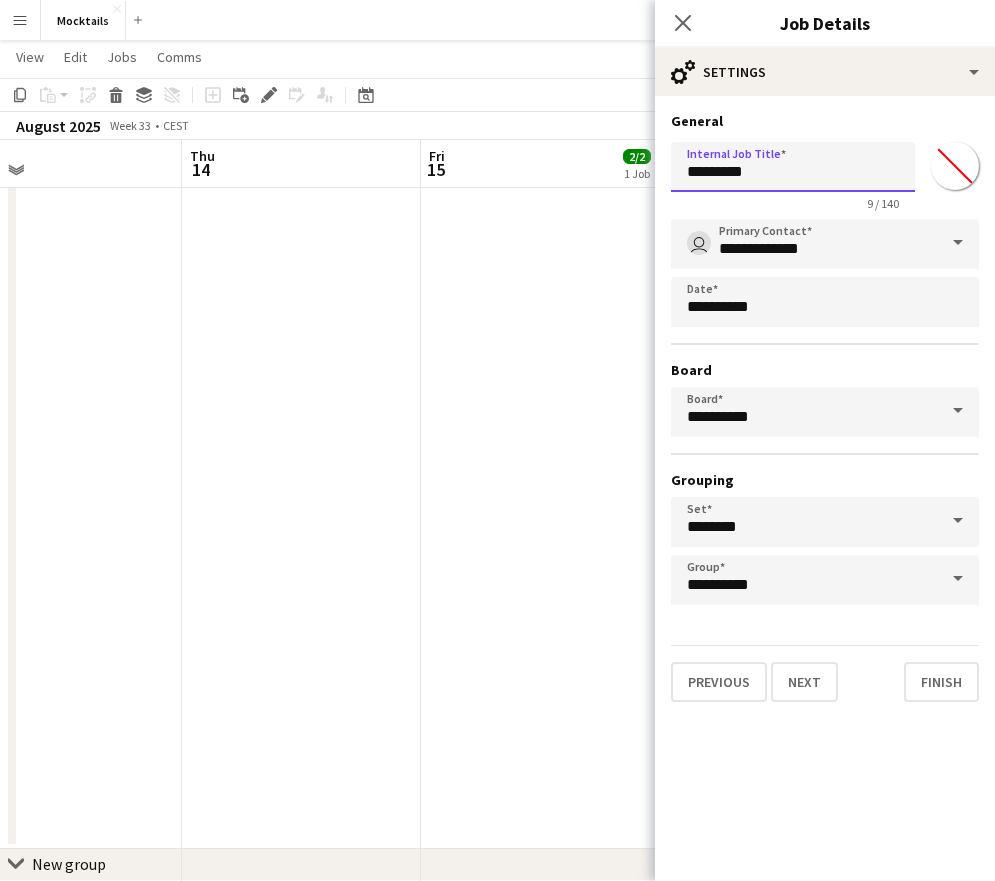 paste on "*******" 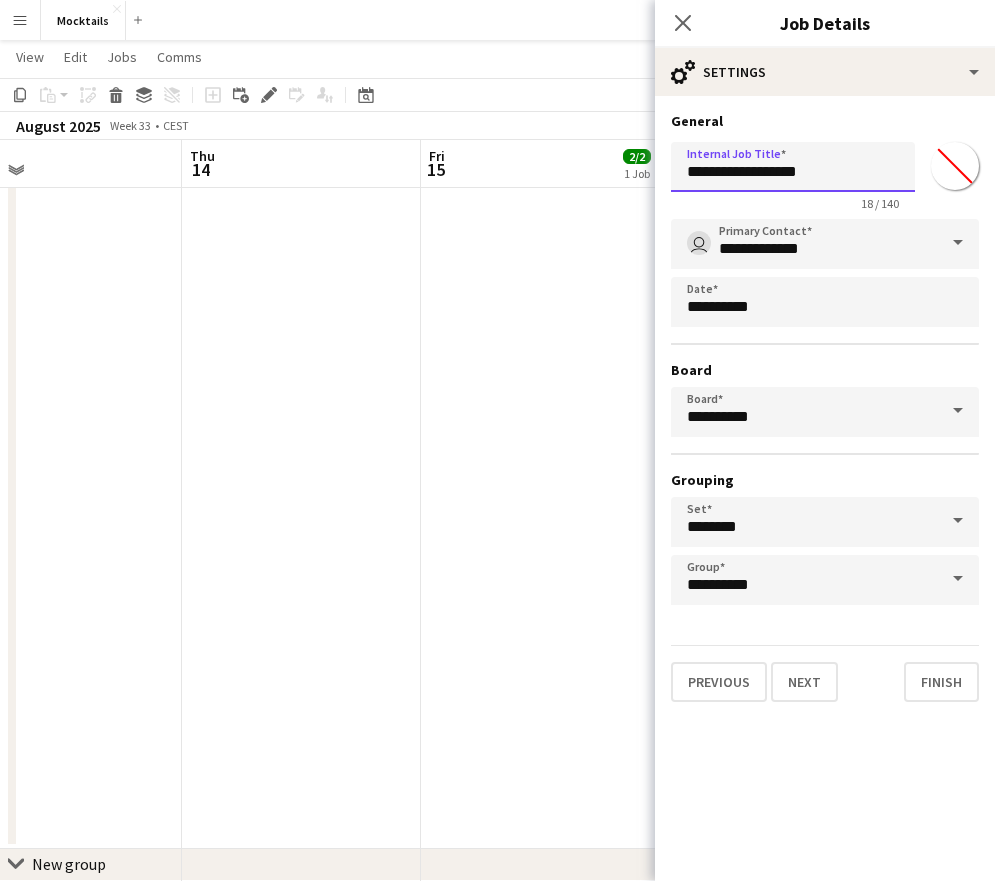 paste on "**********" 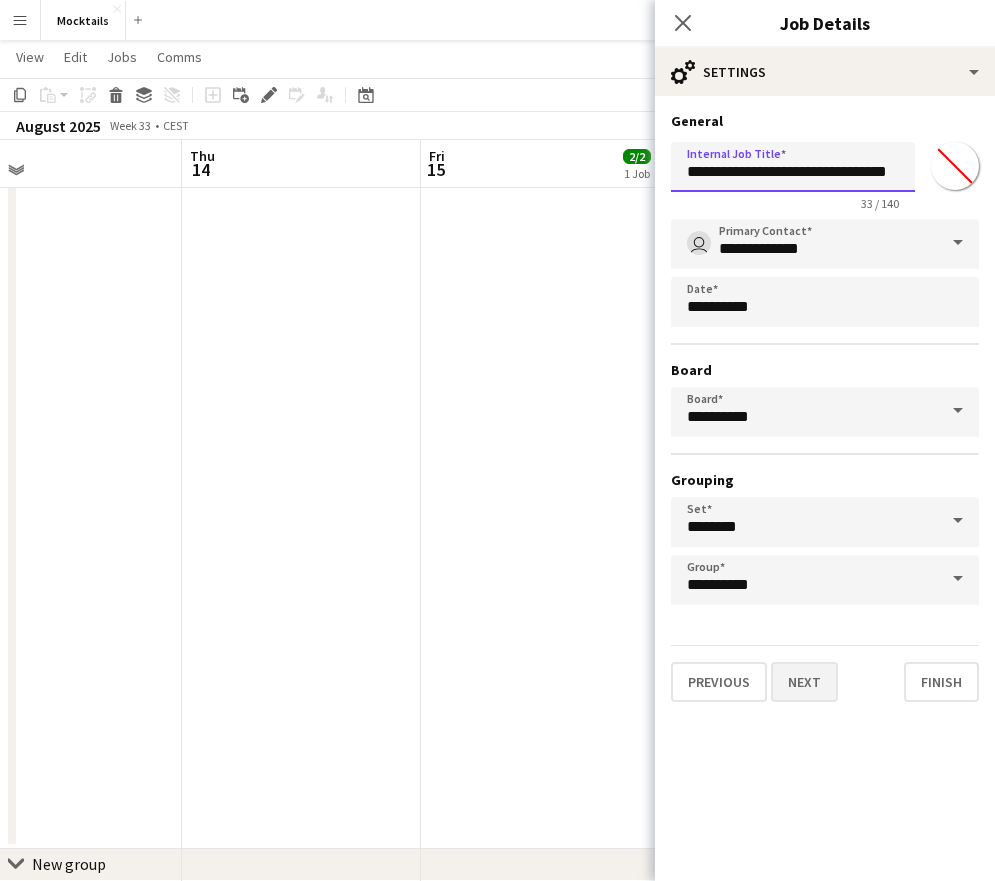 type on "**********" 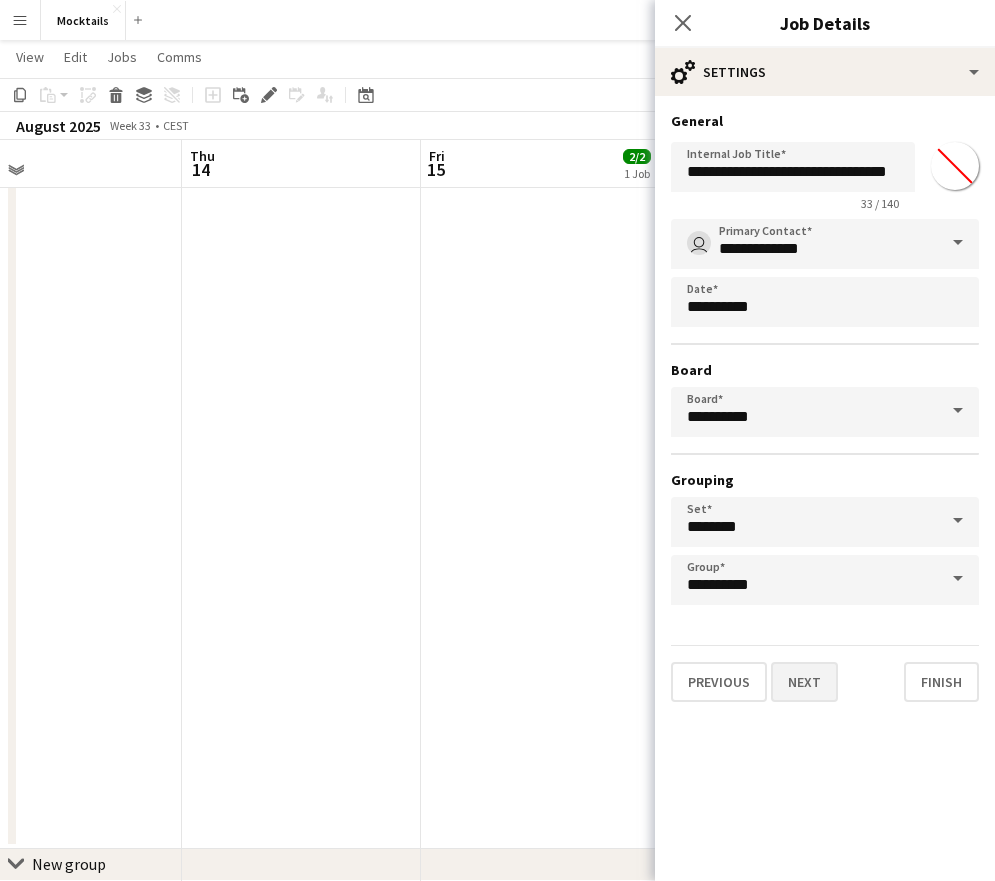 click on "Next" at bounding box center (804, 682) 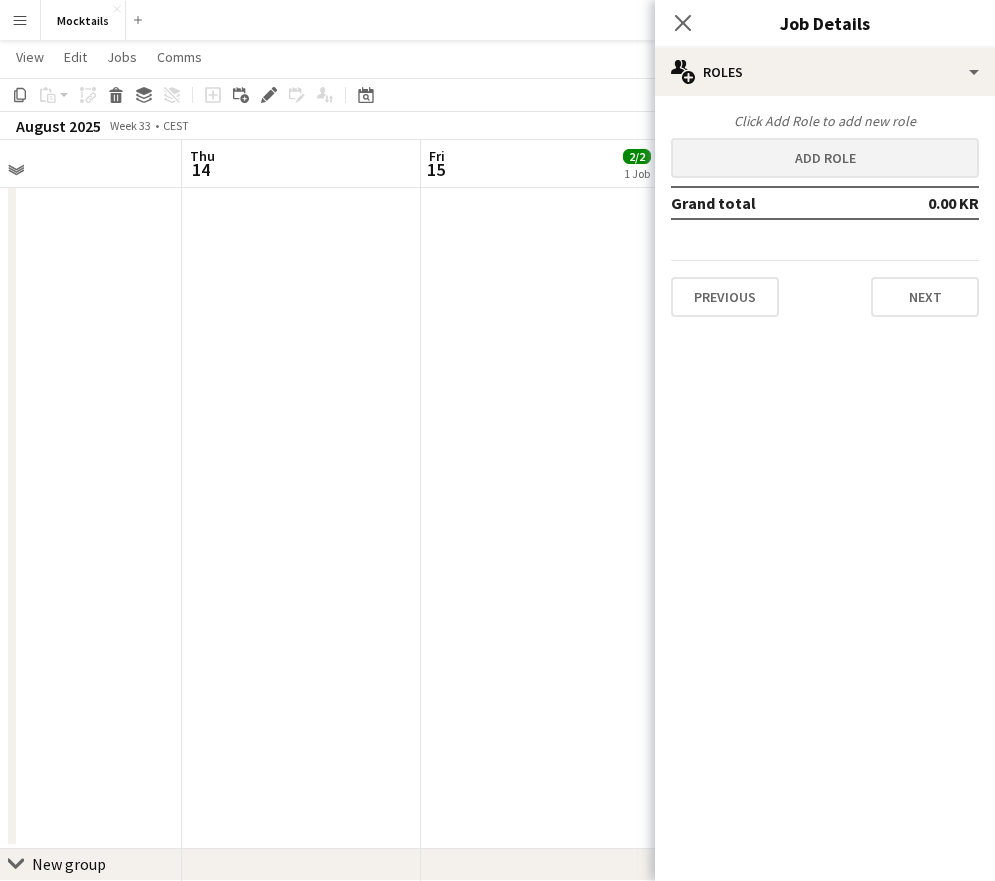 click on "Add role" at bounding box center [825, 158] 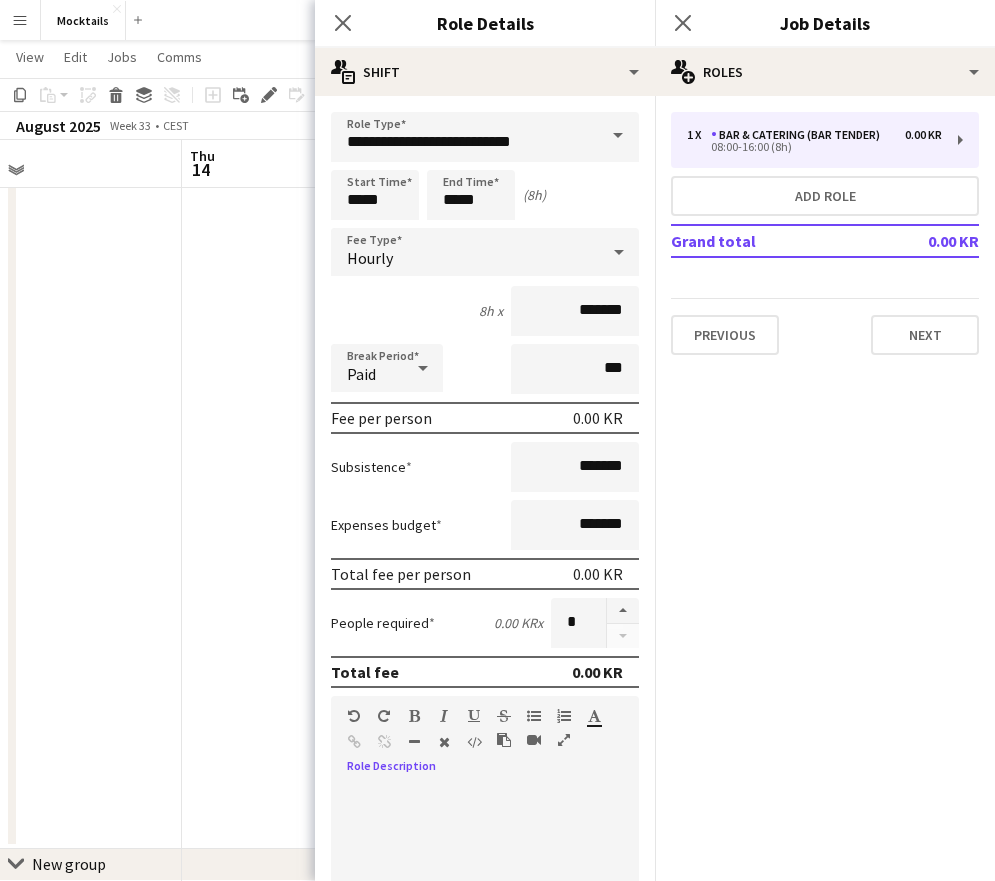 click at bounding box center (485, 898) 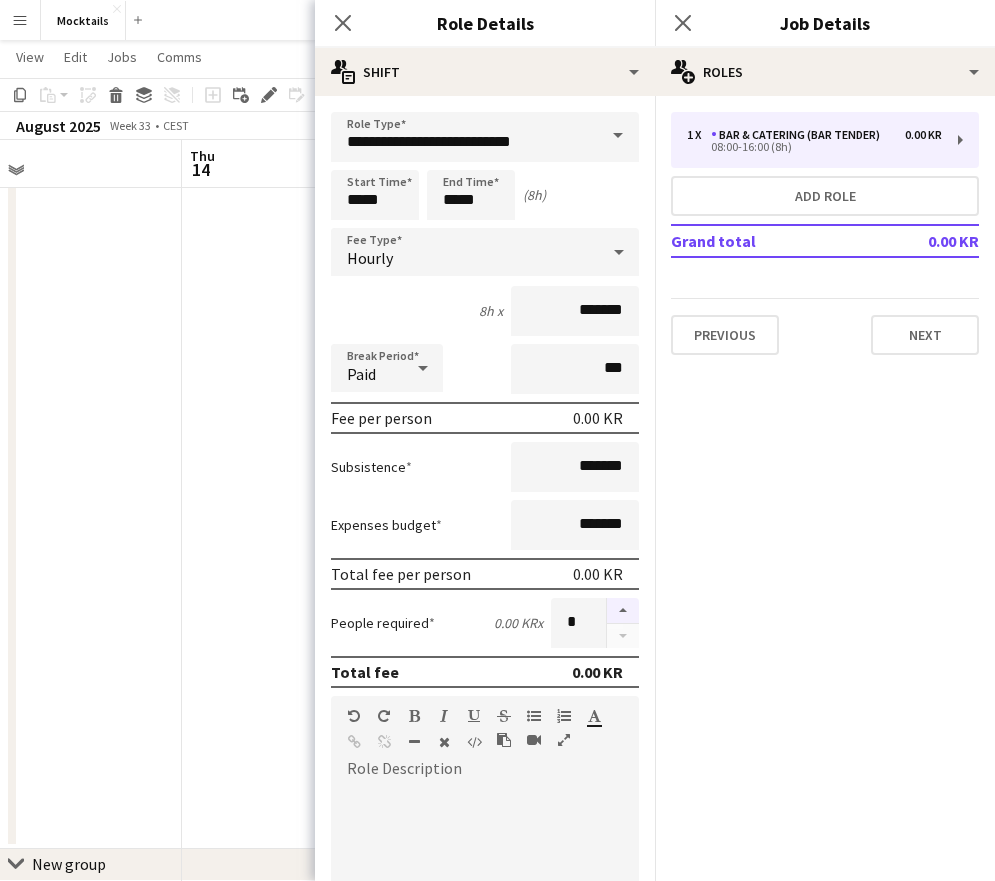 click at bounding box center (623, 611) 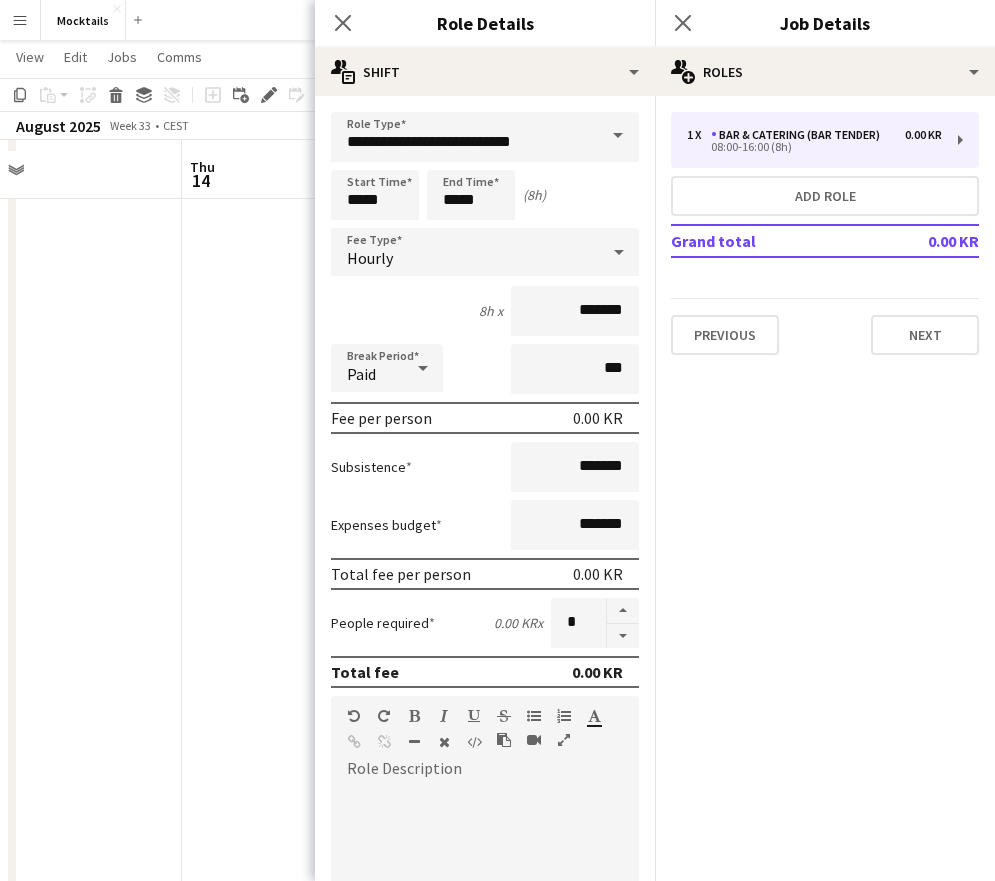 scroll, scrollTop: 588, scrollLeft: 0, axis: vertical 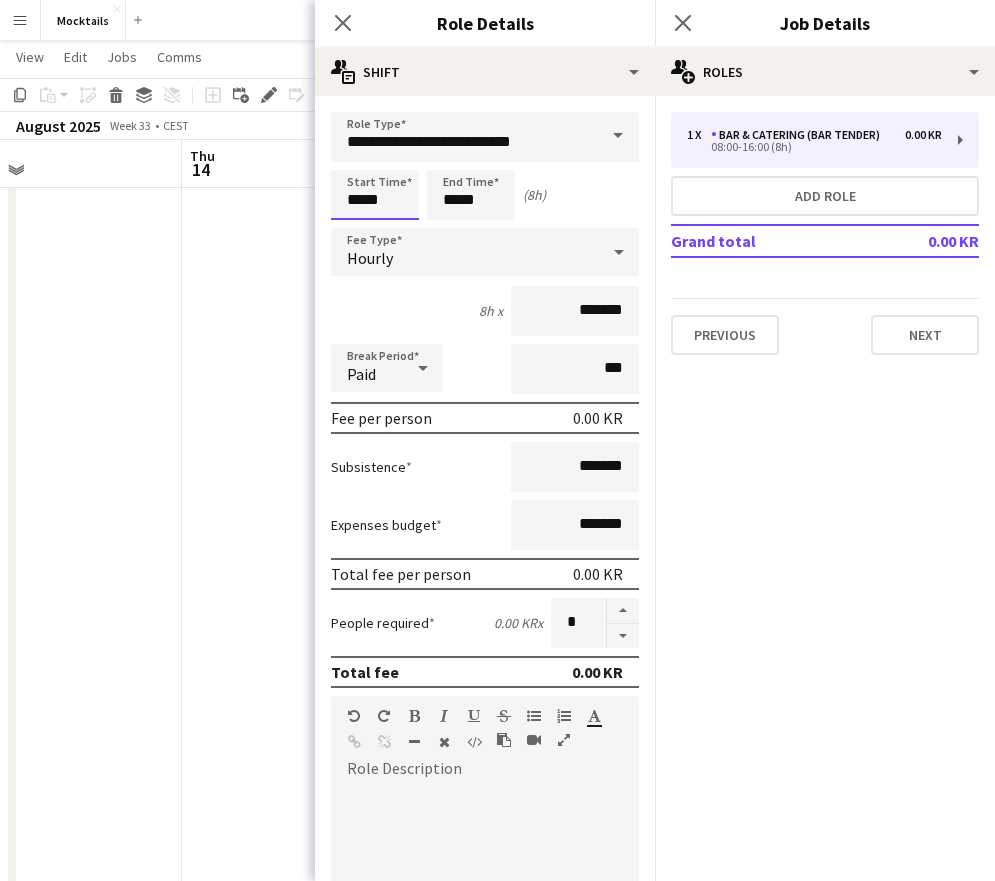 click on "*****" at bounding box center [375, 195] 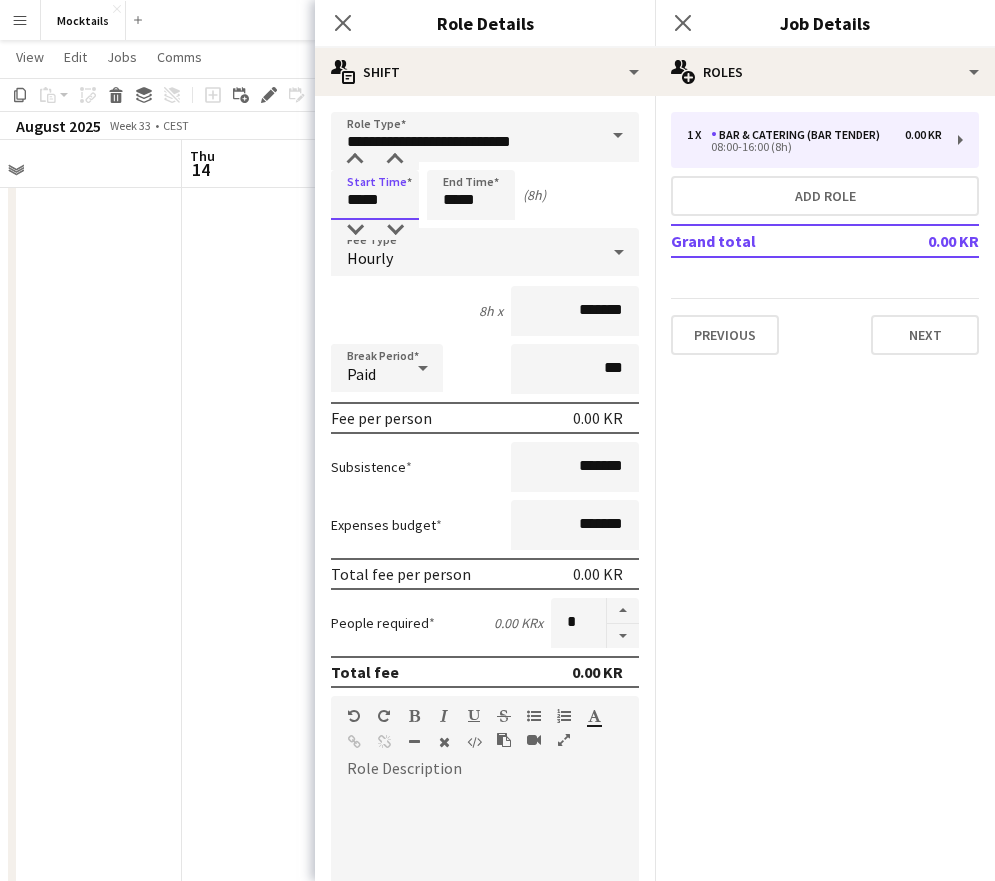 click on "*****" at bounding box center (375, 195) 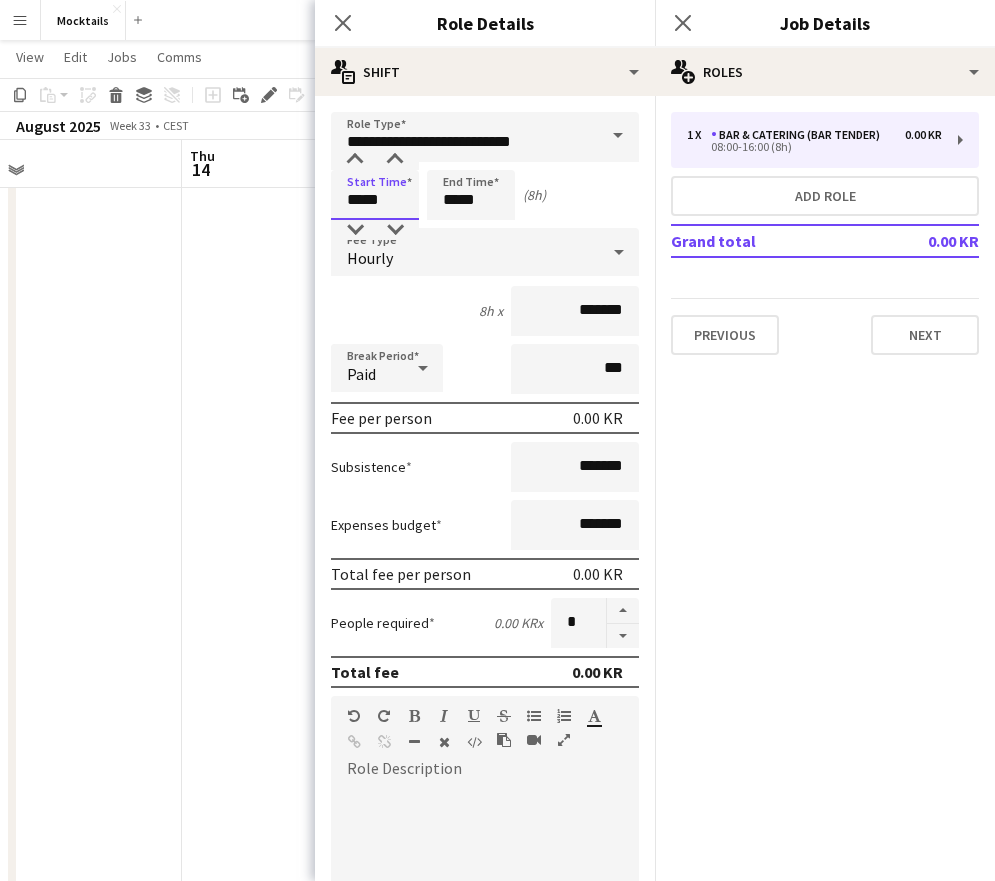click on "*****" at bounding box center (375, 195) 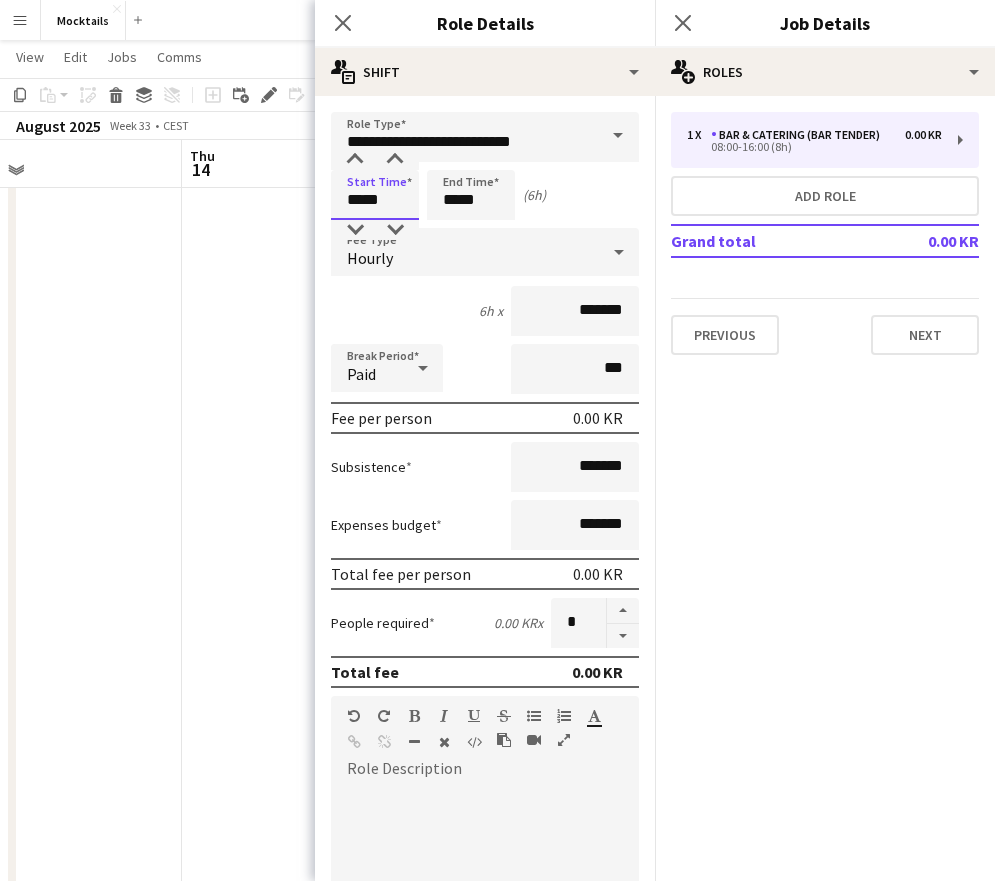 type on "*****" 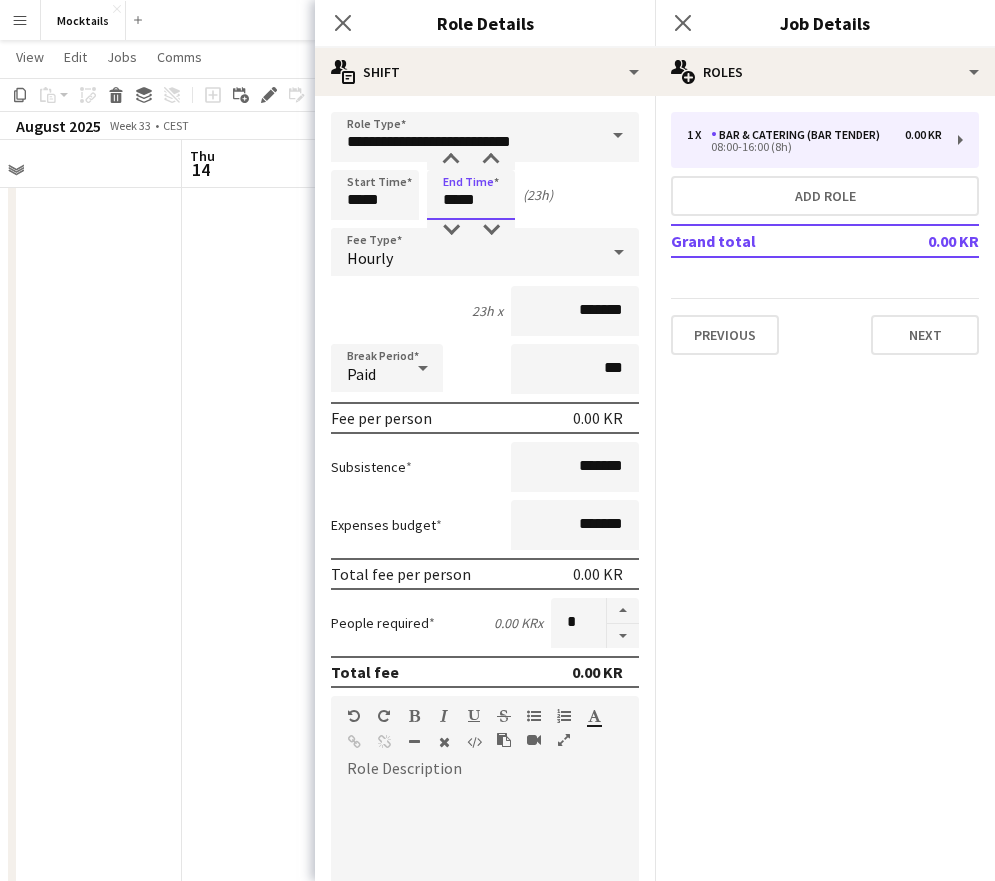 click on "*****" at bounding box center [471, 195] 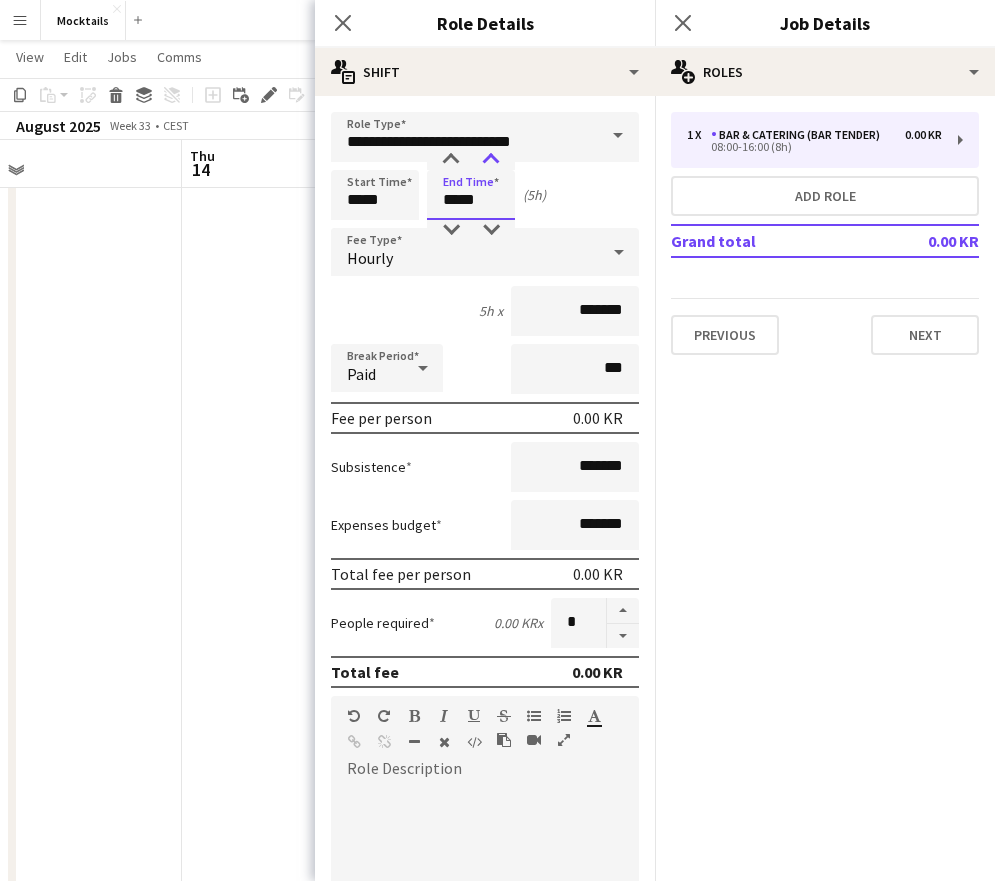 click at bounding box center (491, 160) 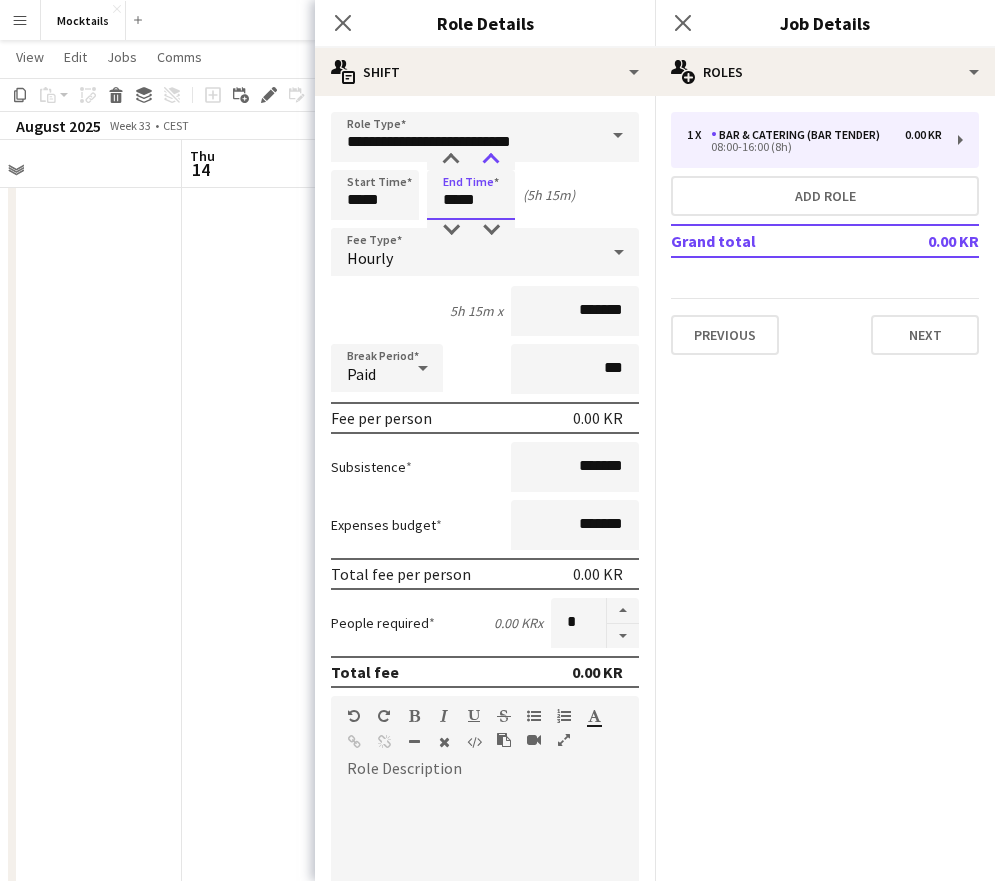 type on "*****" 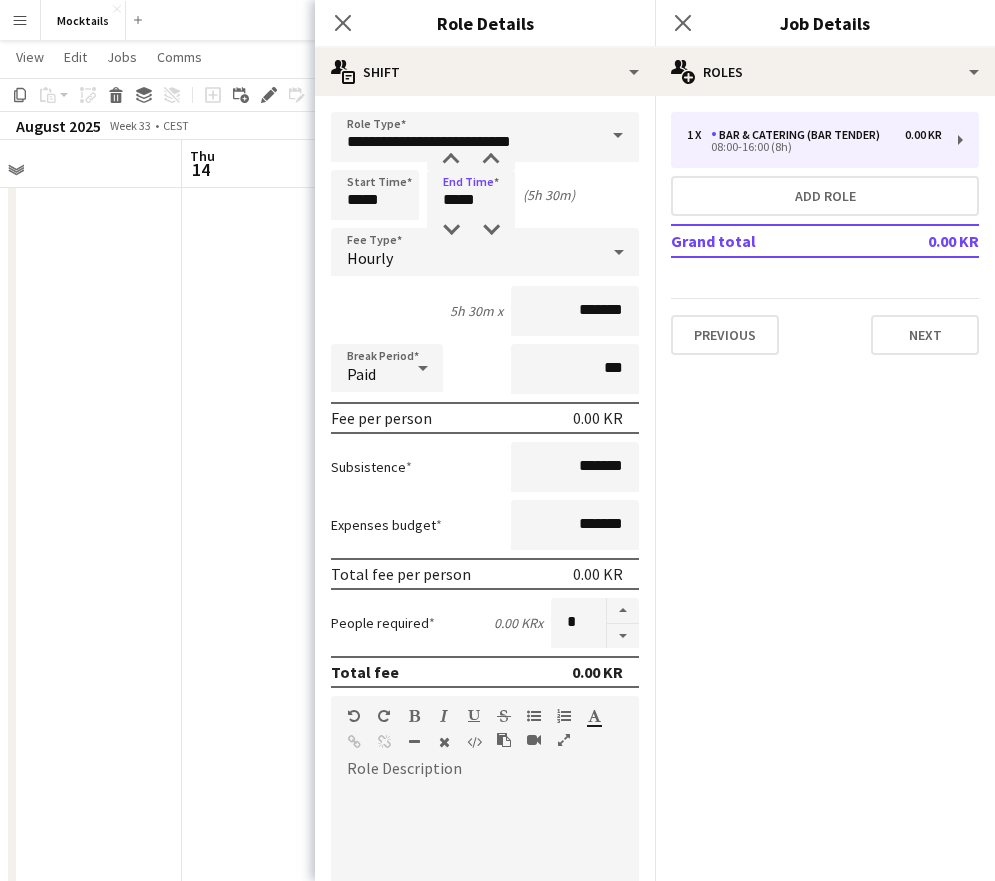 click at bounding box center [485, 898] 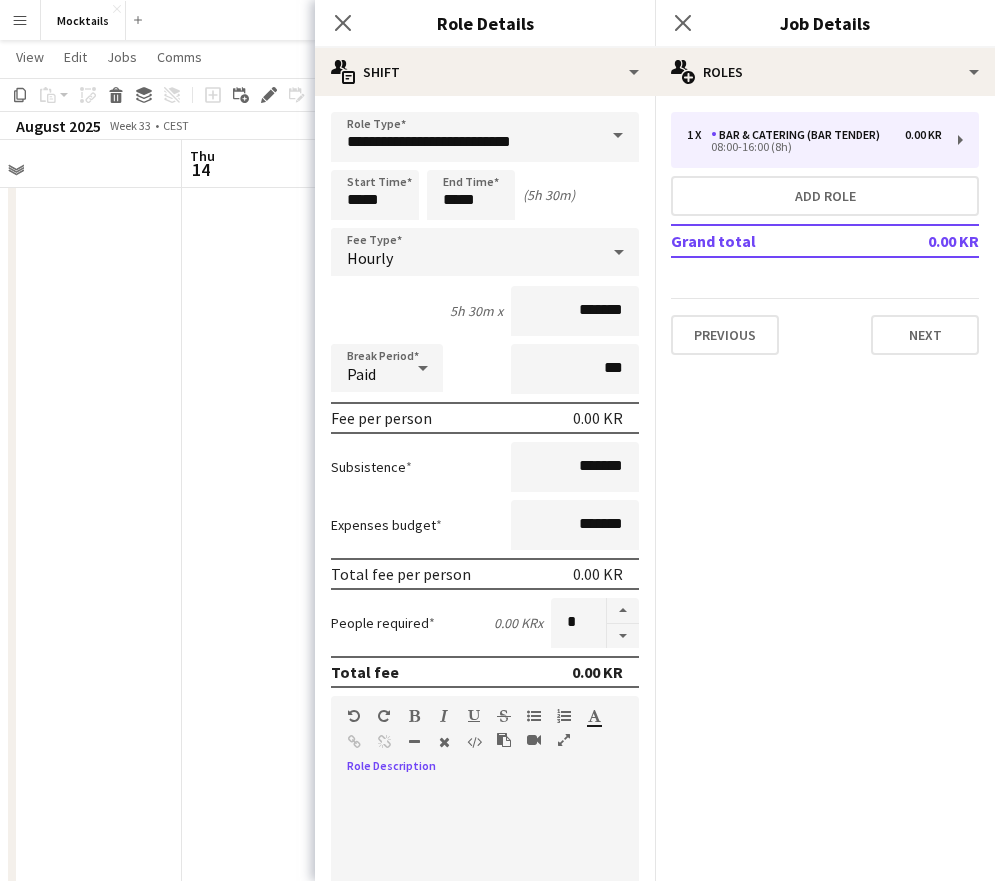 paste 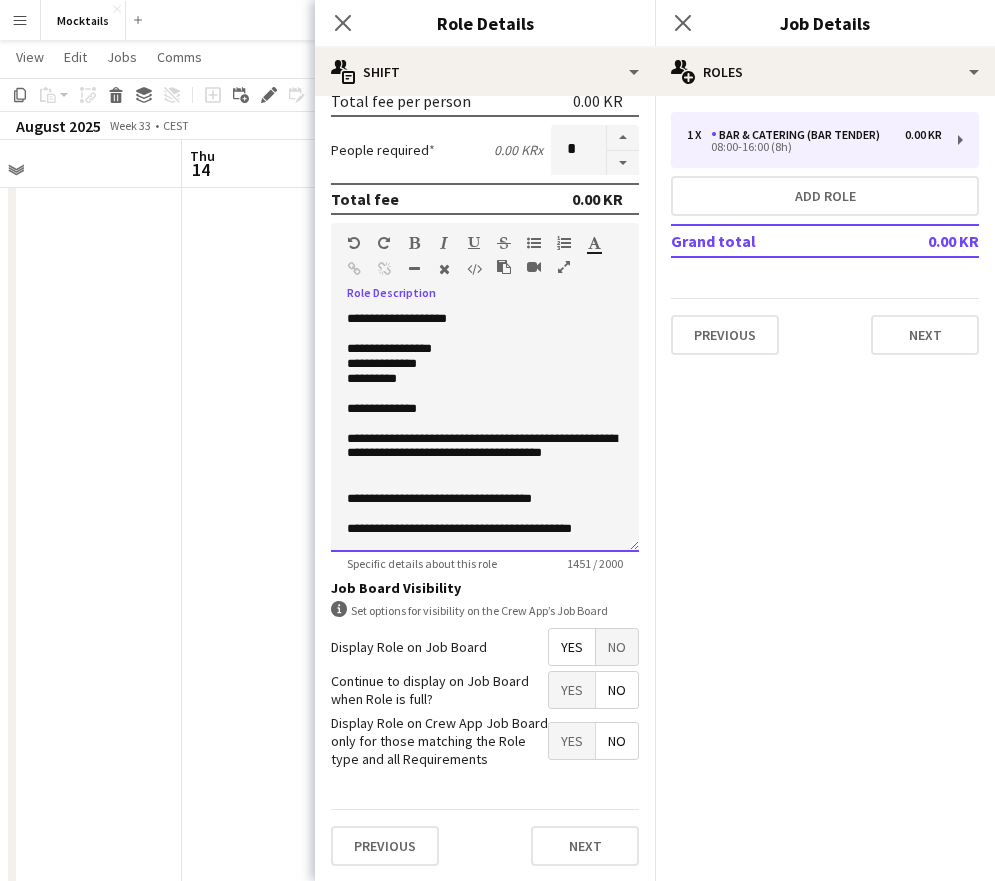 scroll, scrollTop: 0, scrollLeft: 0, axis: both 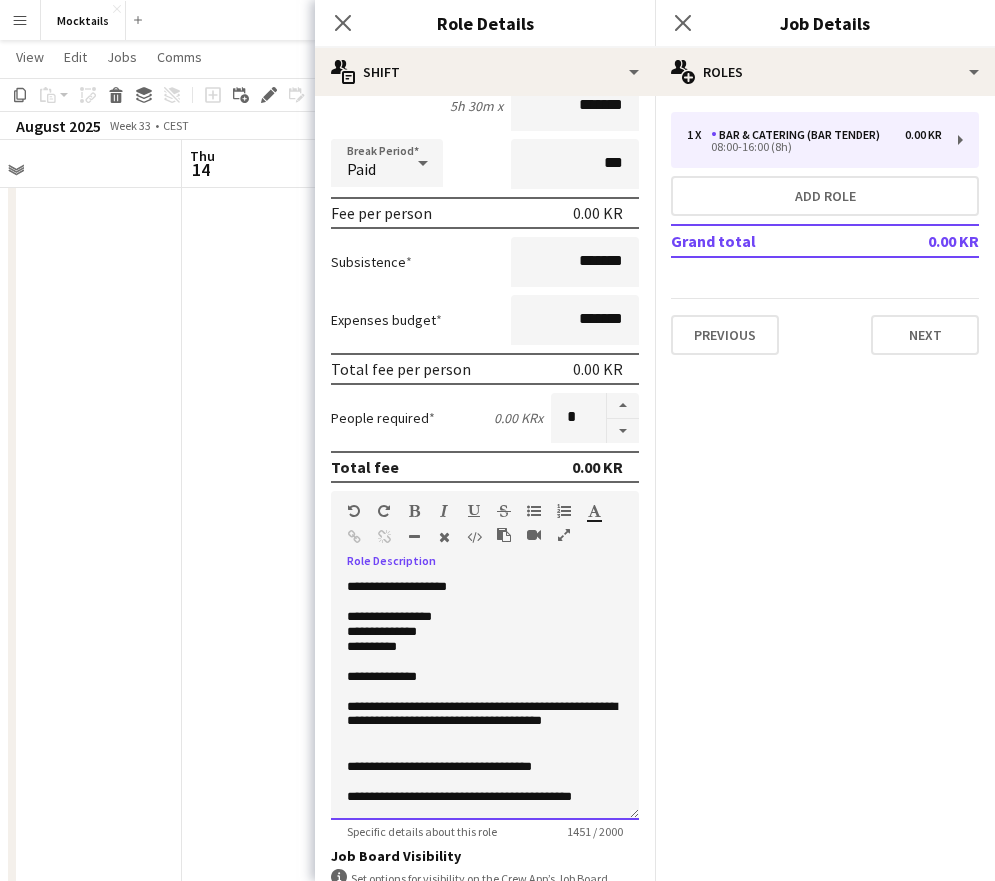 click on "**********" at bounding box center (485, 617) 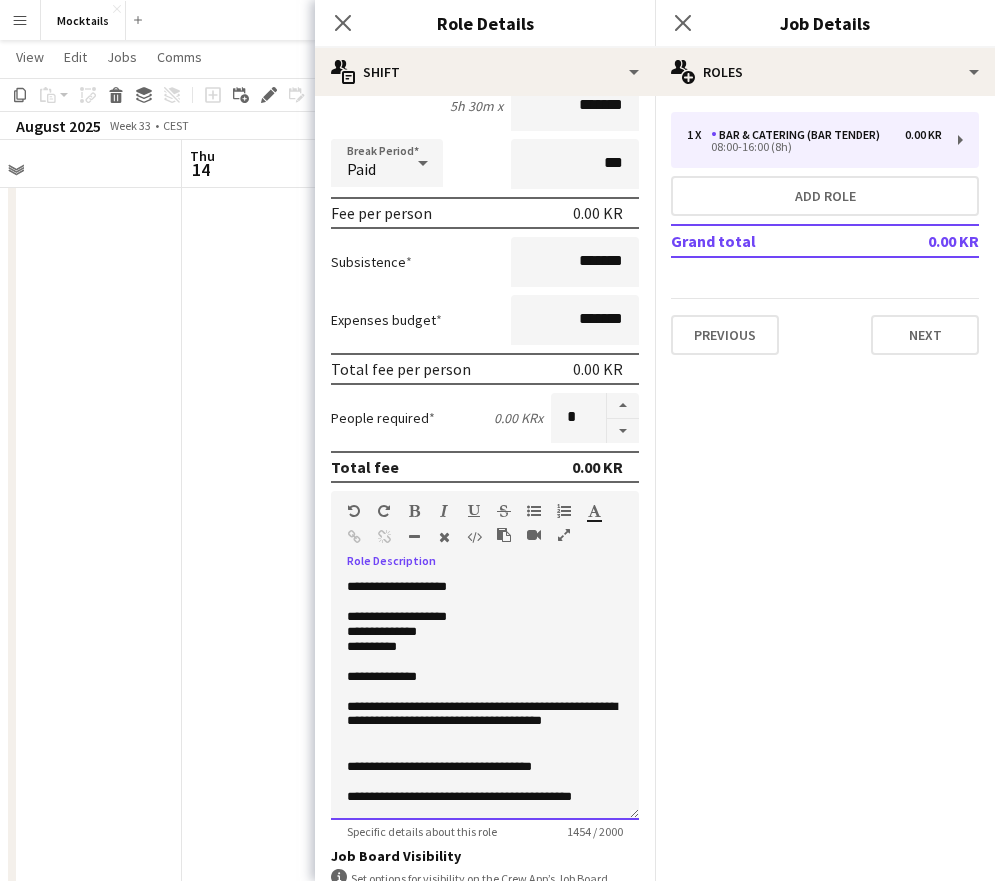 click on "**********" at bounding box center (485, 632) 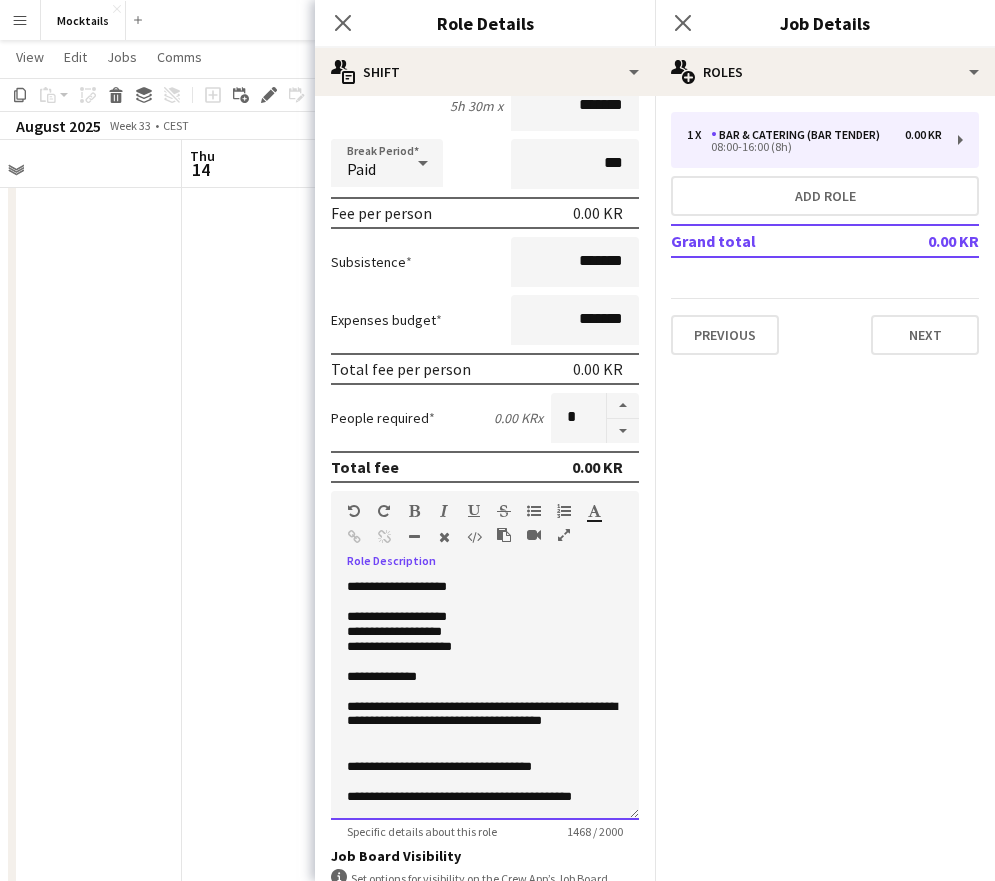 click on "**********" at bounding box center (485, 677) 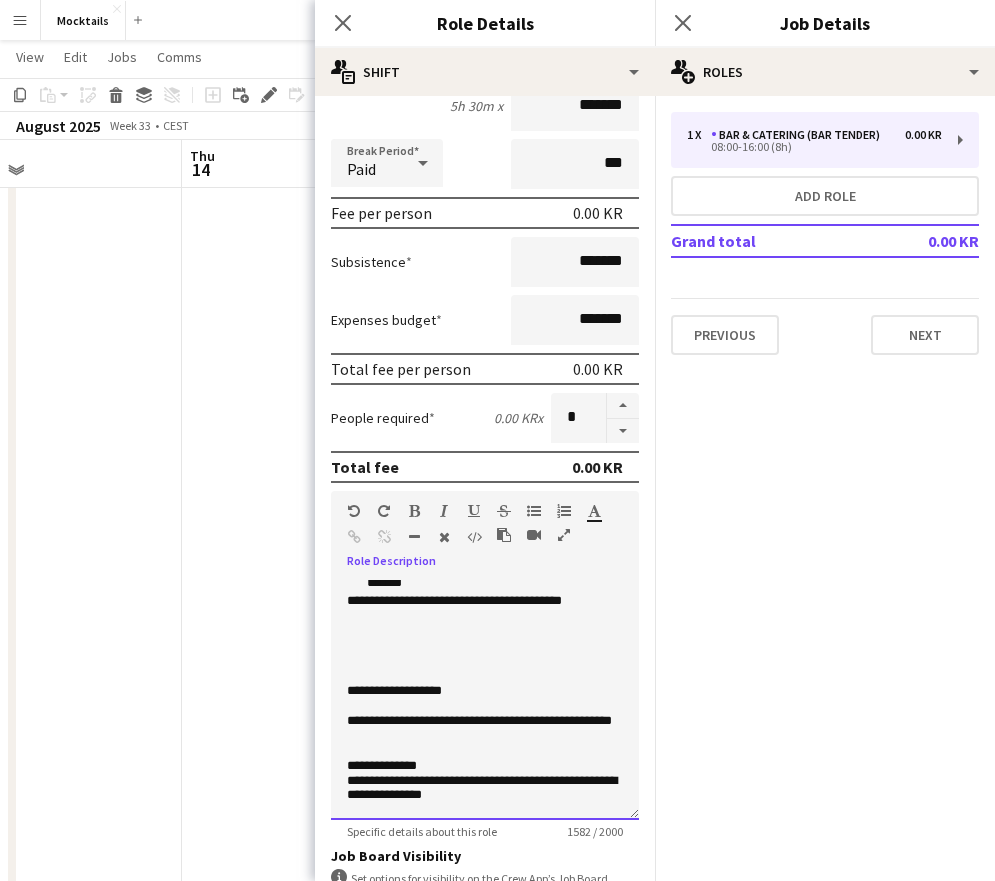 scroll, scrollTop: 719, scrollLeft: 0, axis: vertical 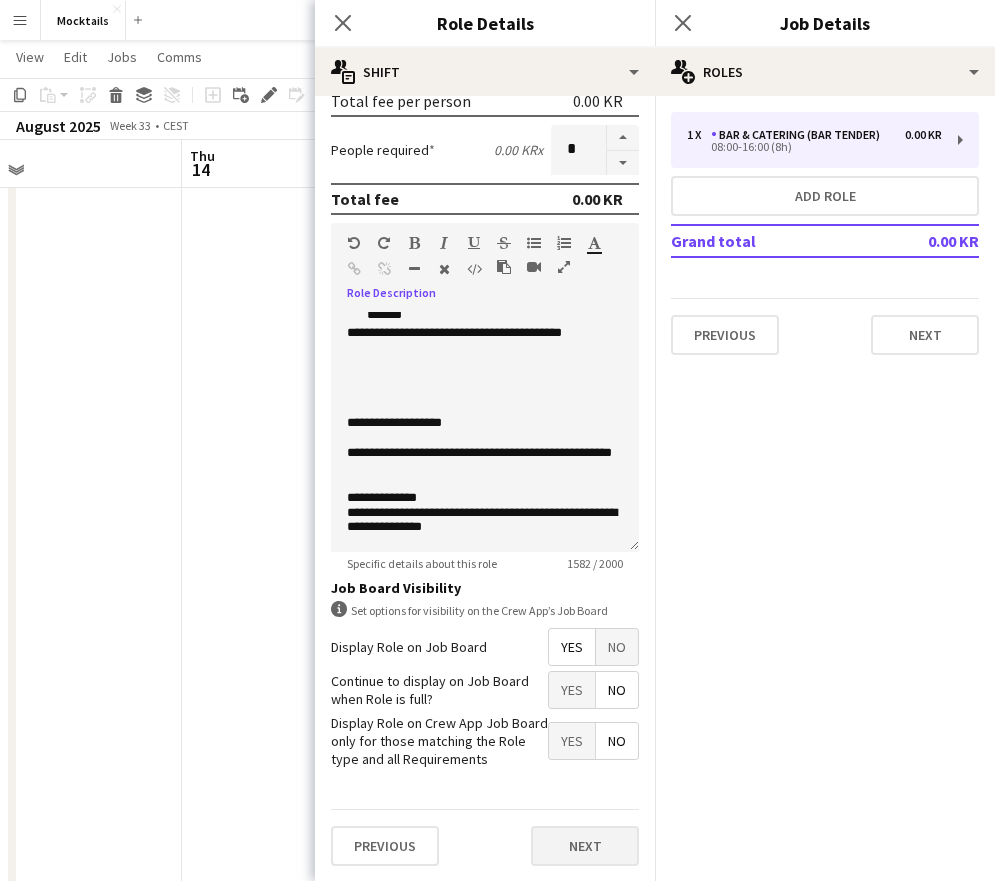 click on "Next" at bounding box center (585, 846) 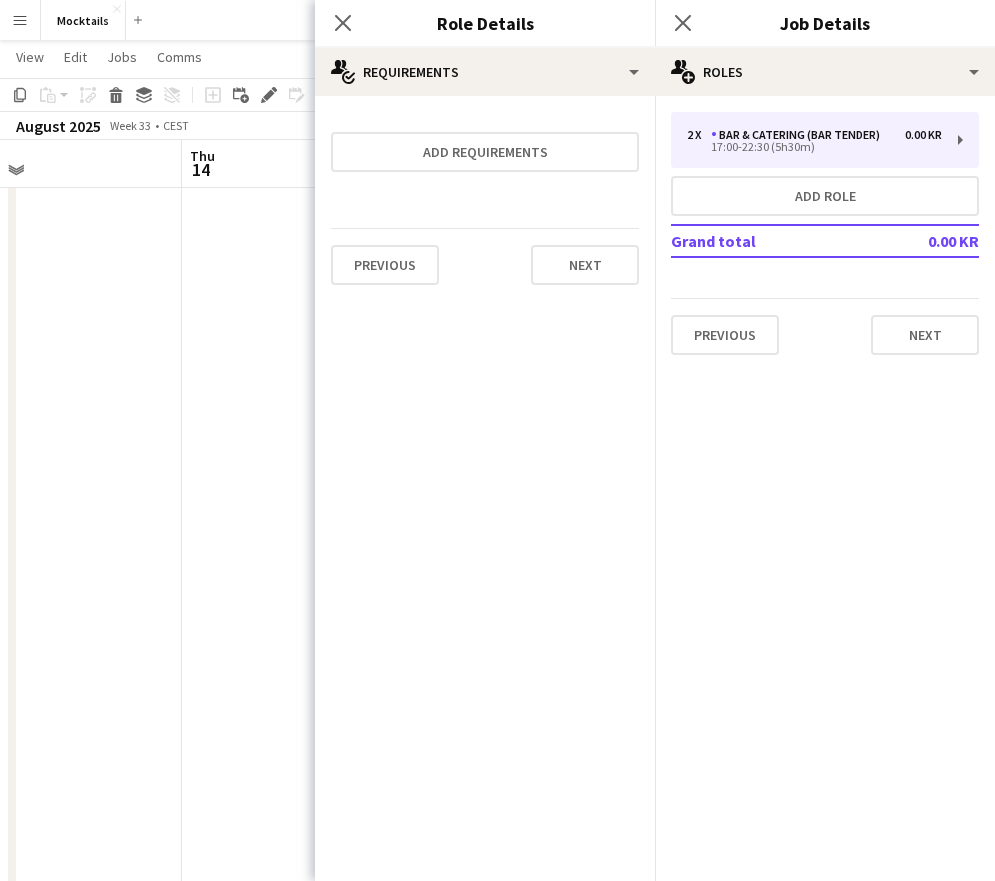 scroll, scrollTop: 0, scrollLeft: 0, axis: both 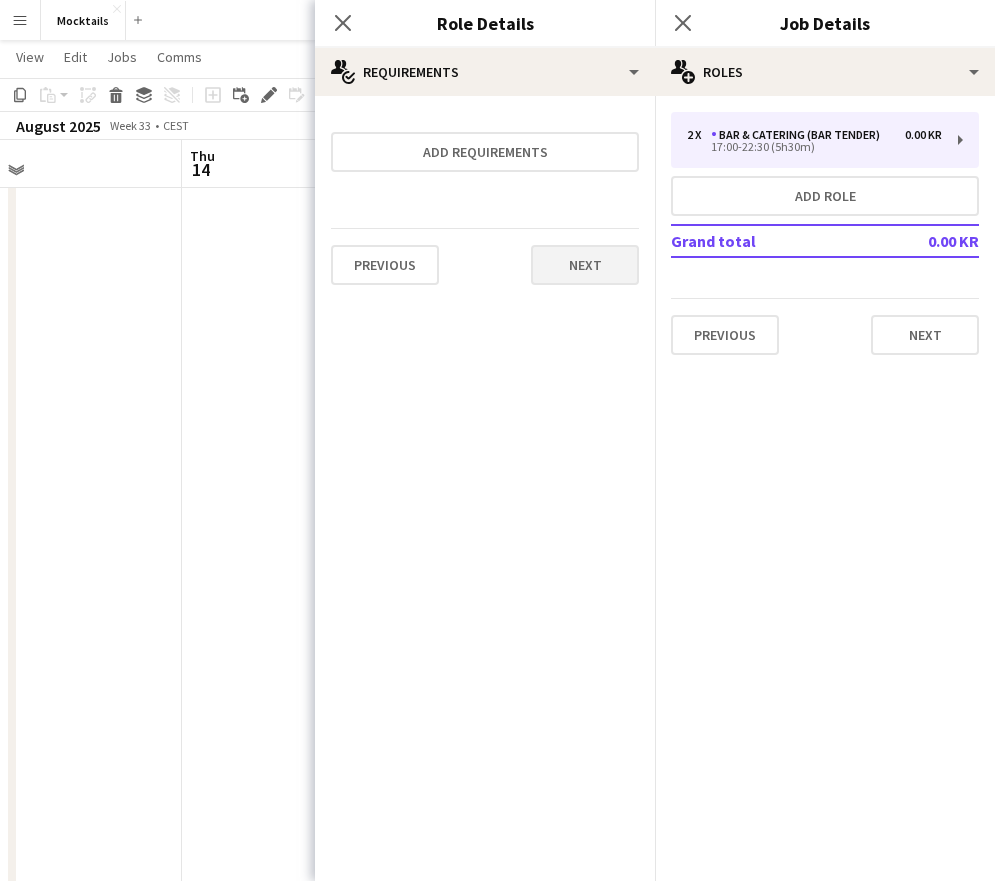 click on "Next" at bounding box center [585, 265] 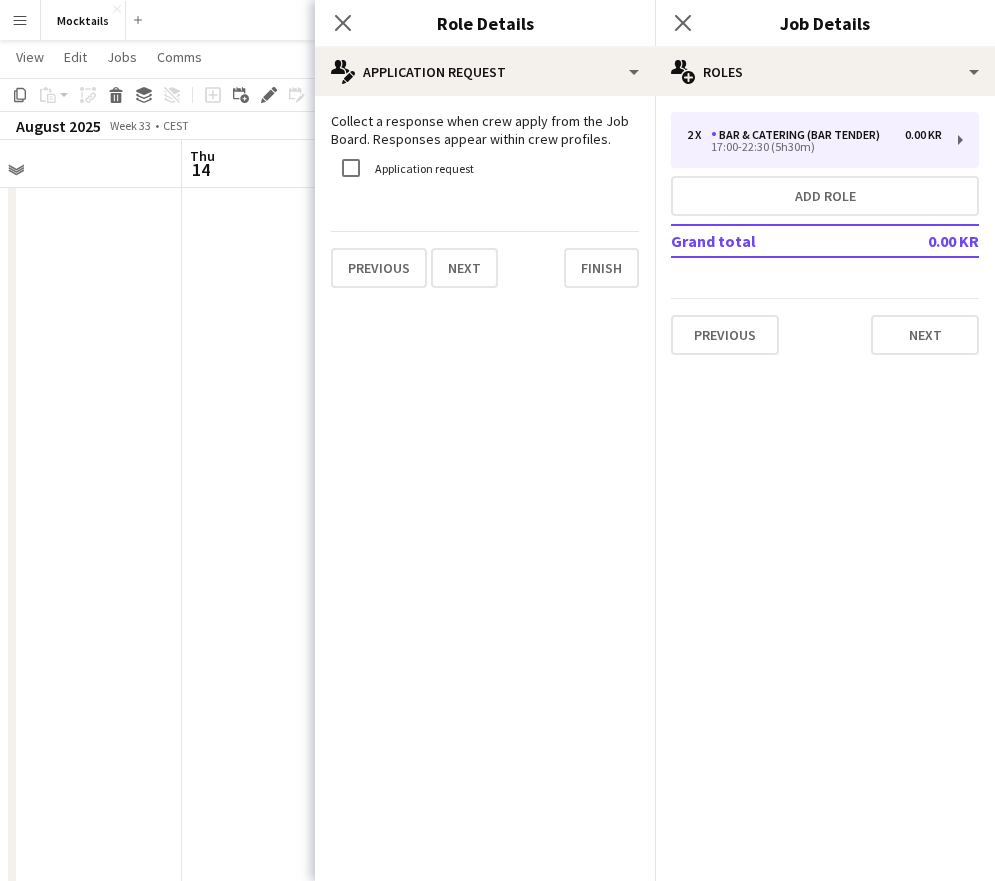 click on "Previous   Next" at bounding box center (825, 326) 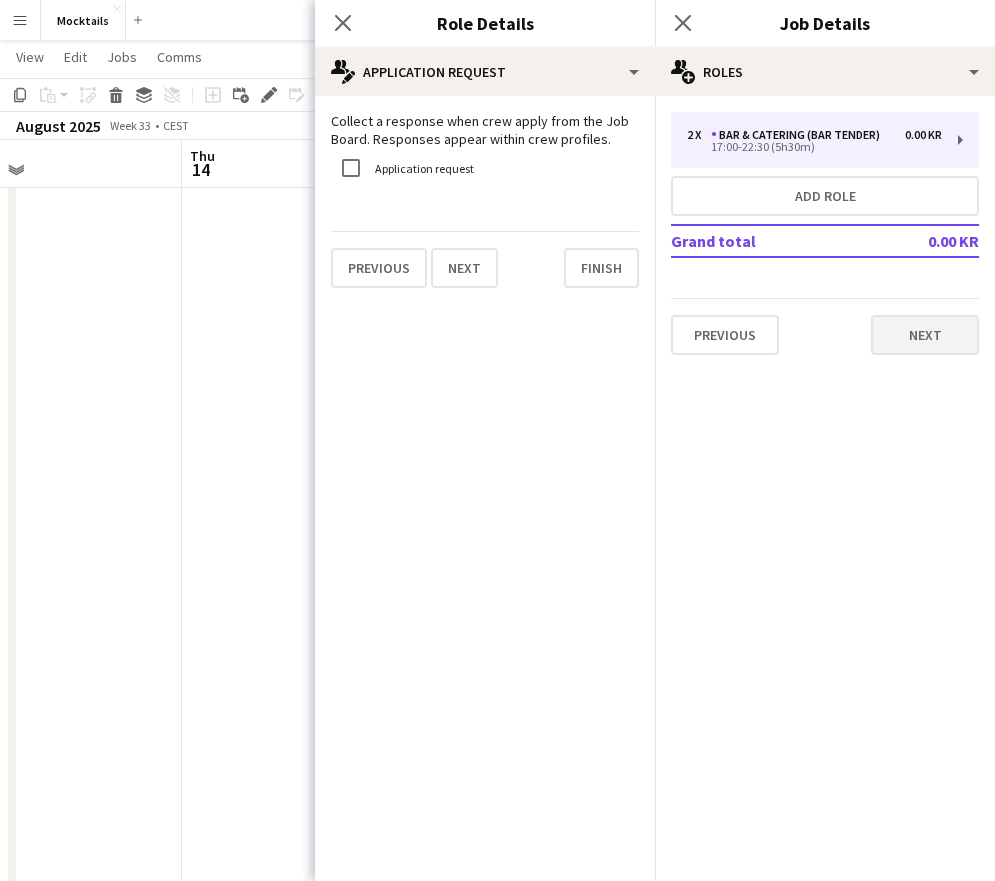 click on "Next" at bounding box center (925, 335) 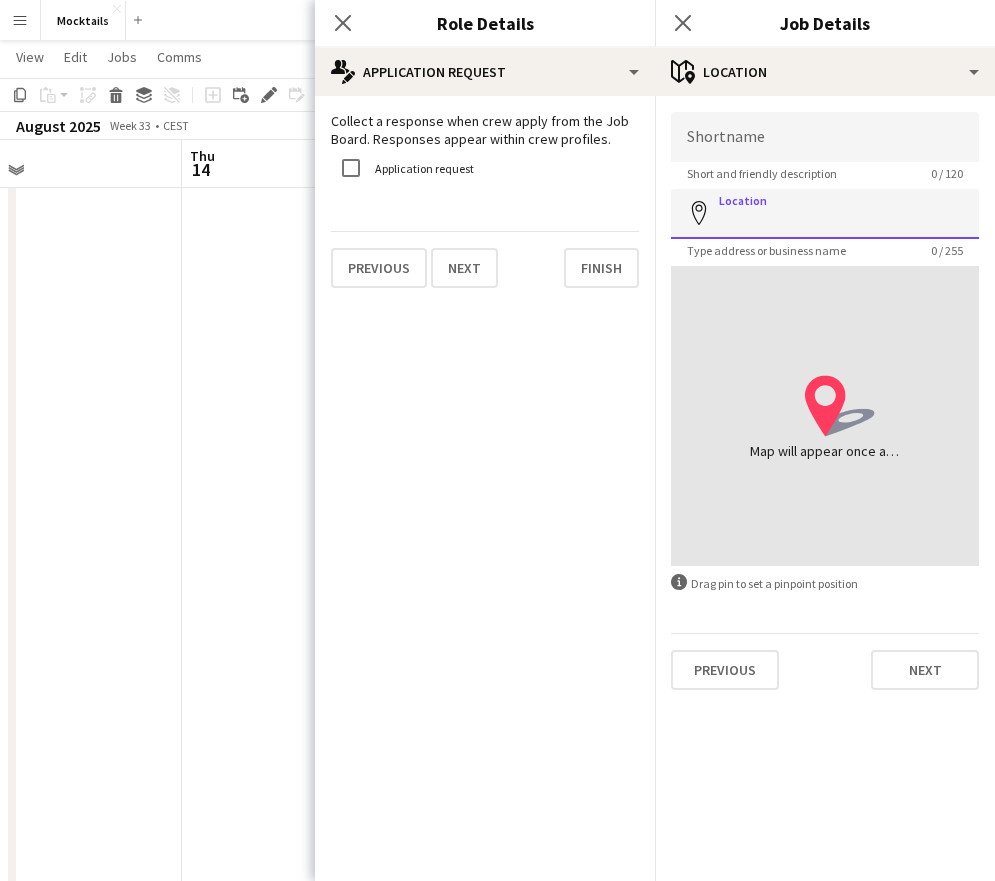 paste on "**********" 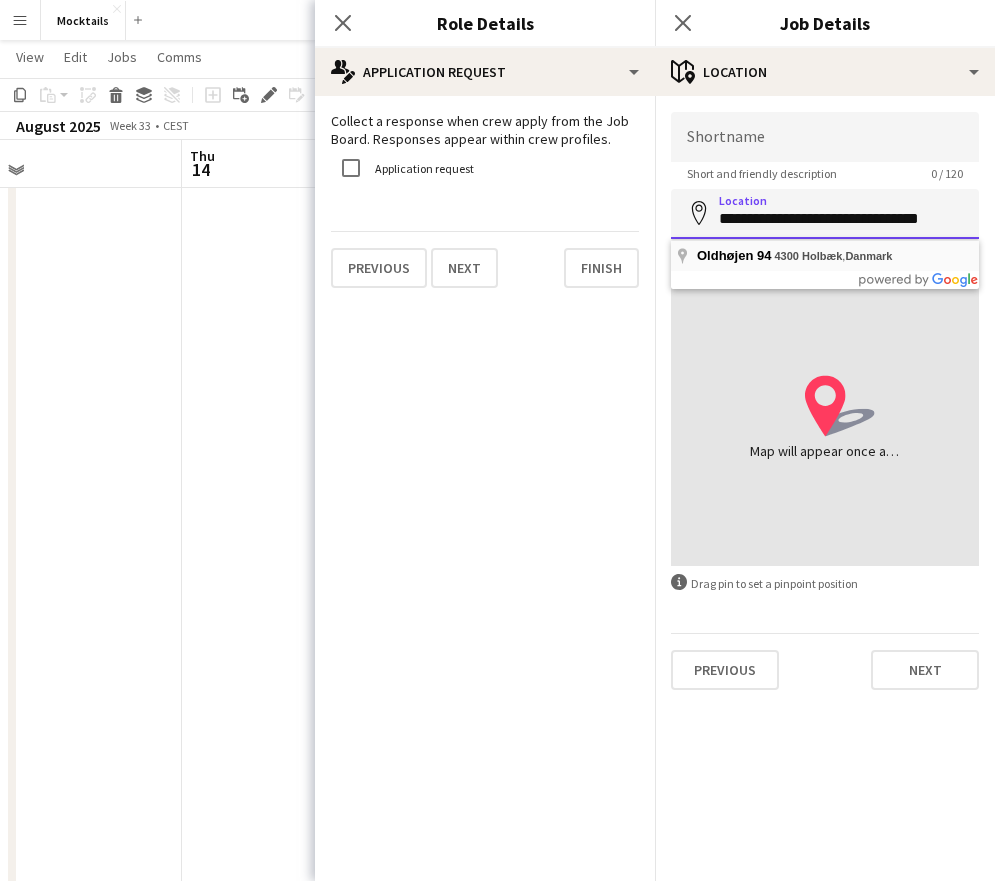 type on "**********" 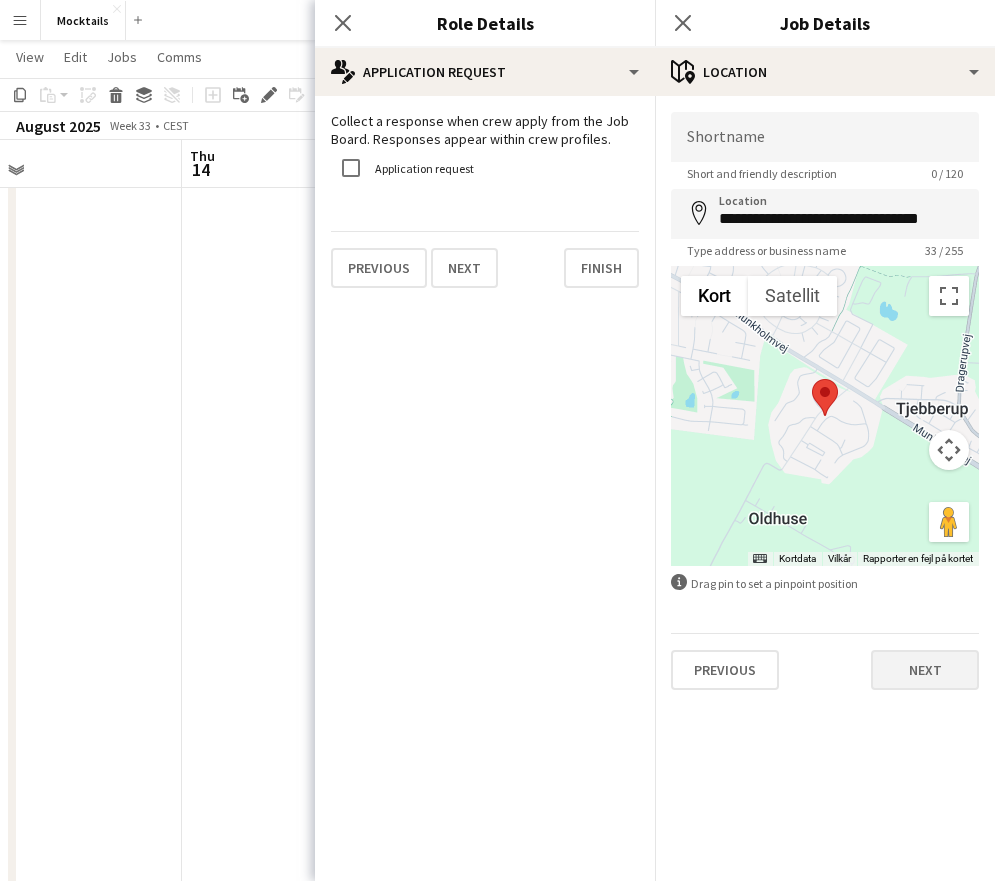 click on "Next" at bounding box center [925, 670] 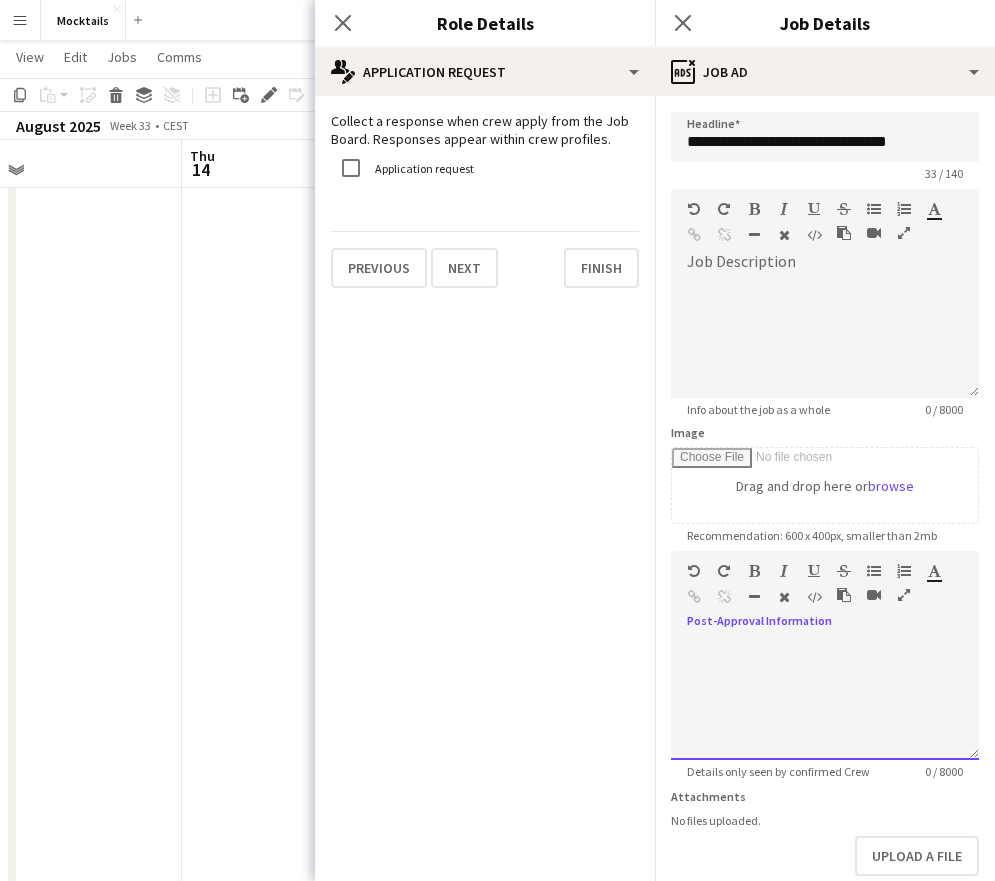 click at bounding box center [825, 700] 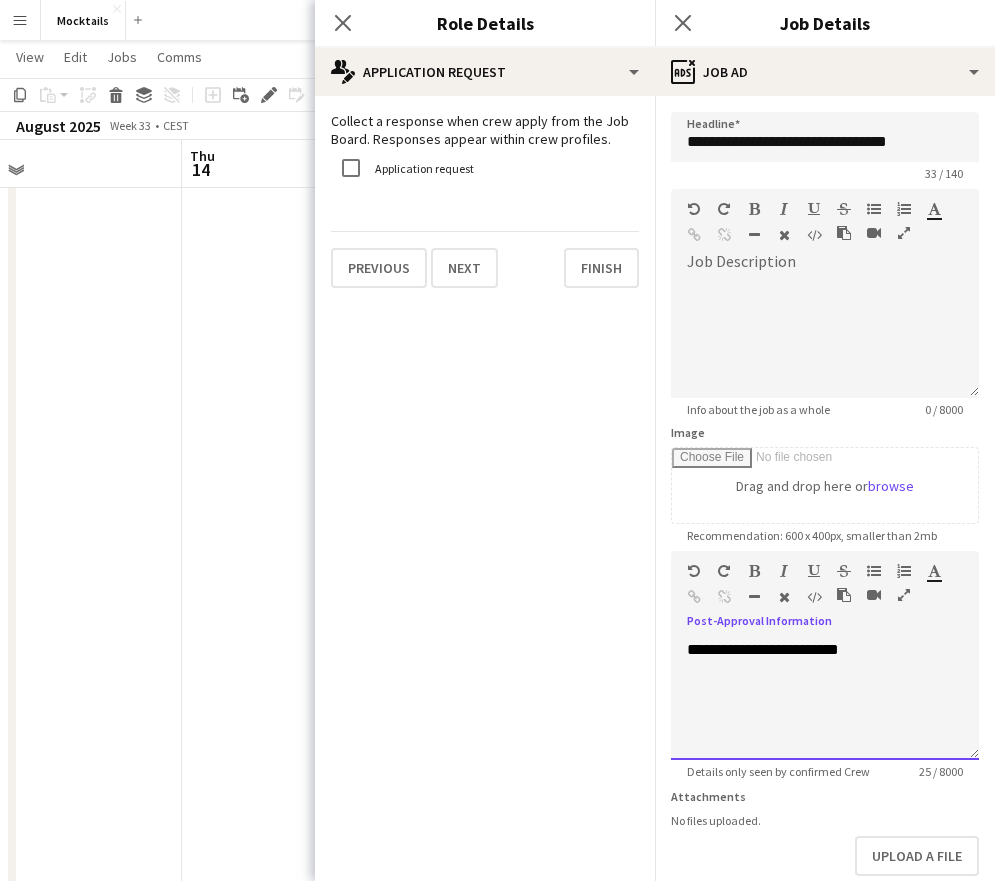 click on "**********" at bounding box center (763, 649) 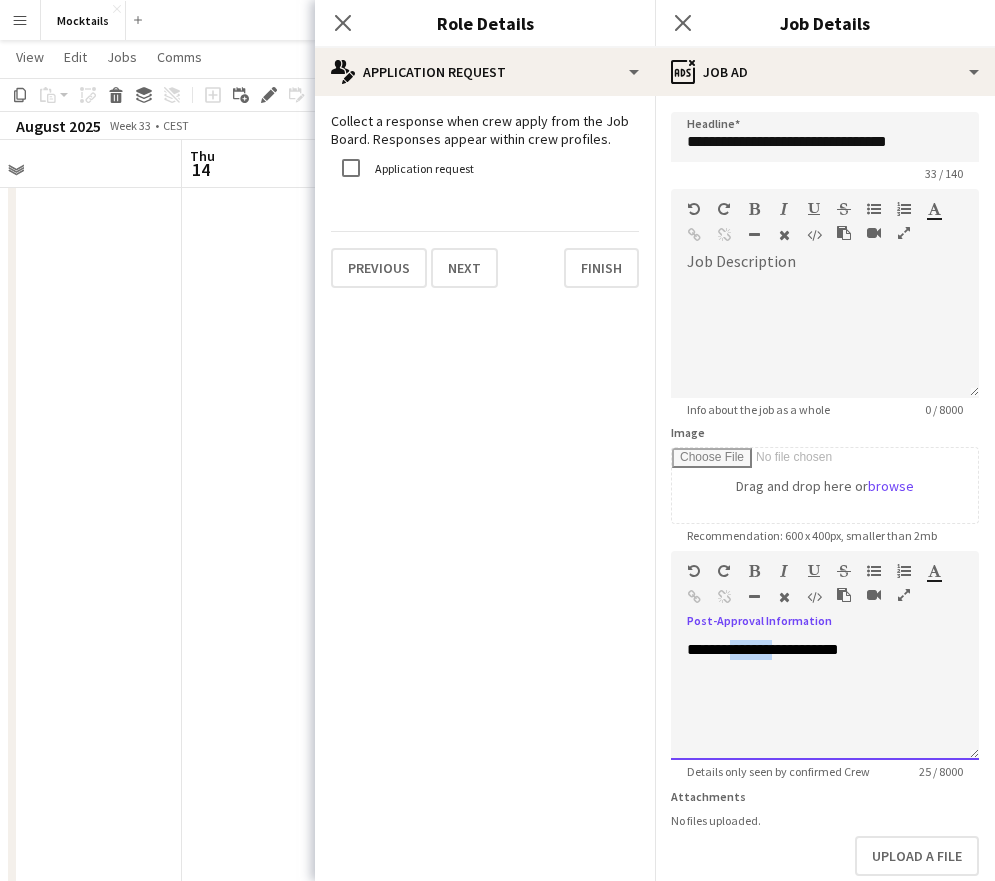 click on "**********" at bounding box center [763, 649] 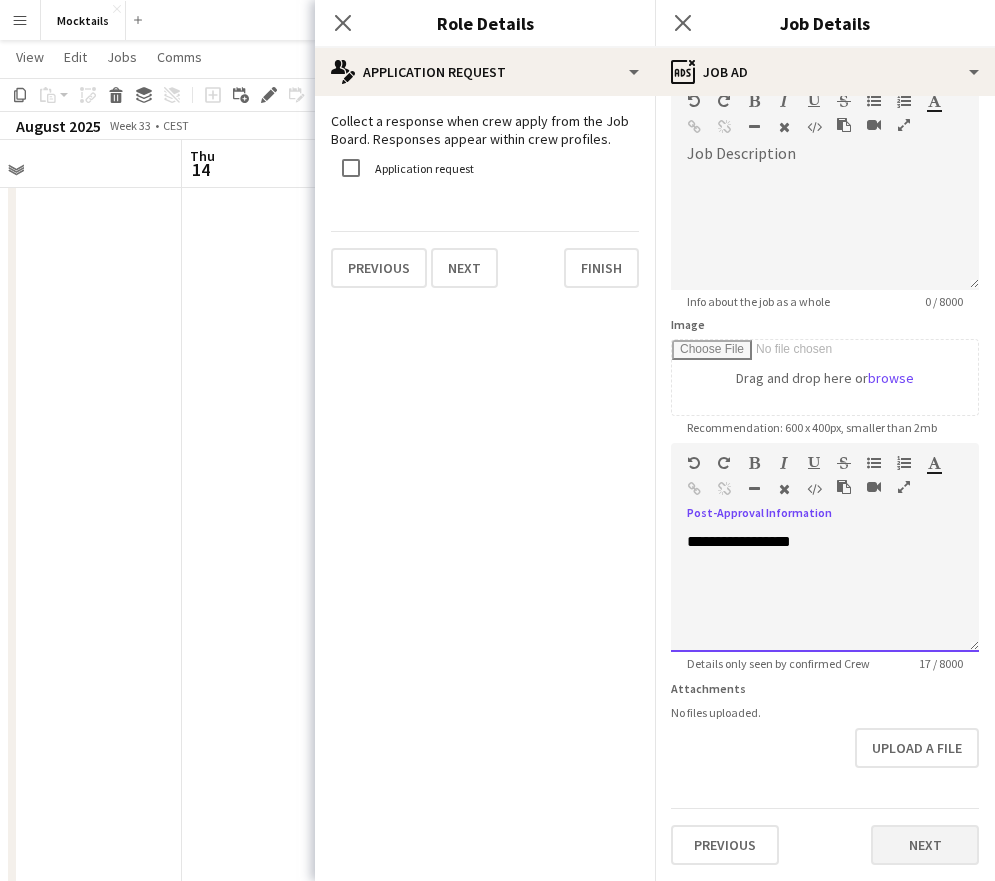 scroll, scrollTop: 108, scrollLeft: 0, axis: vertical 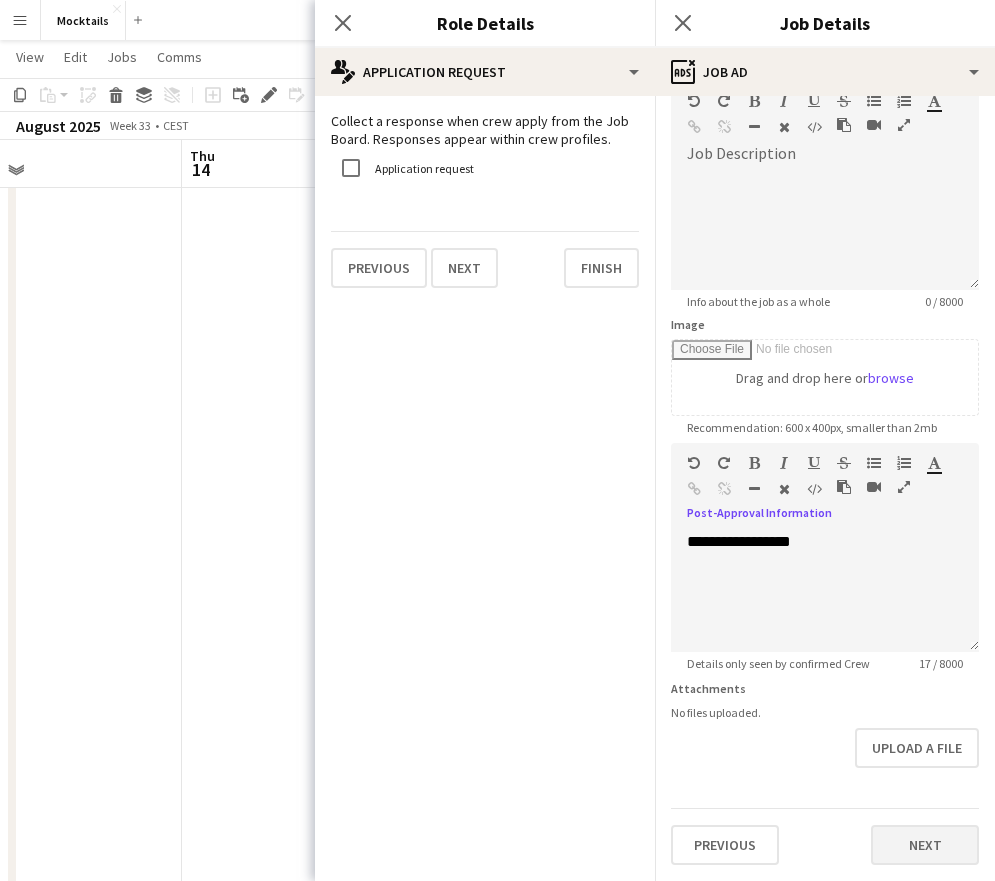 click on "Next" at bounding box center (925, 845) 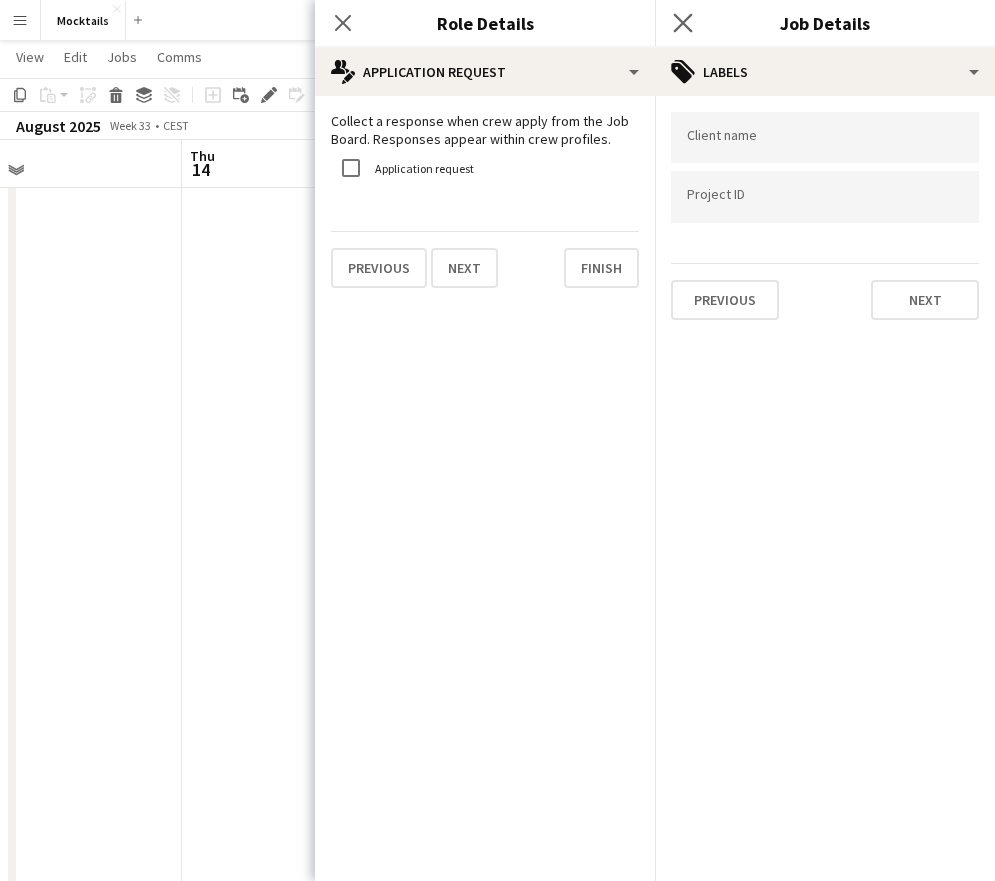 click on "Close pop-in" 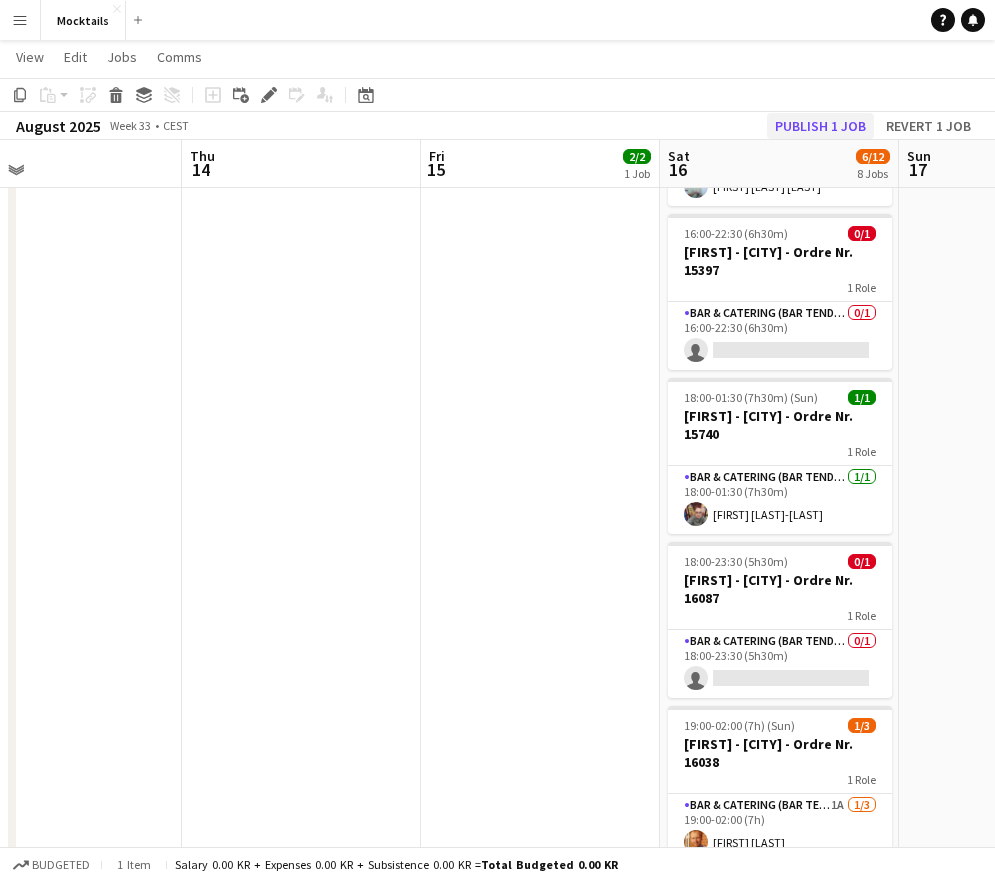 click on "Publish 1 job" 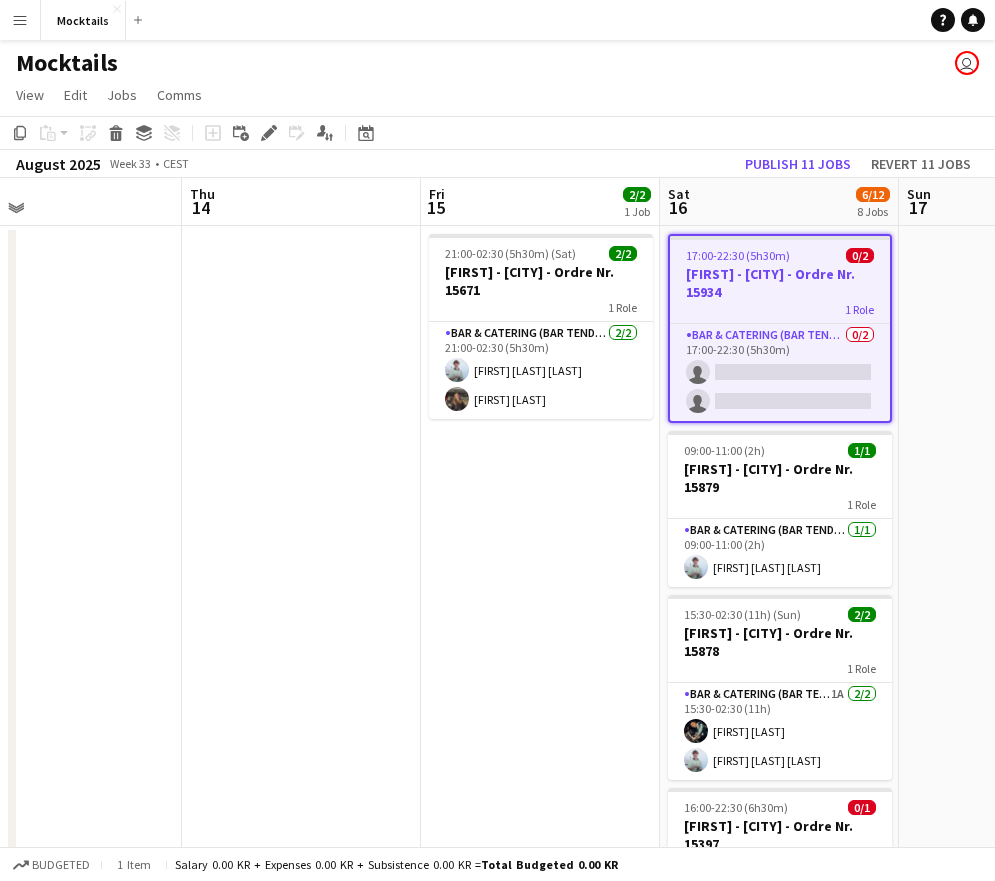 scroll, scrollTop: -7, scrollLeft: 0, axis: vertical 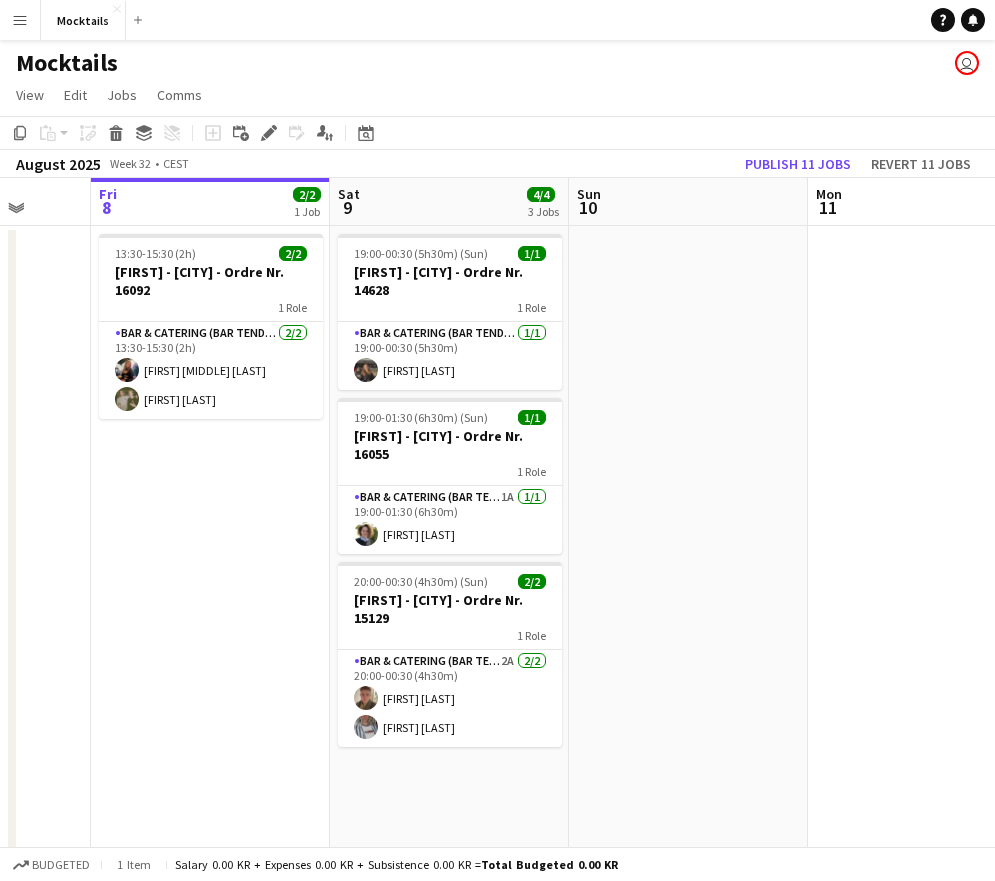 click on "Mocktails
user" 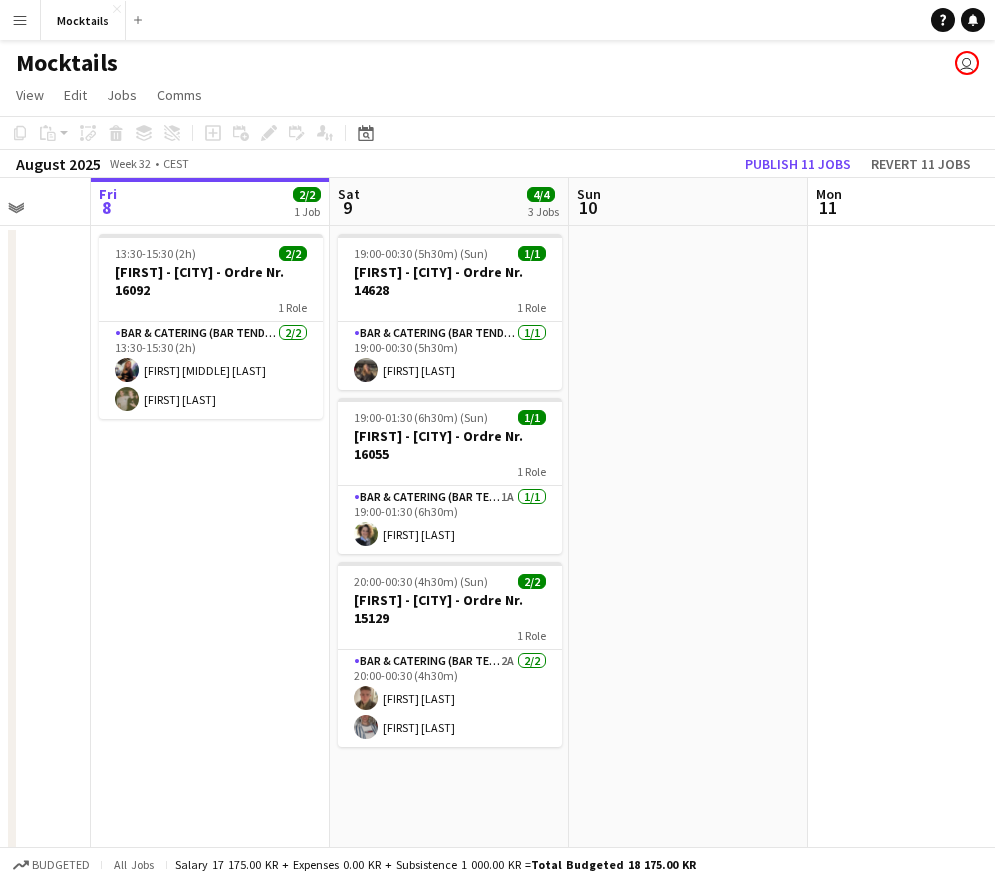 scroll, scrollTop: 0, scrollLeft: 0, axis: both 